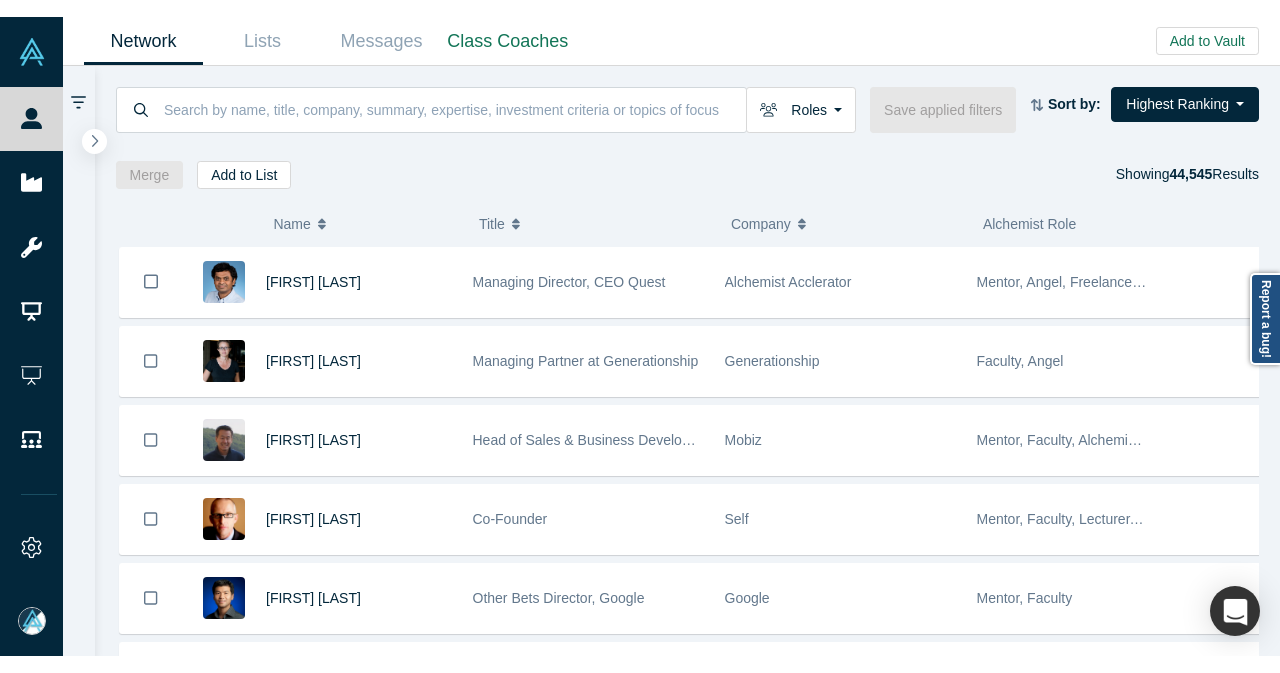 scroll, scrollTop: 0, scrollLeft: 0, axis: both 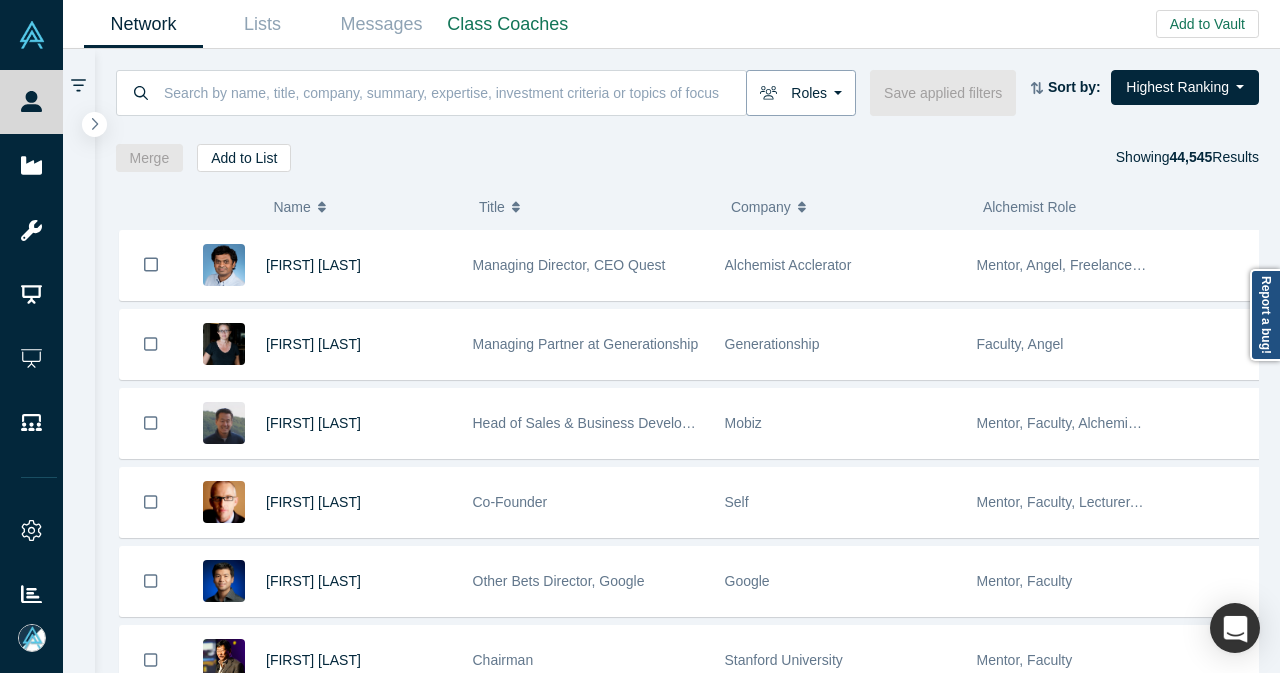 click on "Roles" at bounding box center [801, 93] 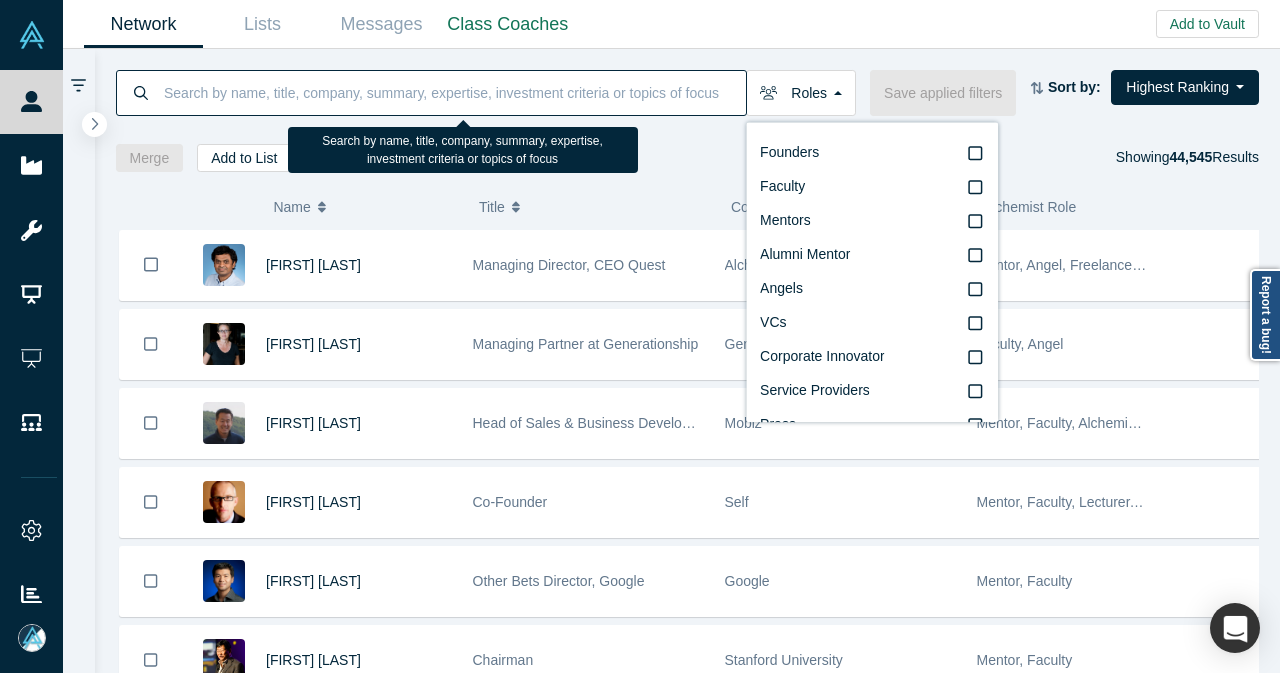 click at bounding box center (454, 92) 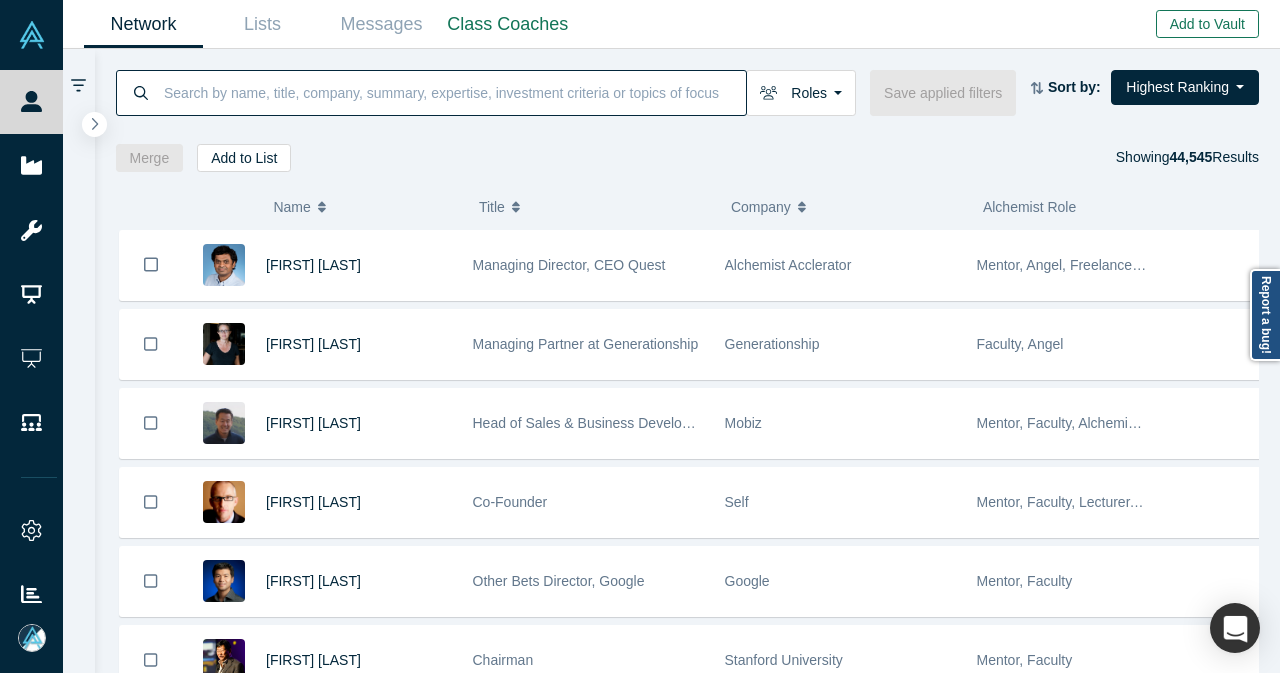 click on "Add to Vault" at bounding box center (1207, 24) 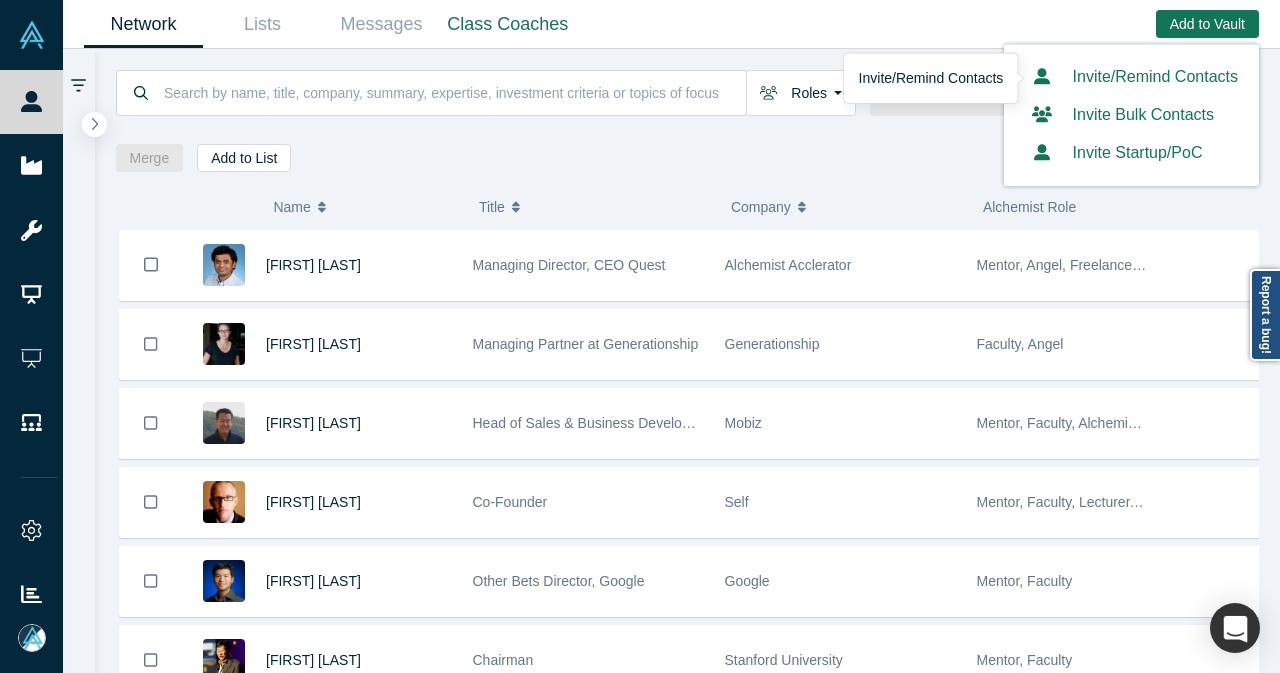click on "Invite/Remind Contacts" at bounding box center [1131, 76] 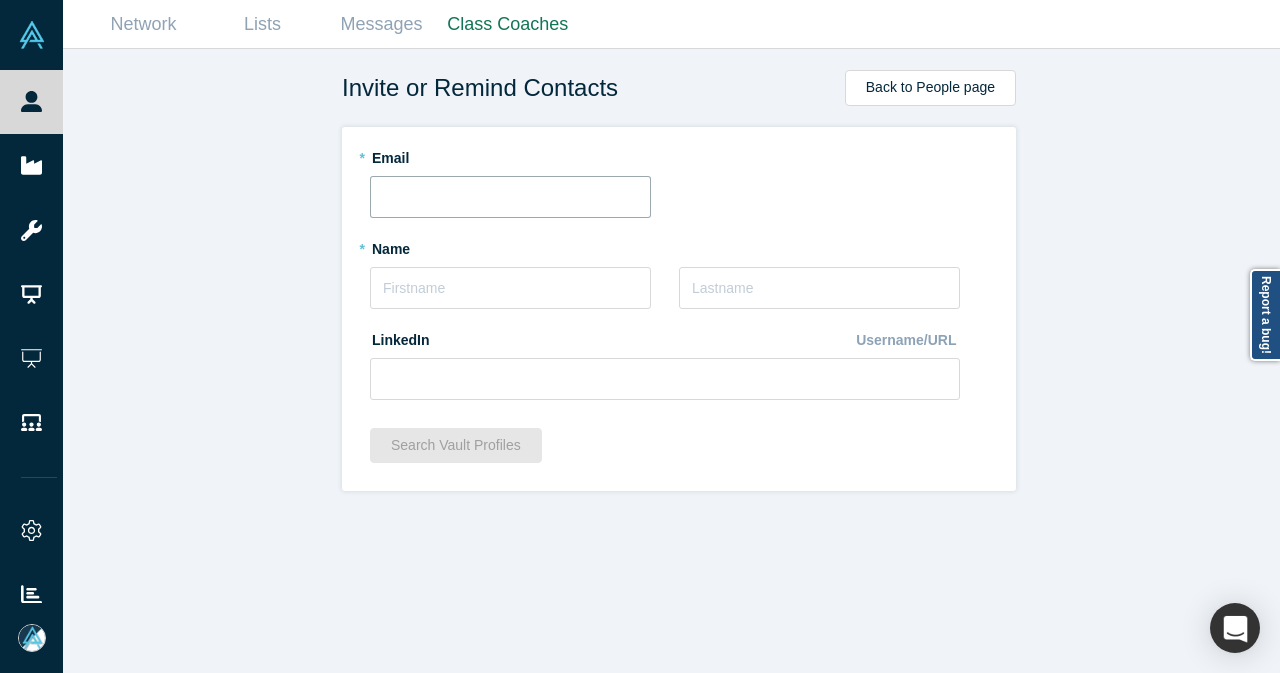 click at bounding box center (510, 197) 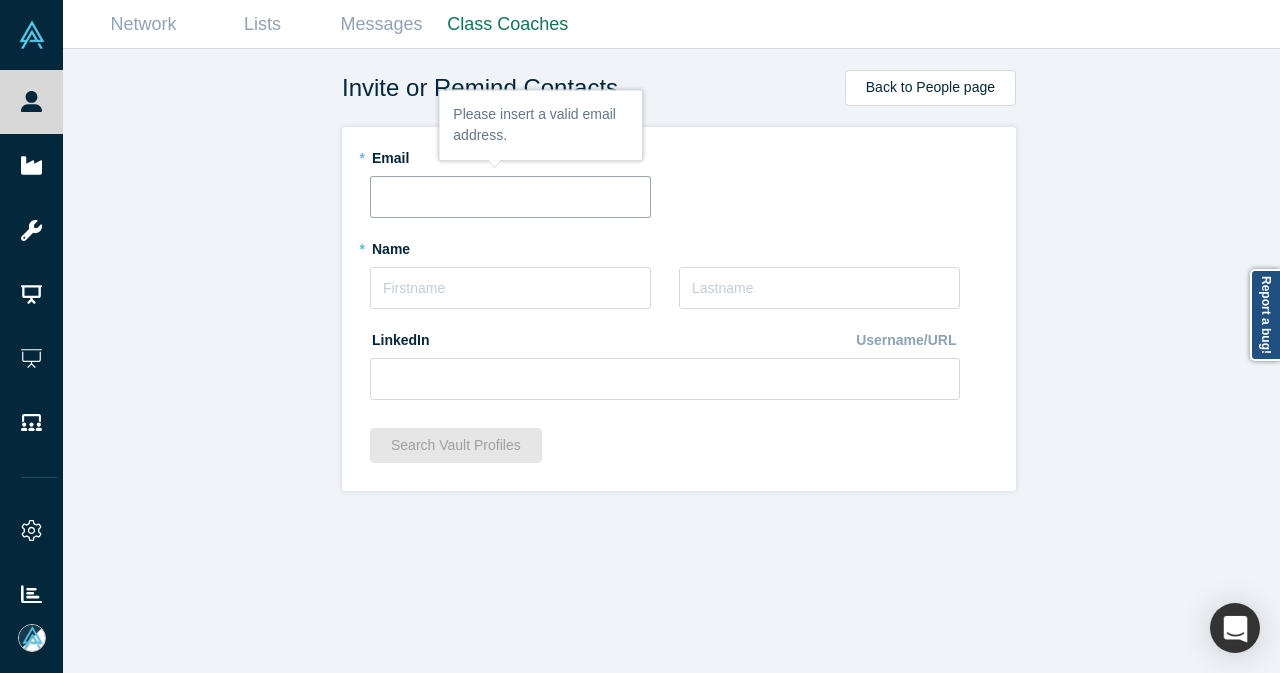 paste on "rui.ishino@nec-x.com" 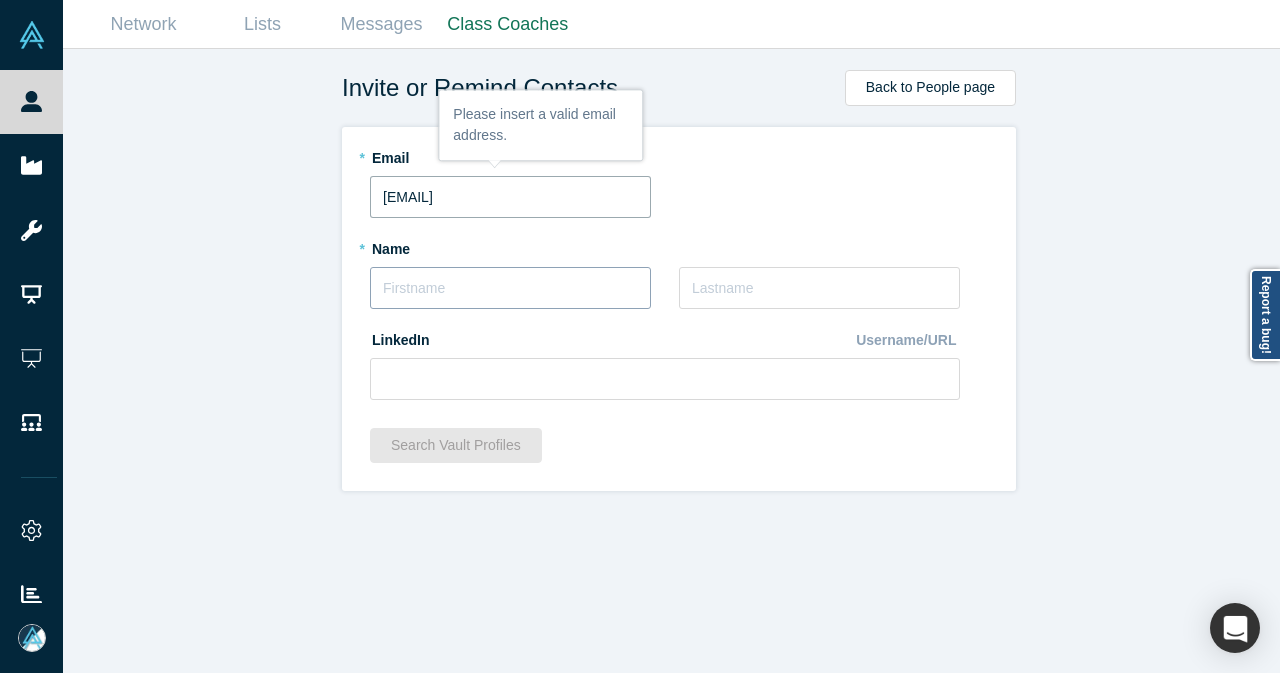type on "rui.ishino@nec-x.com" 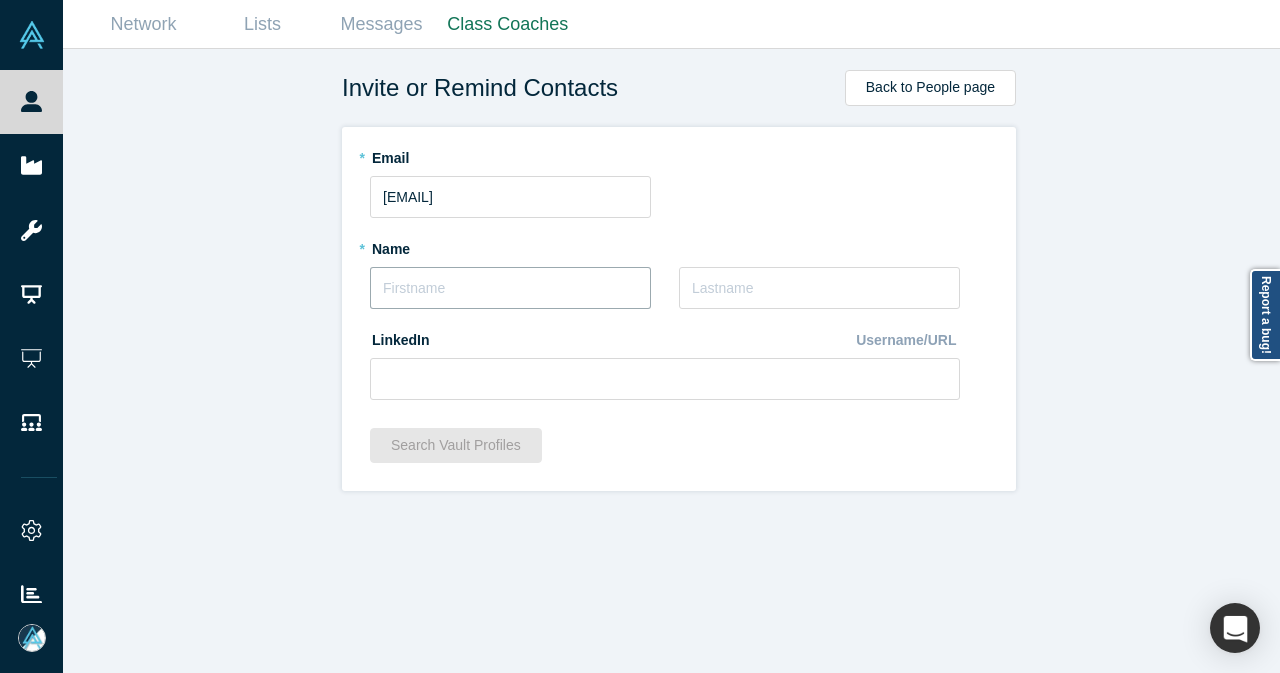 click at bounding box center (510, 288) 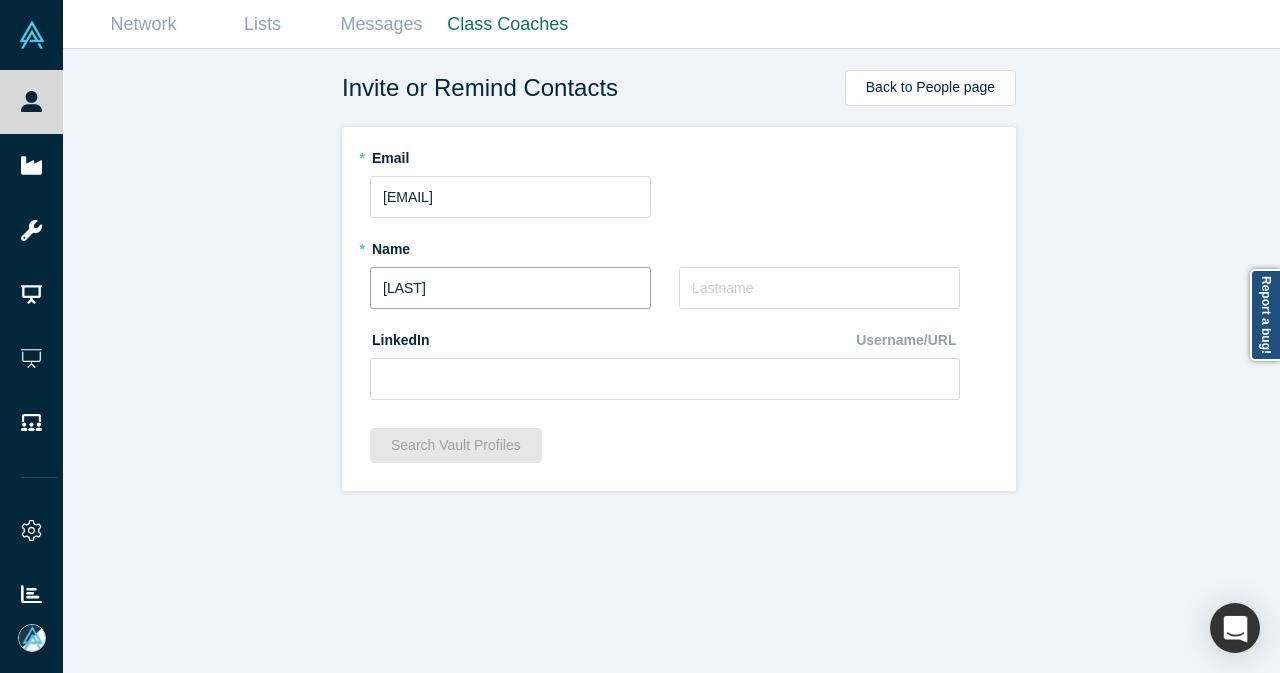 type on "Ishino" 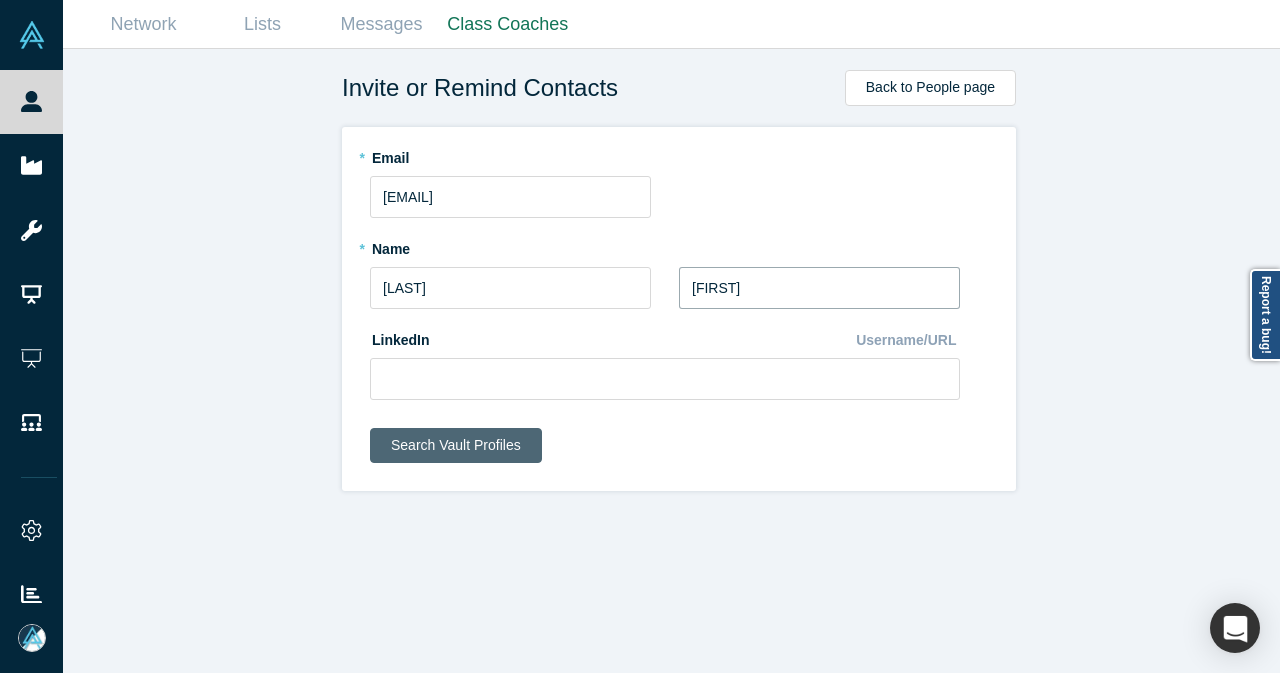 type on "Rui" 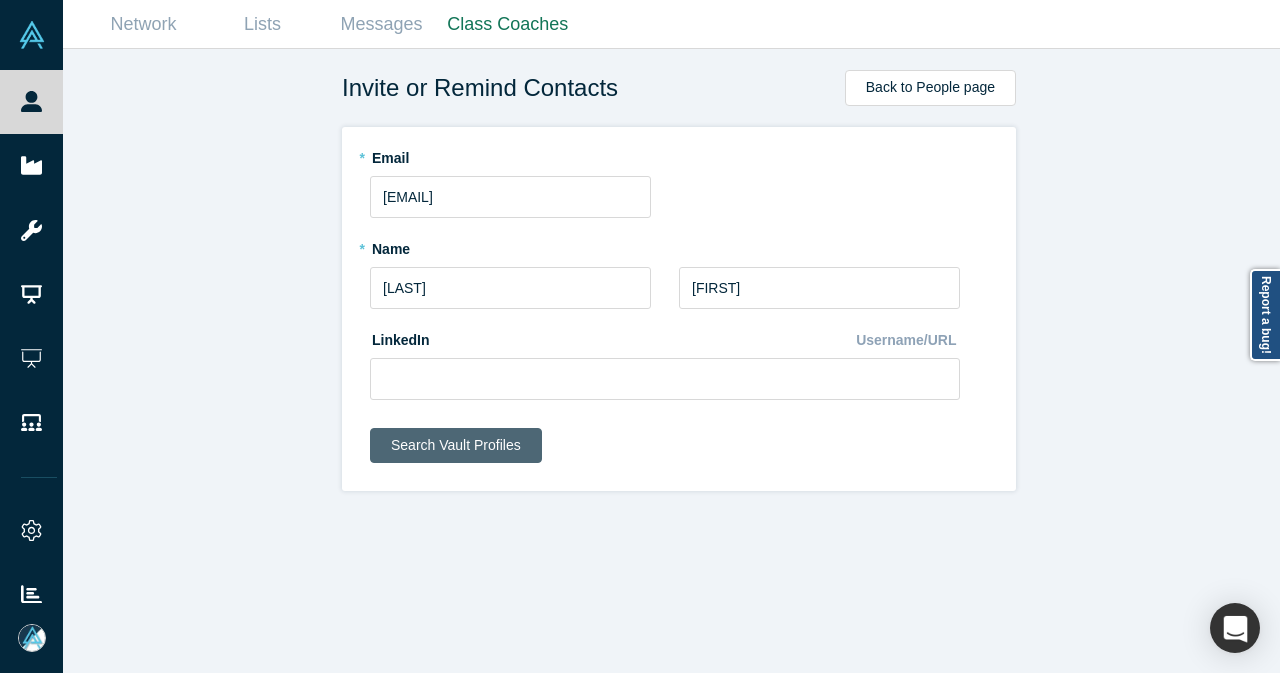 click on "Search Vault Profiles" at bounding box center (456, 445) 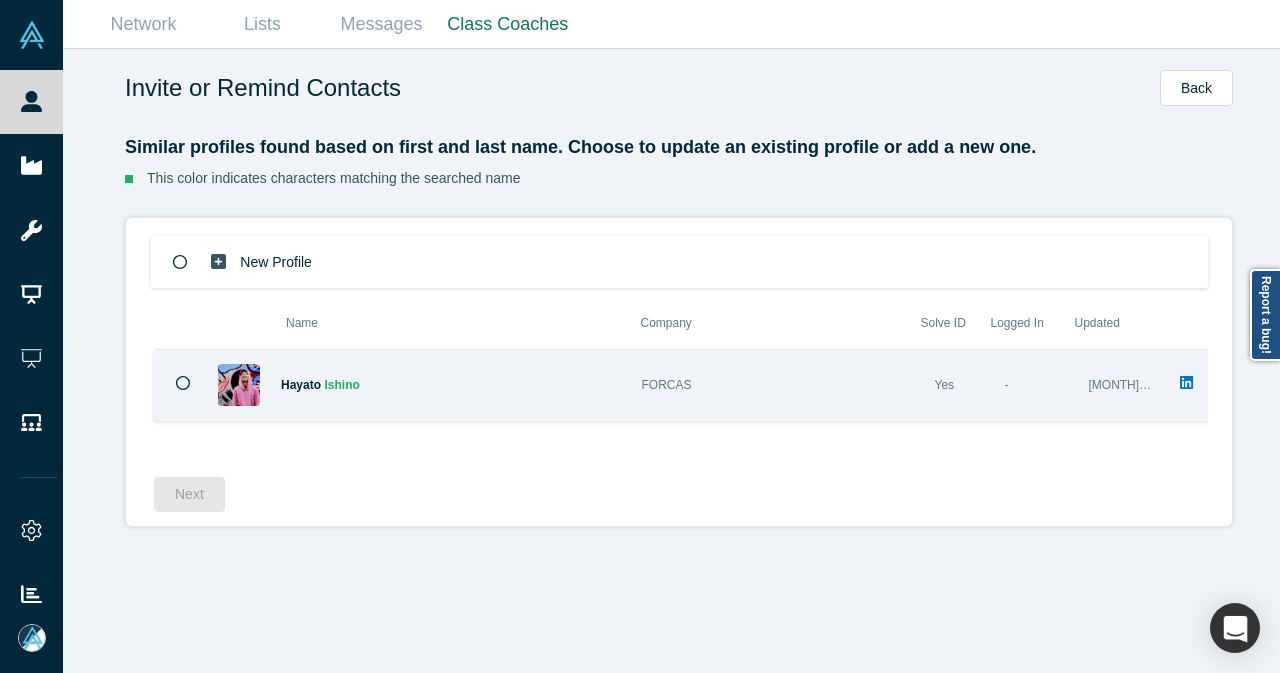 click 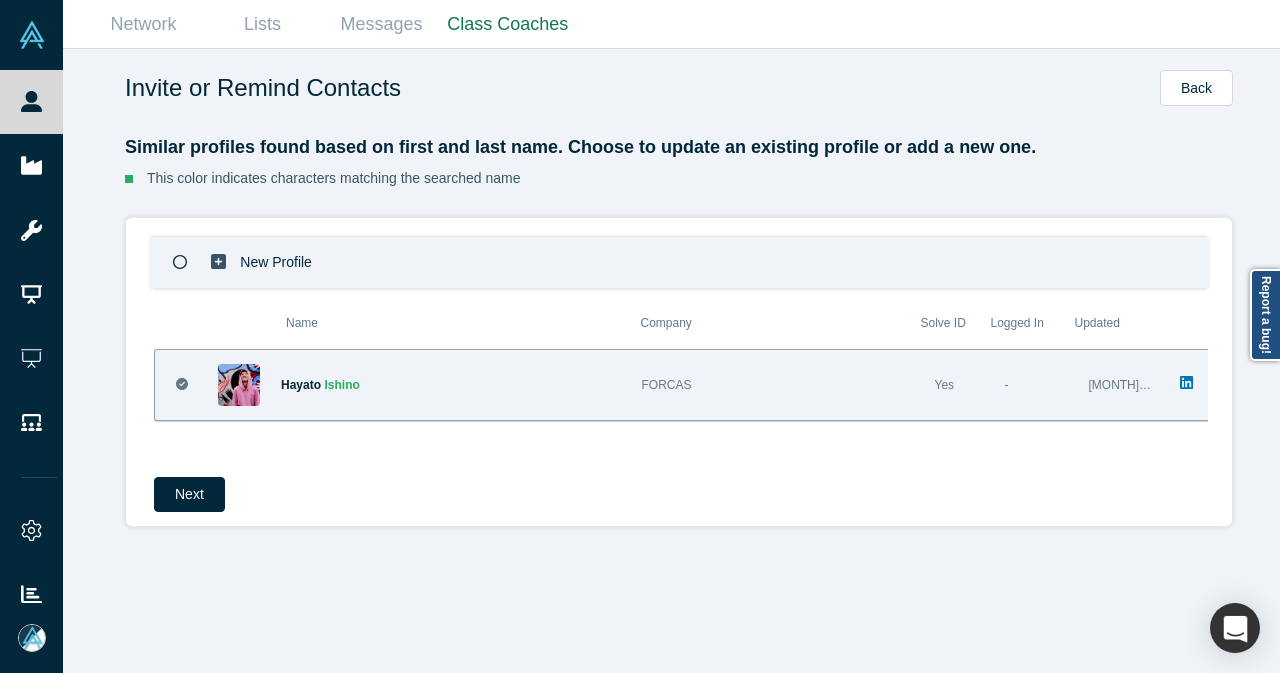 click 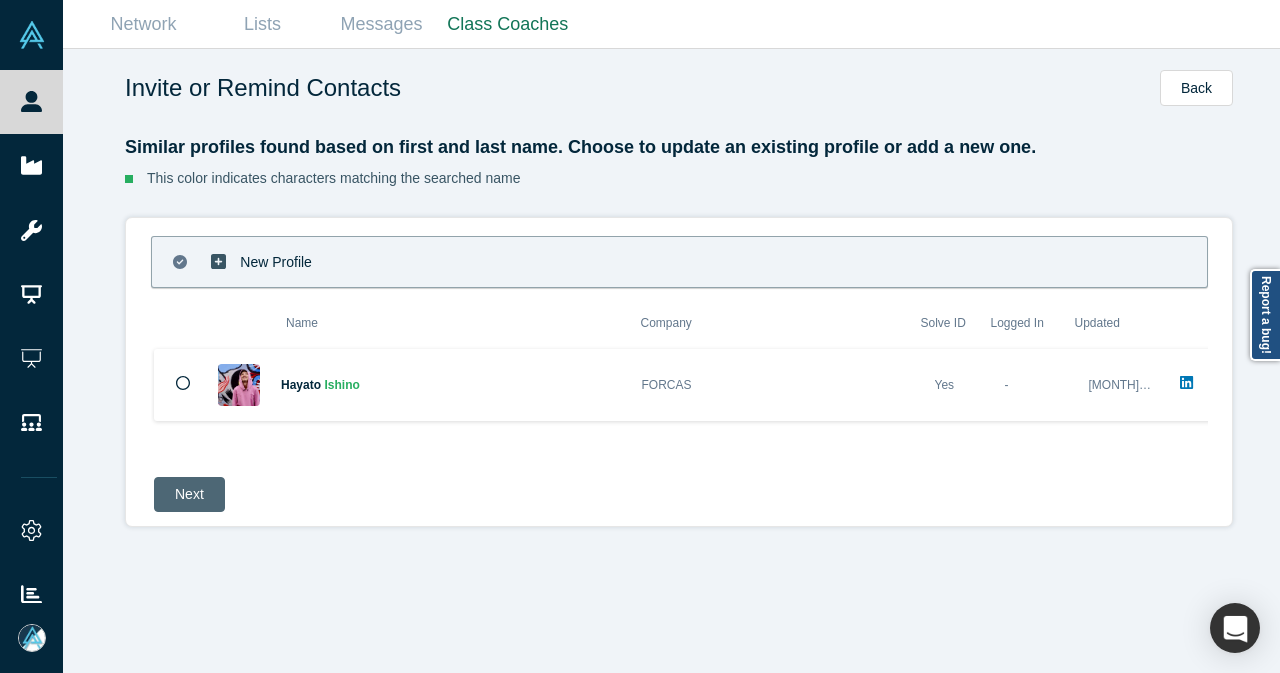 click on "Next" at bounding box center (189, 494) 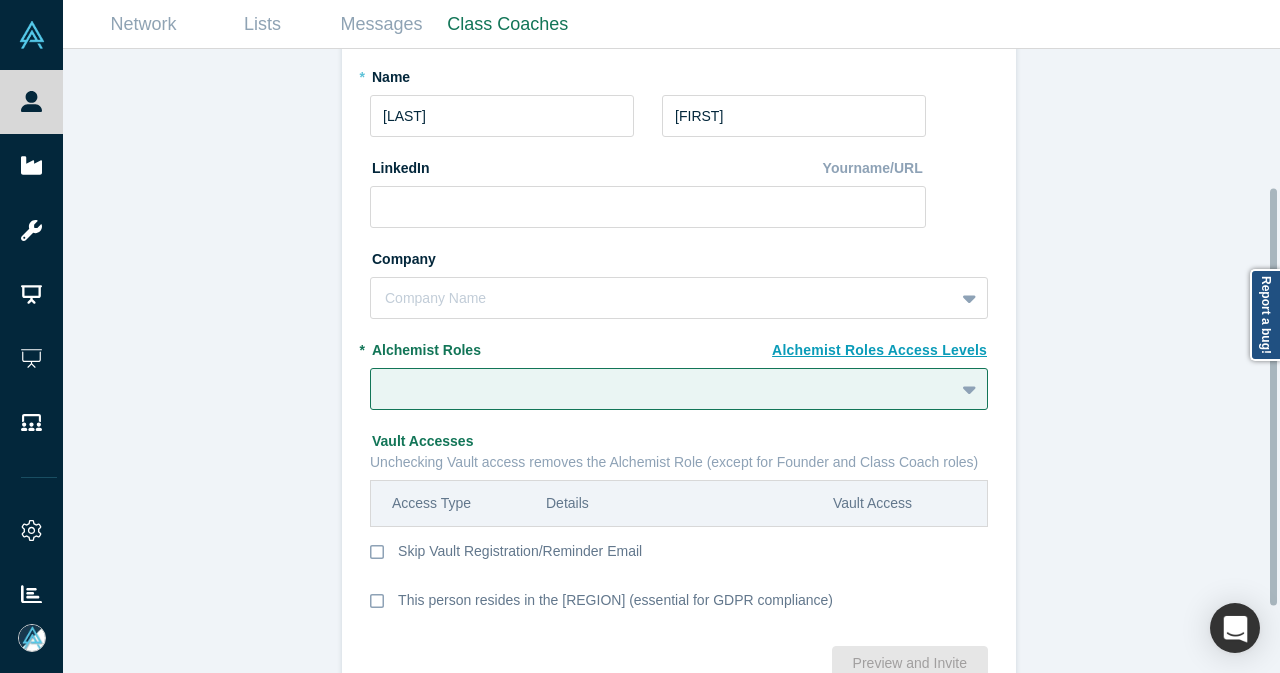 scroll, scrollTop: 300, scrollLeft: 0, axis: vertical 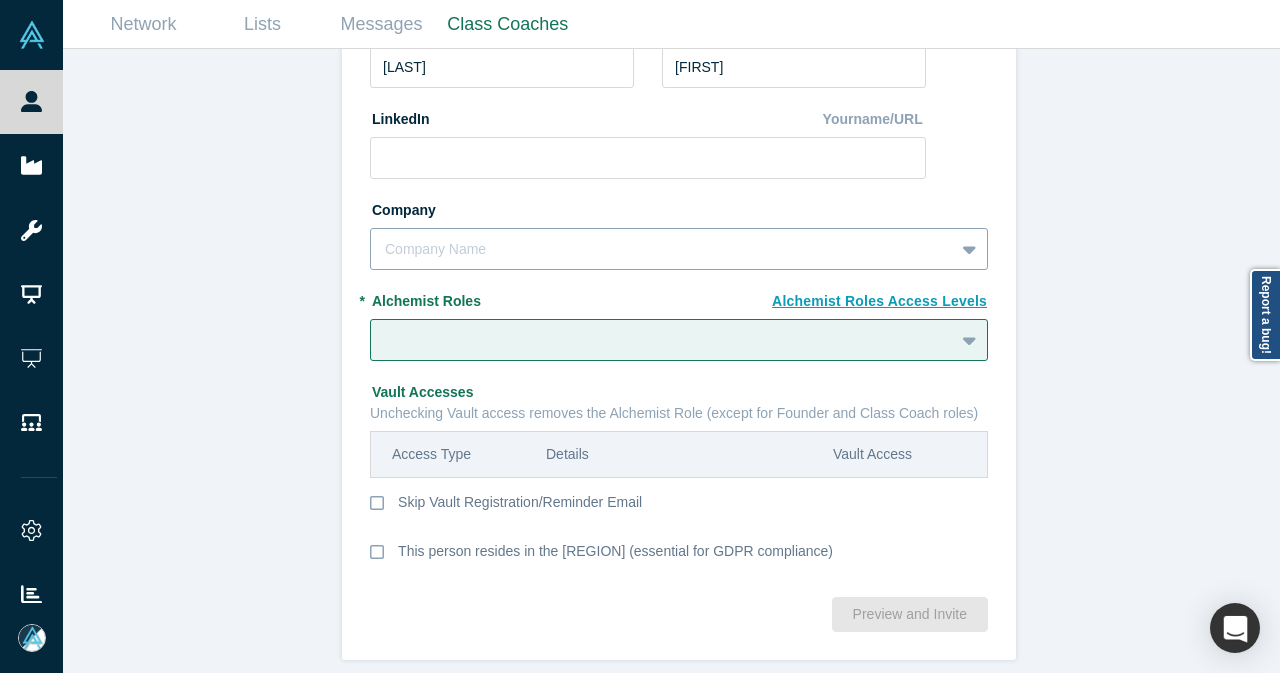 click at bounding box center (971, 249) 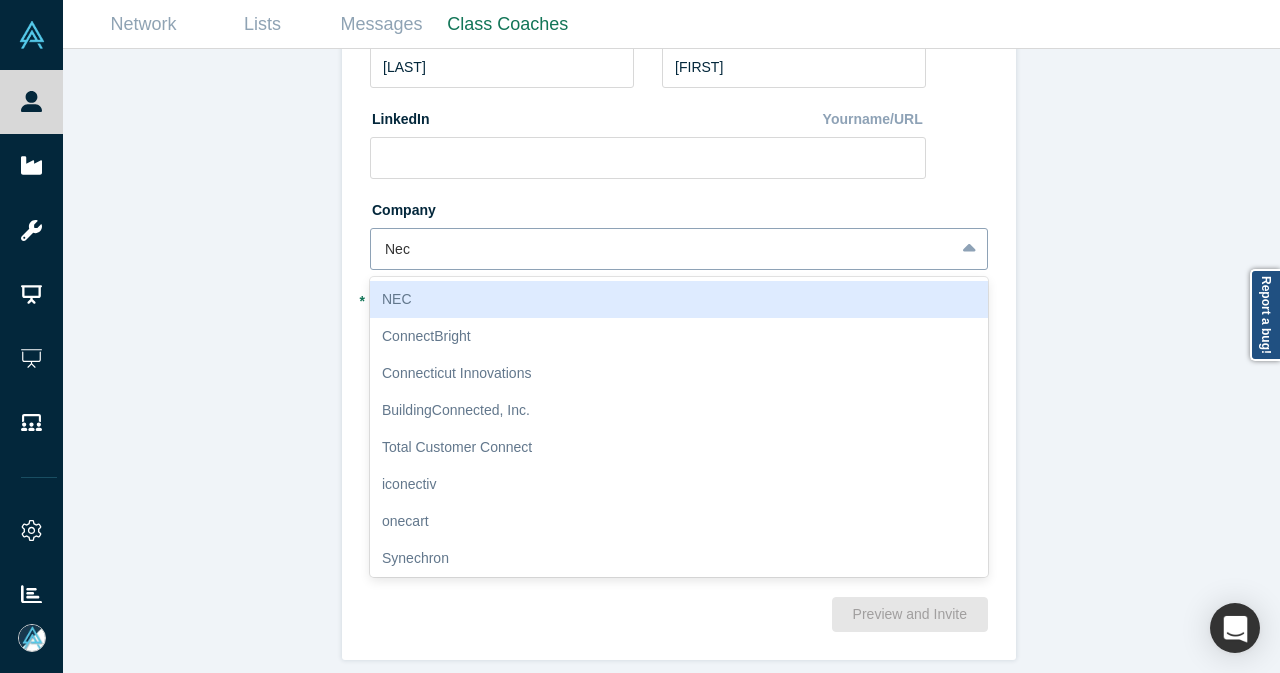 type on "Necx" 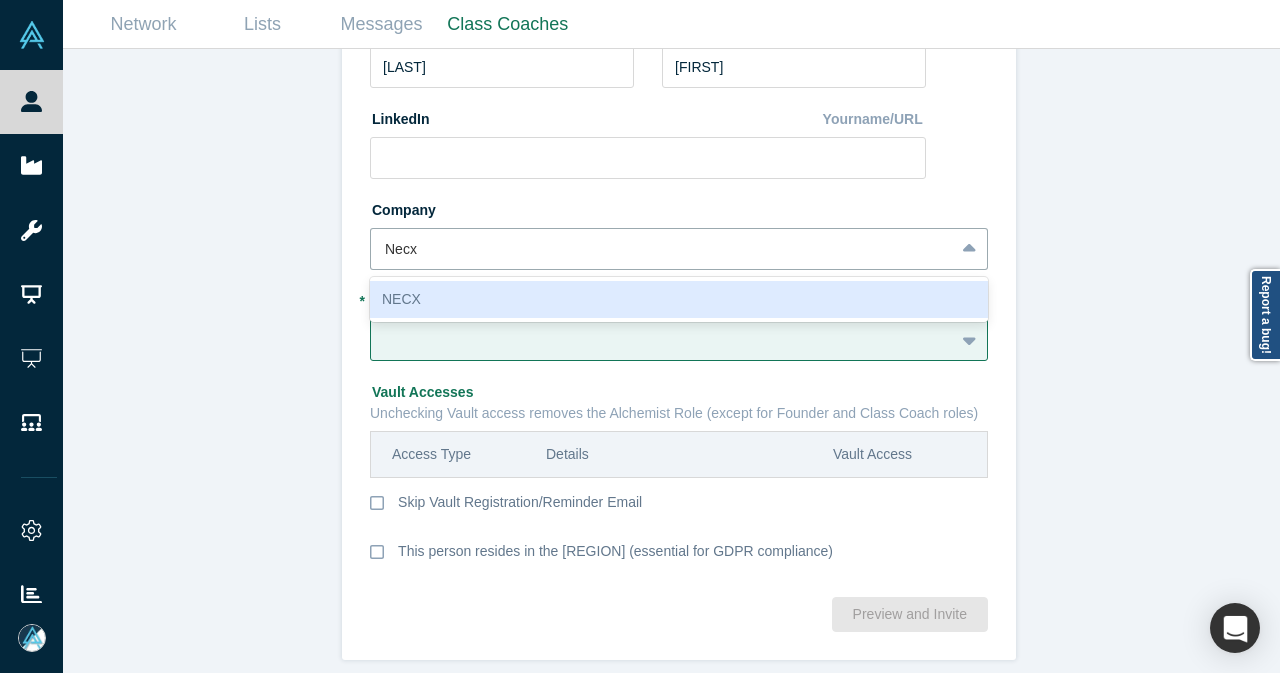 click on "NECX" at bounding box center (679, 299) 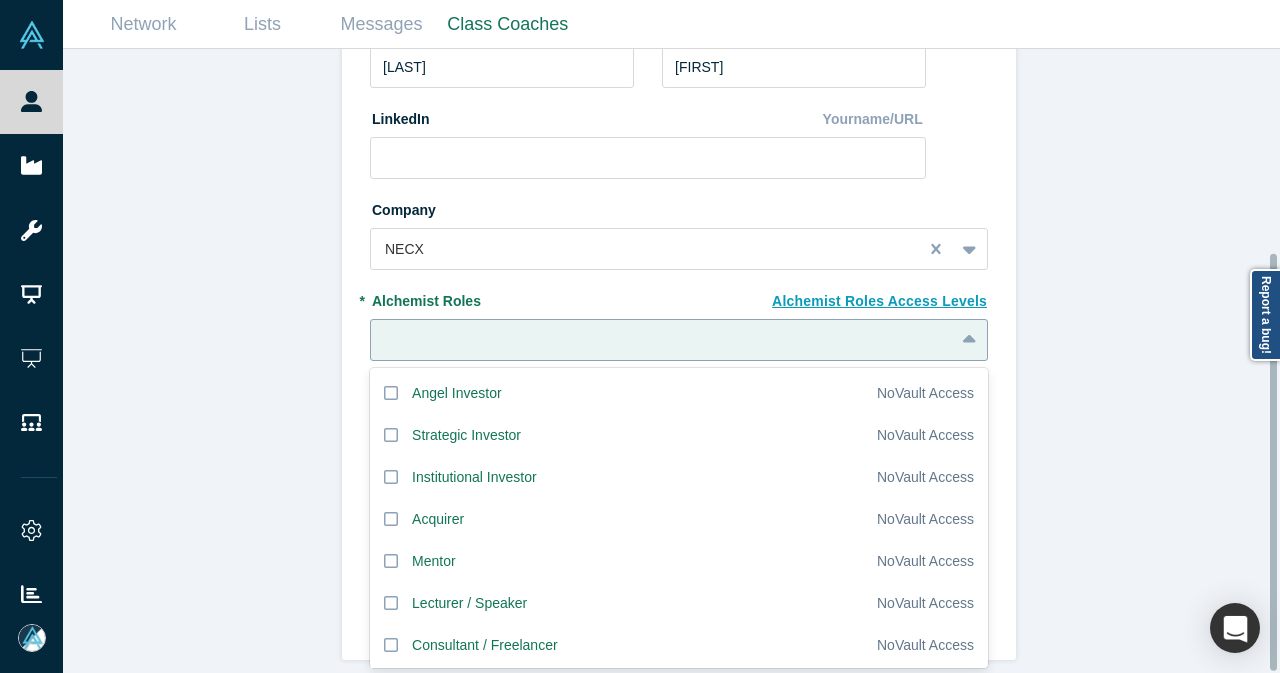 click at bounding box center [662, 340] 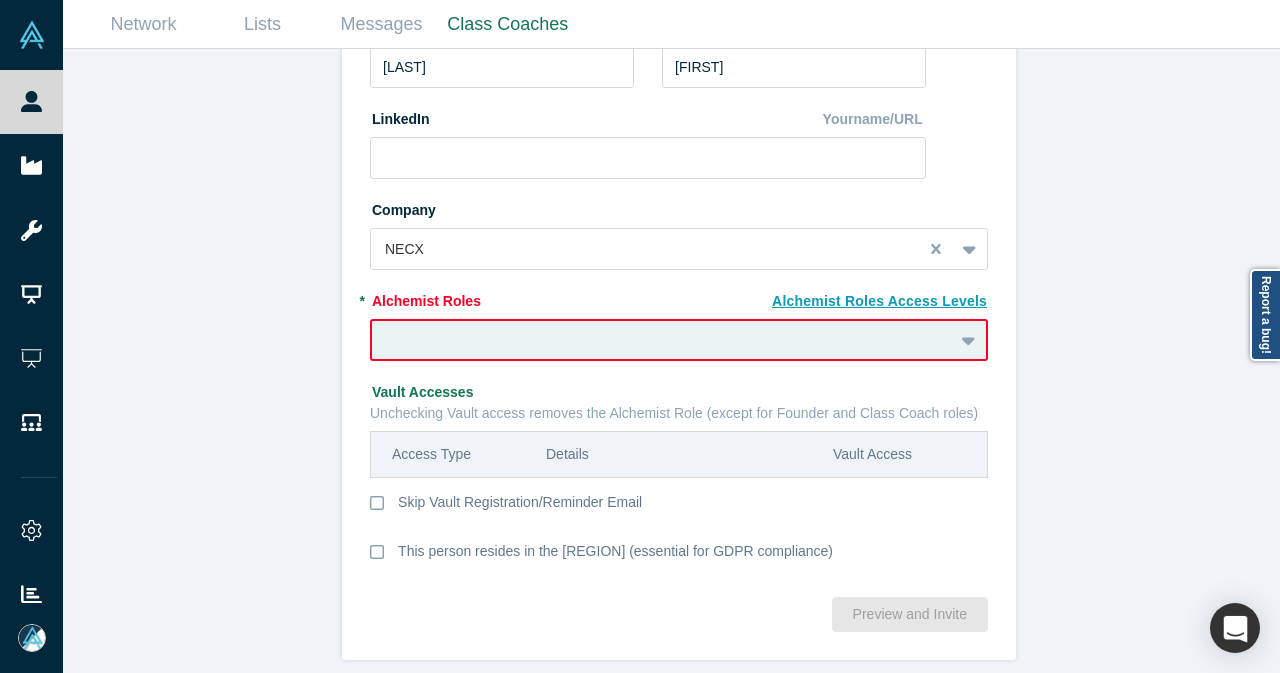 click 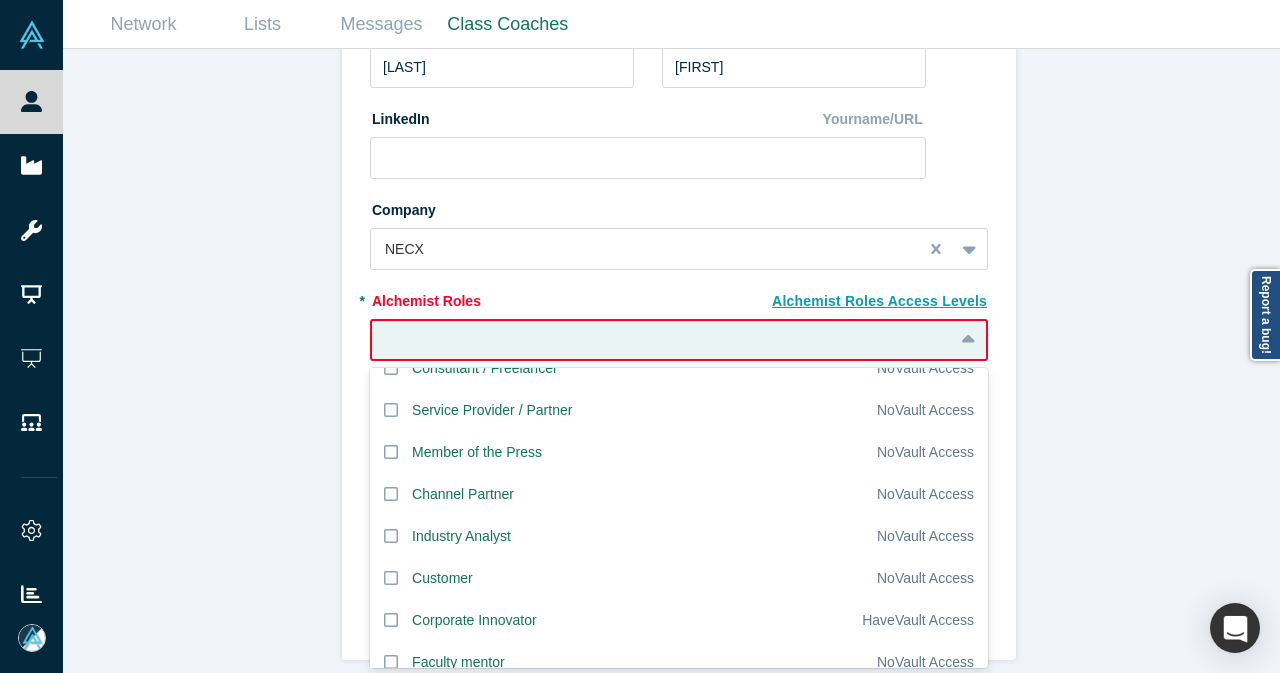 scroll, scrollTop: 248, scrollLeft: 0, axis: vertical 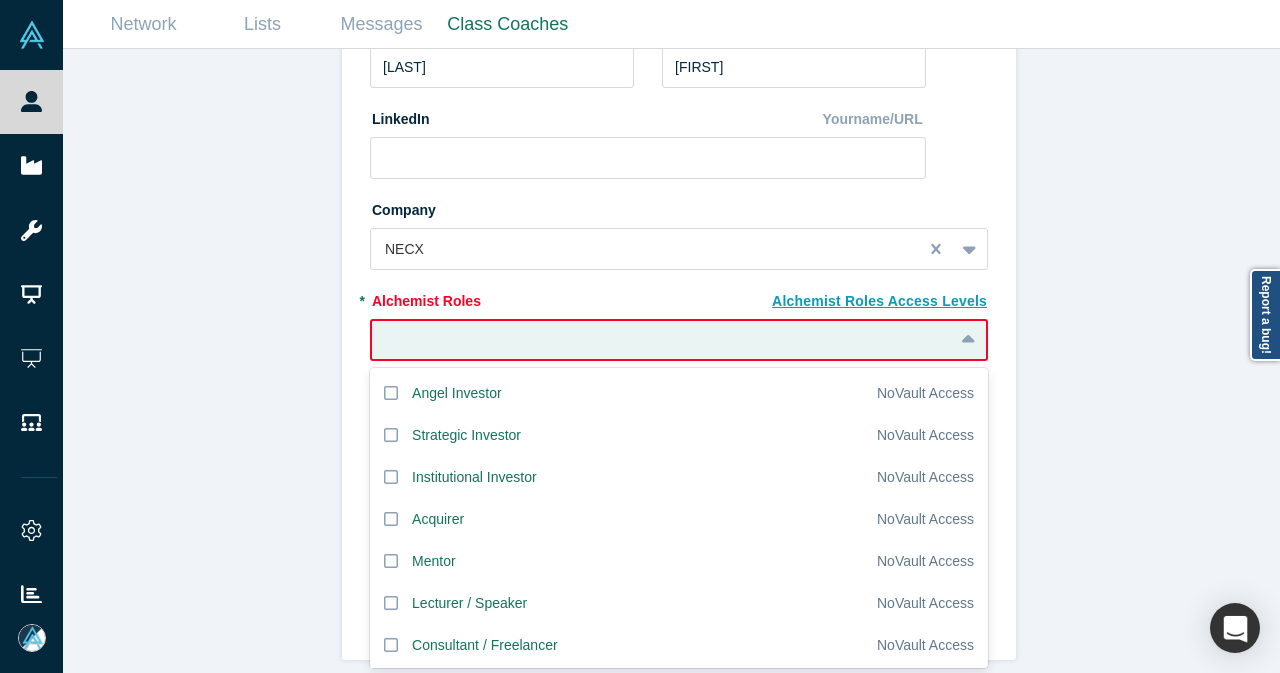 click 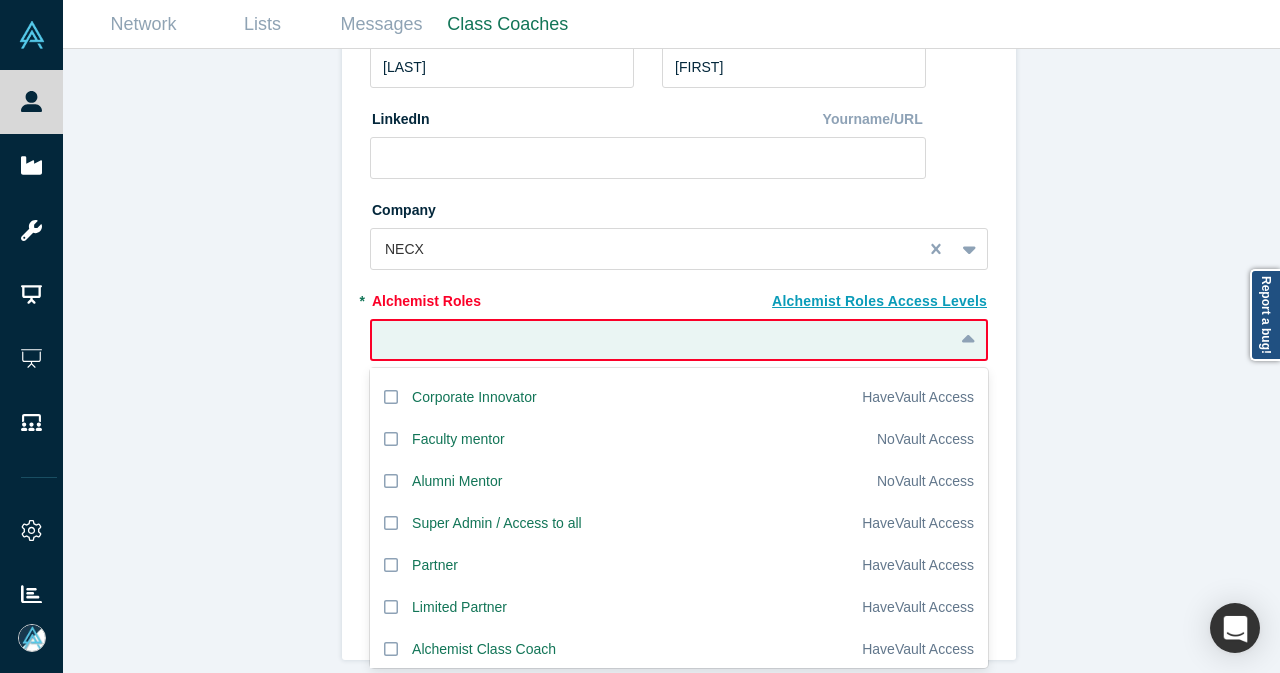 scroll, scrollTop: 548, scrollLeft: 0, axis: vertical 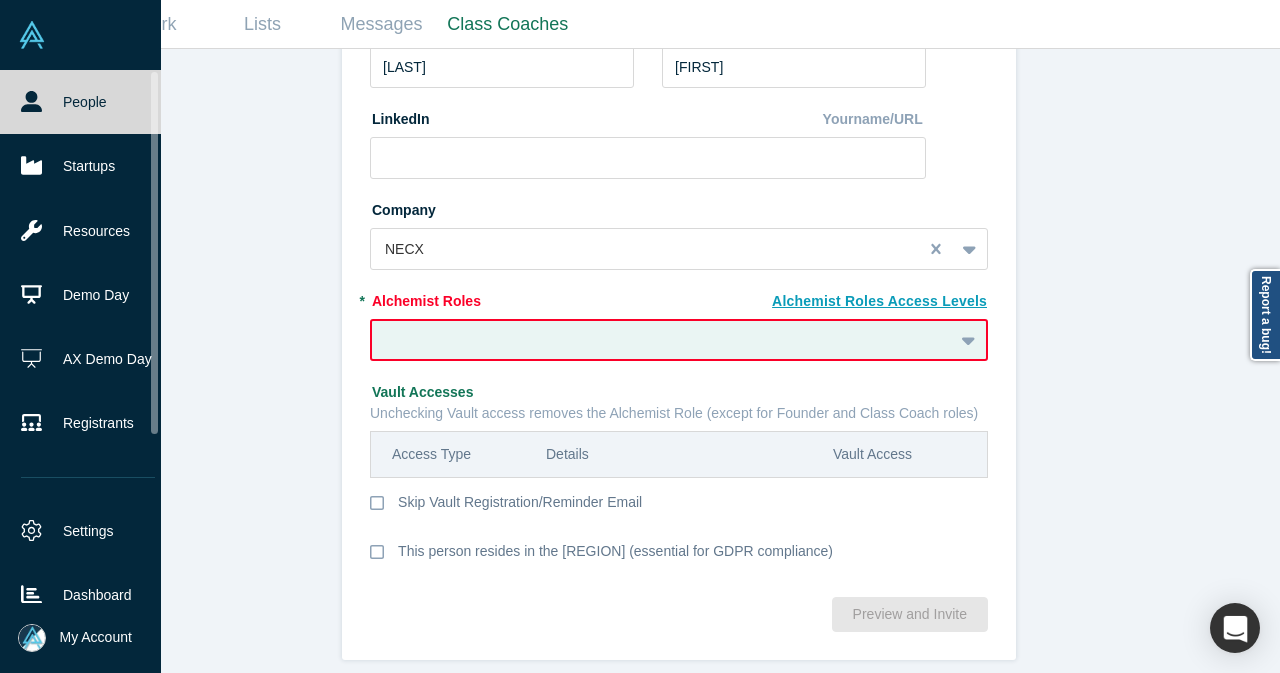 click 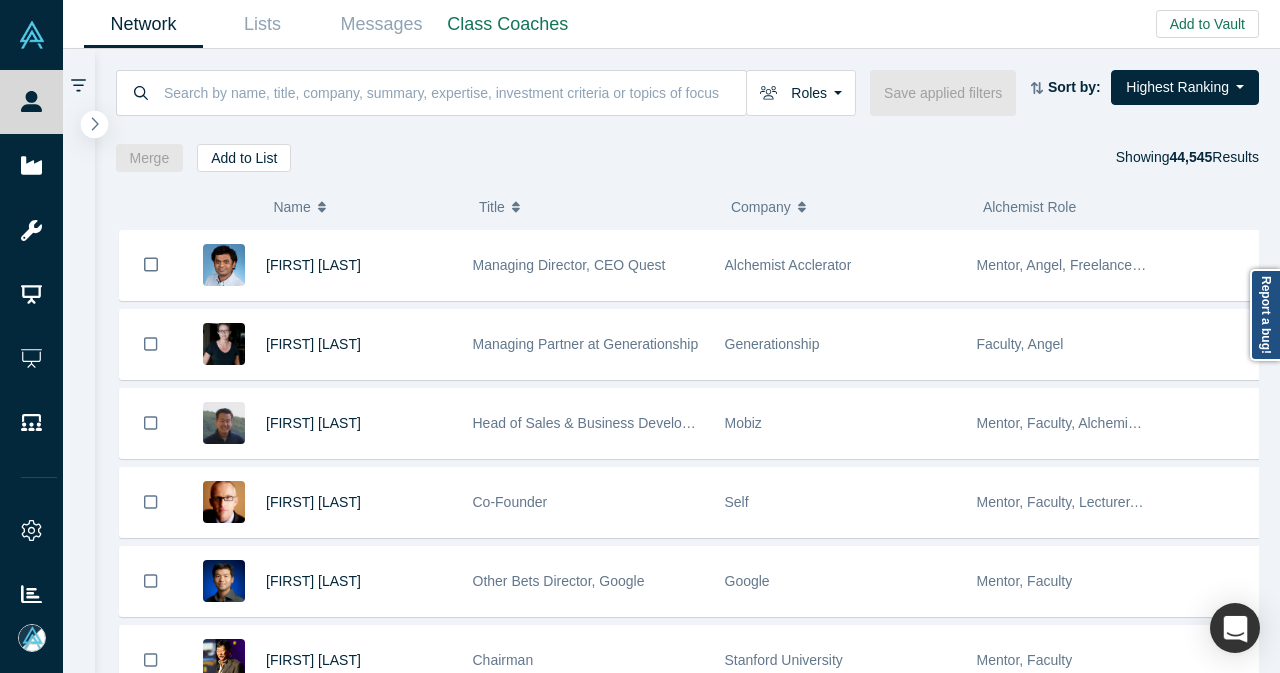 click at bounding box center (94, 124) 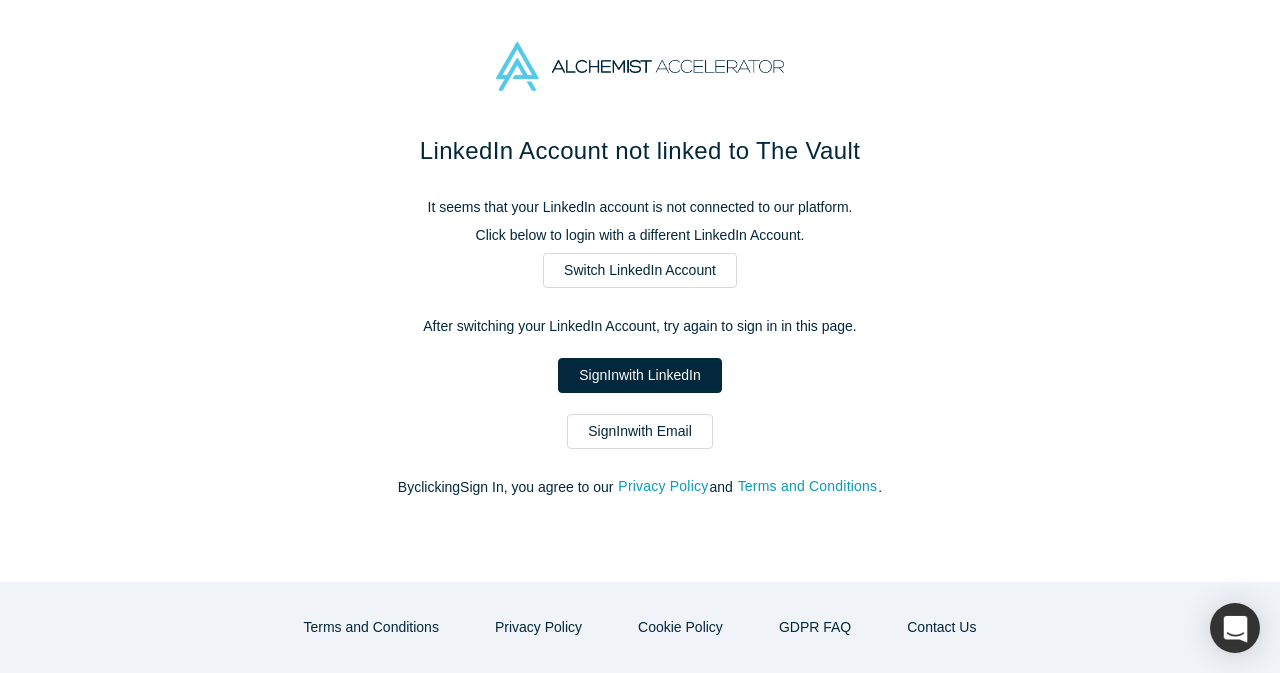 scroll, scrollTop: 0, scrollLeft: 0, axis: both 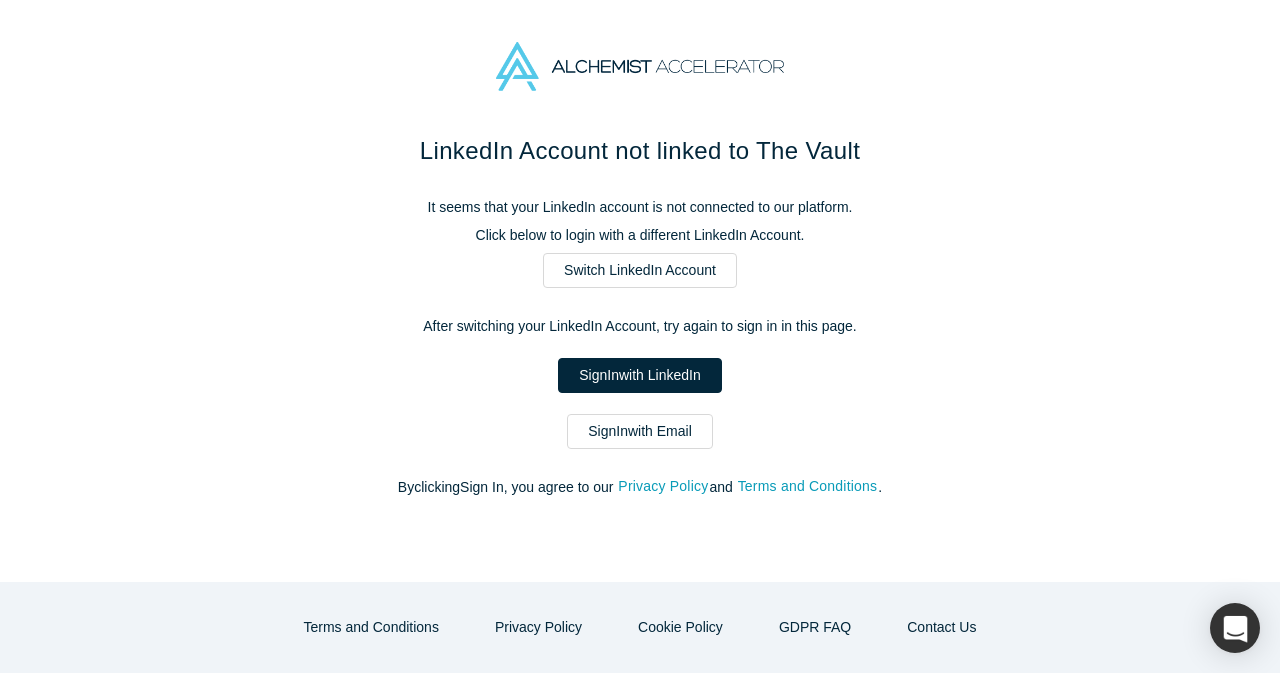 click on "Sign  In  with Email" at bounding box center (640, 431) 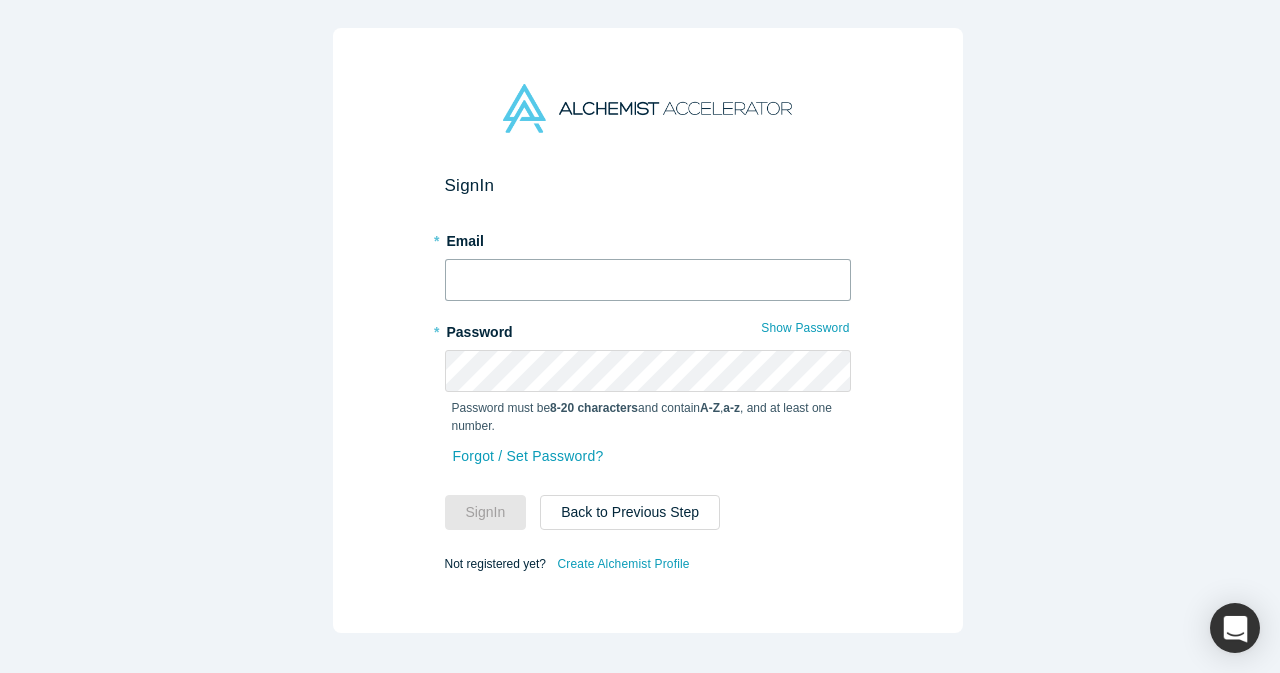 type on "mia@alchemistaccelerator.com" 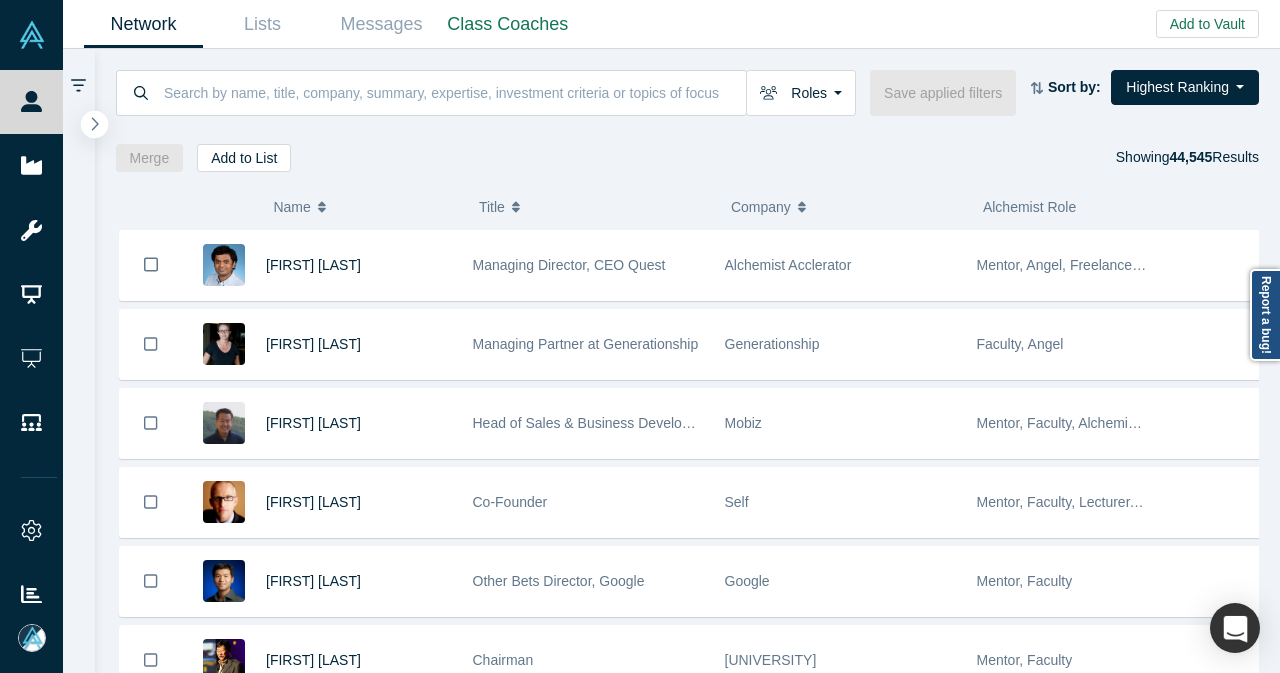 click 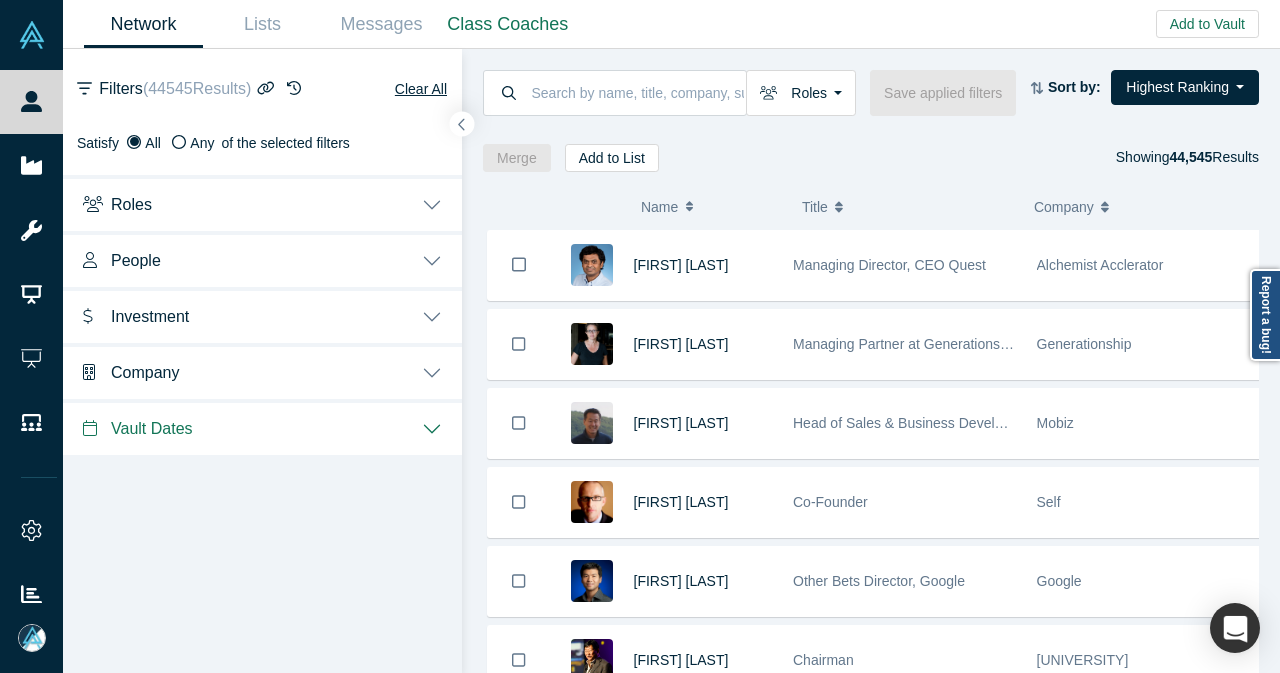 click on "Investment" at bounding box center (262, 315) 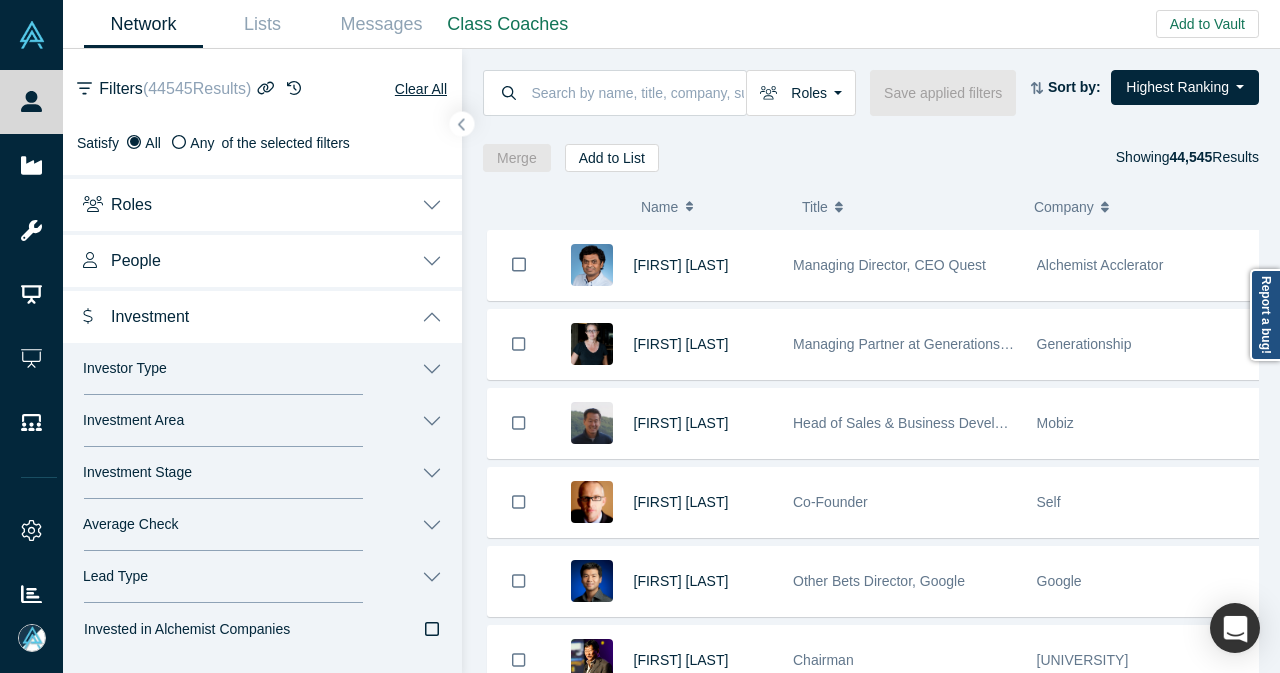 click on "Investor Type" at bounding box center [262, 369] 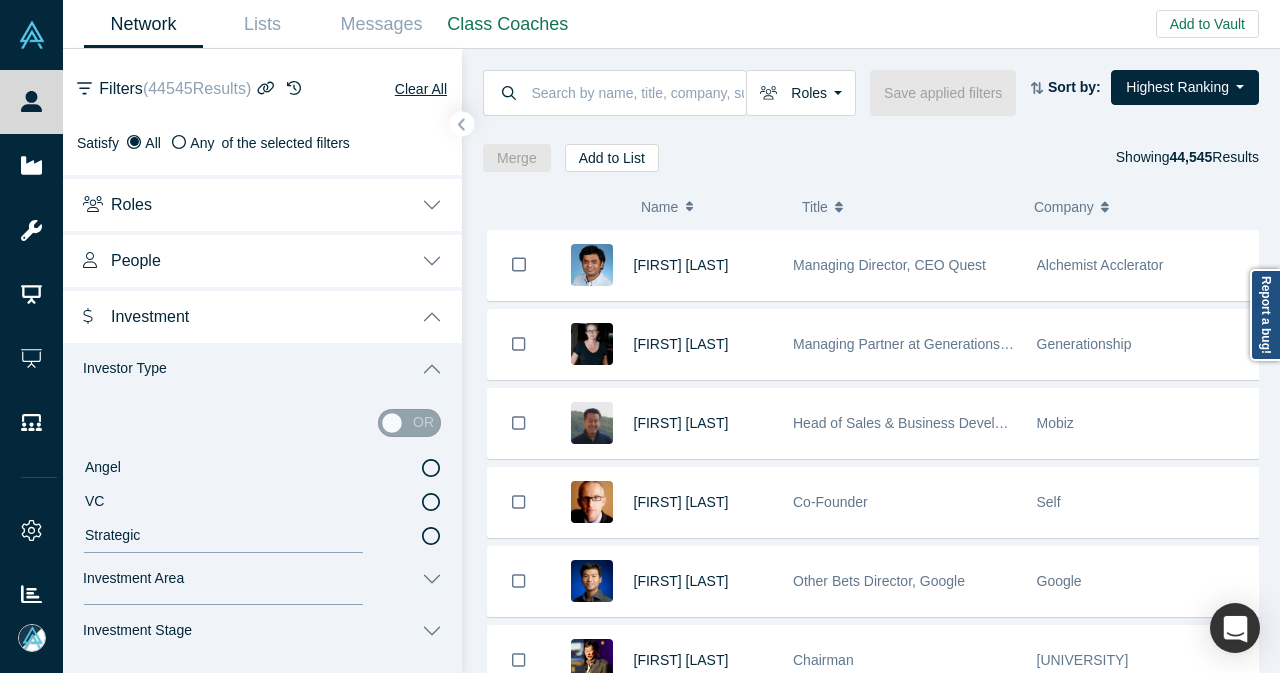 click 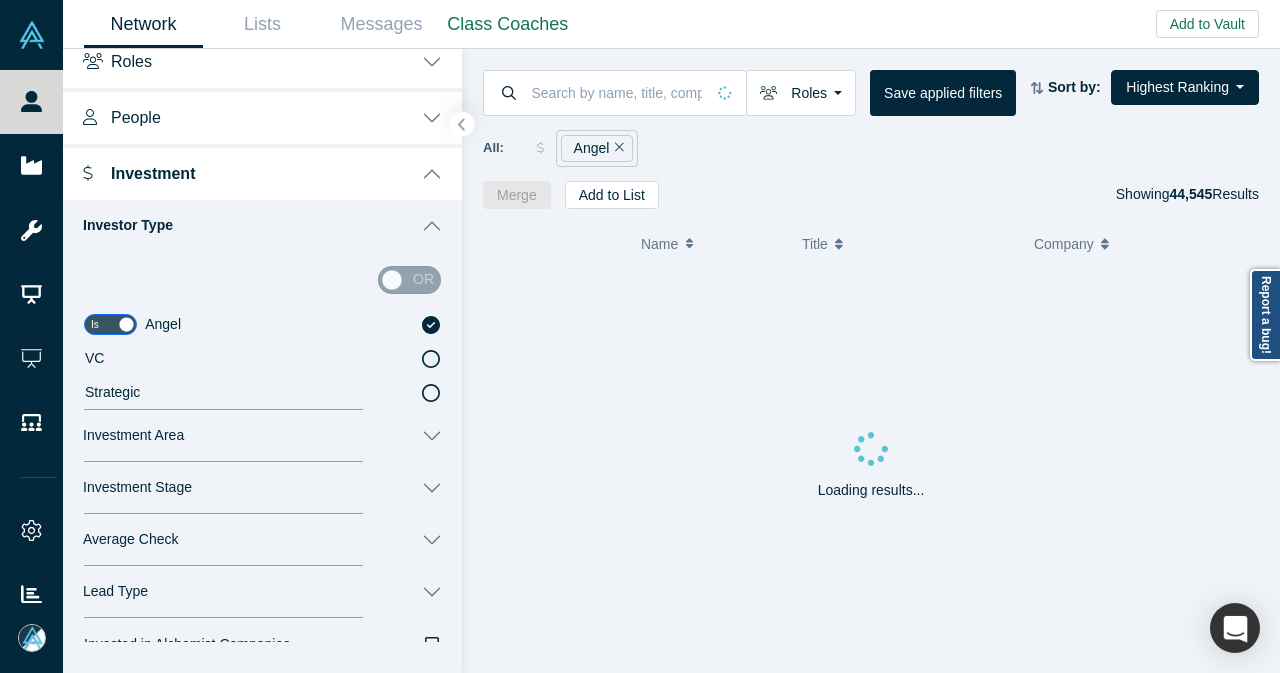 scroll, scrollTop: 200, scrollLeft: 0, axis: vertical 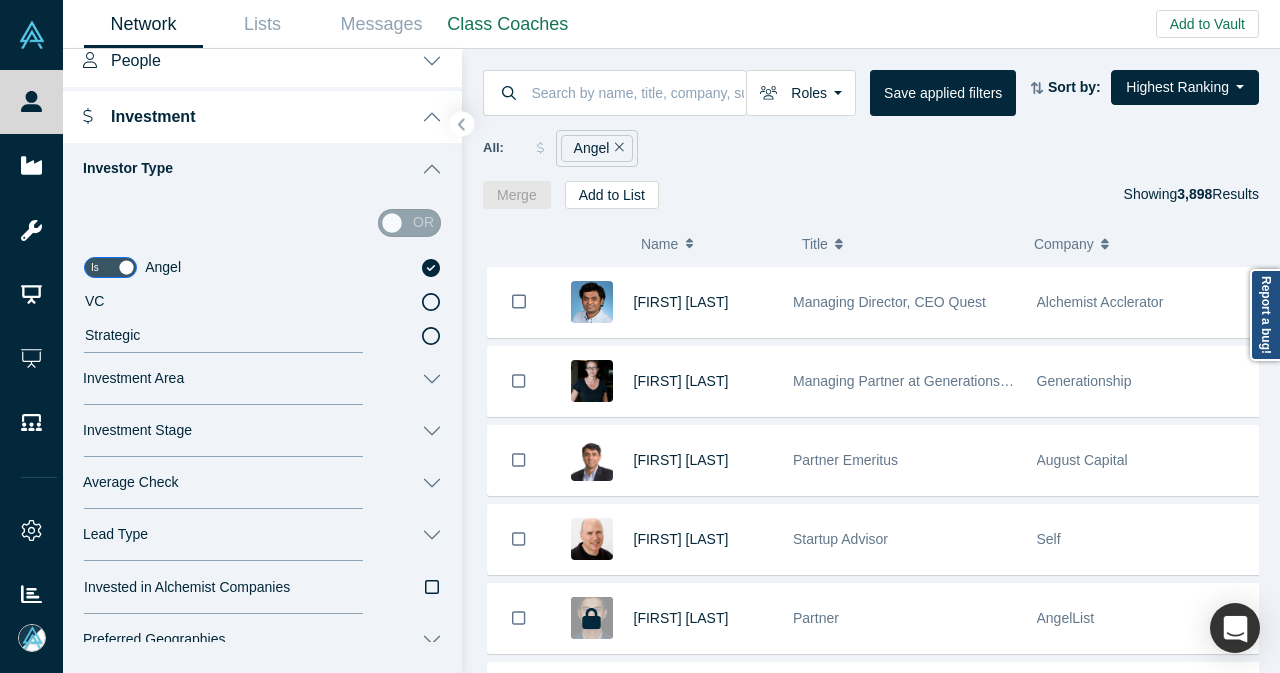 click on "Investment Area" at bounding box center (262, 379) 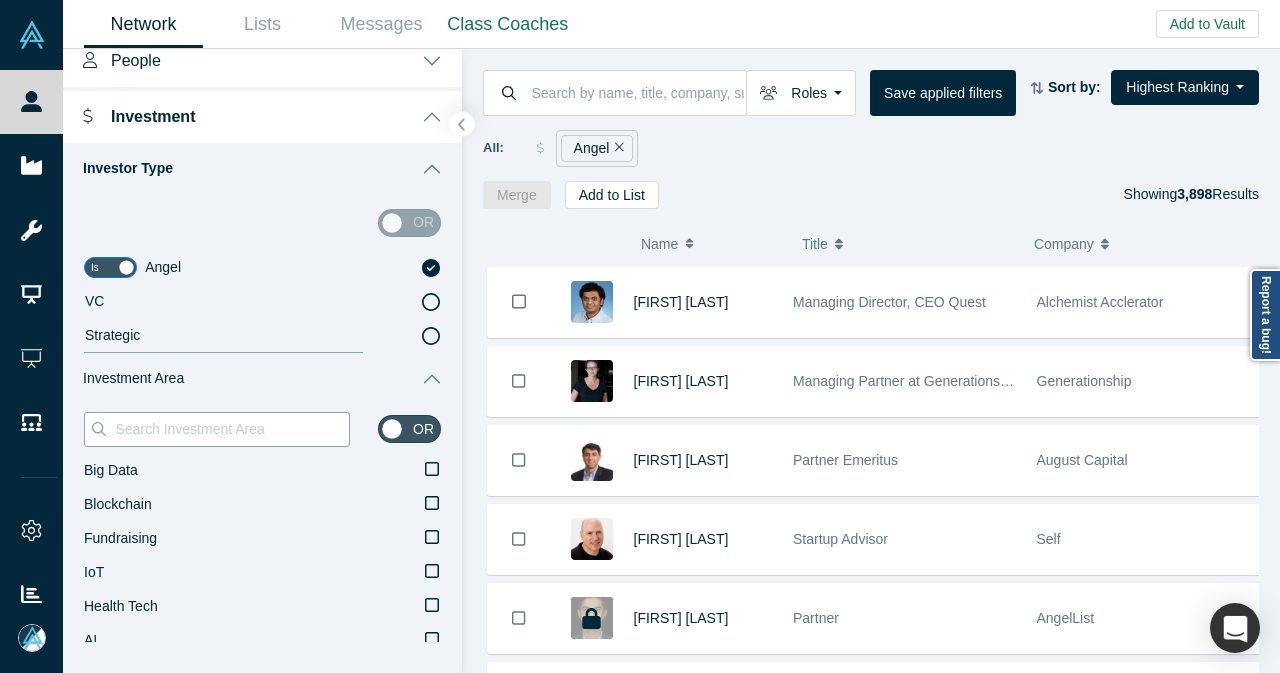 click at bounding box center [231, 429] 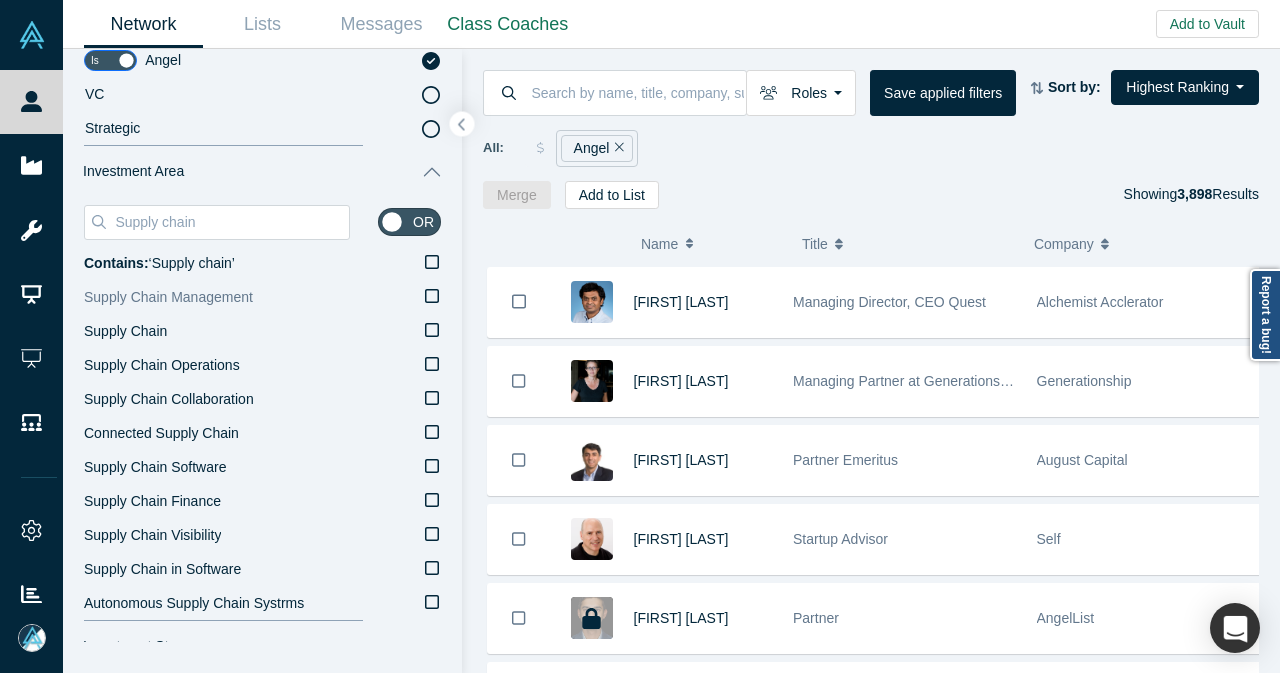 scroll, scrollTop: 400, scrollLeft: 0, axis: vertical 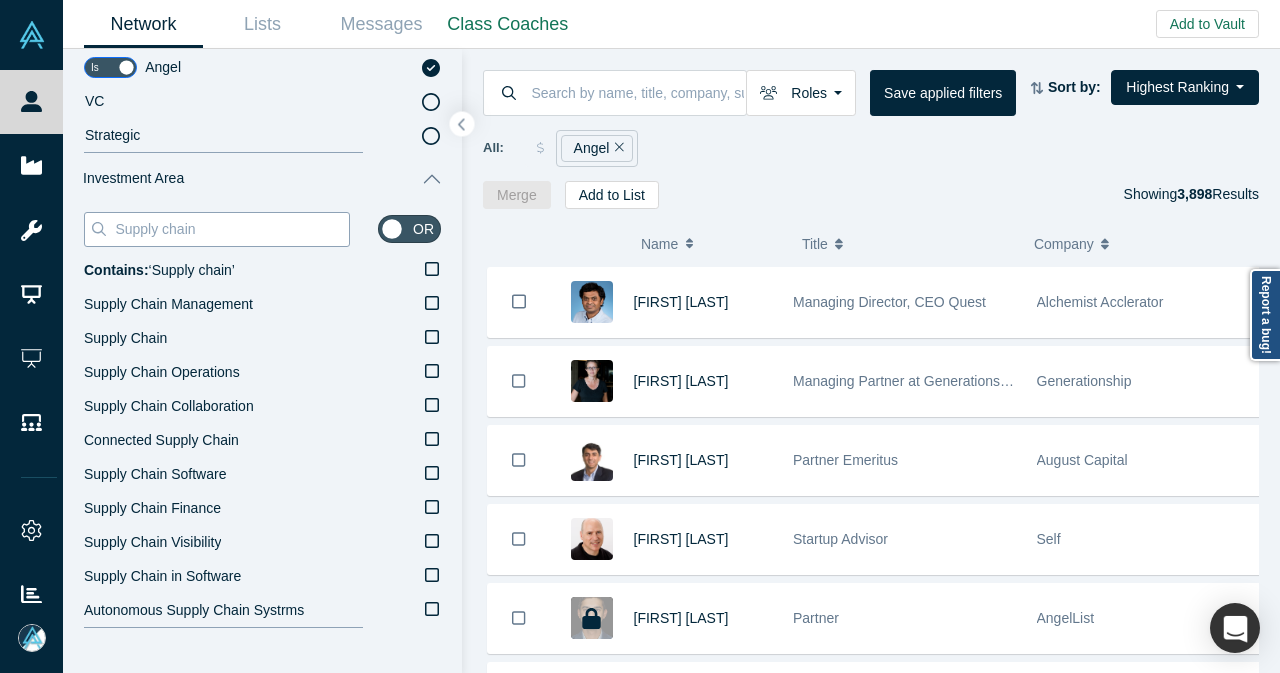 click on "Supply chain" at bounding box center (231, 229) 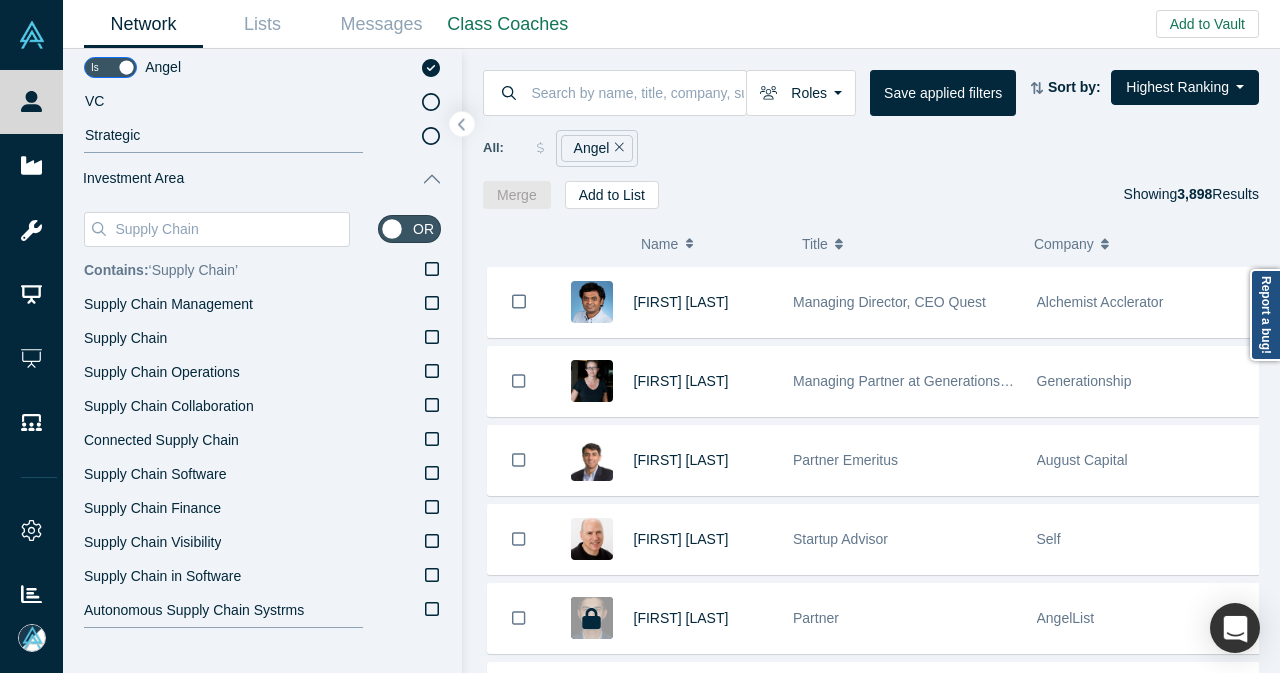 click 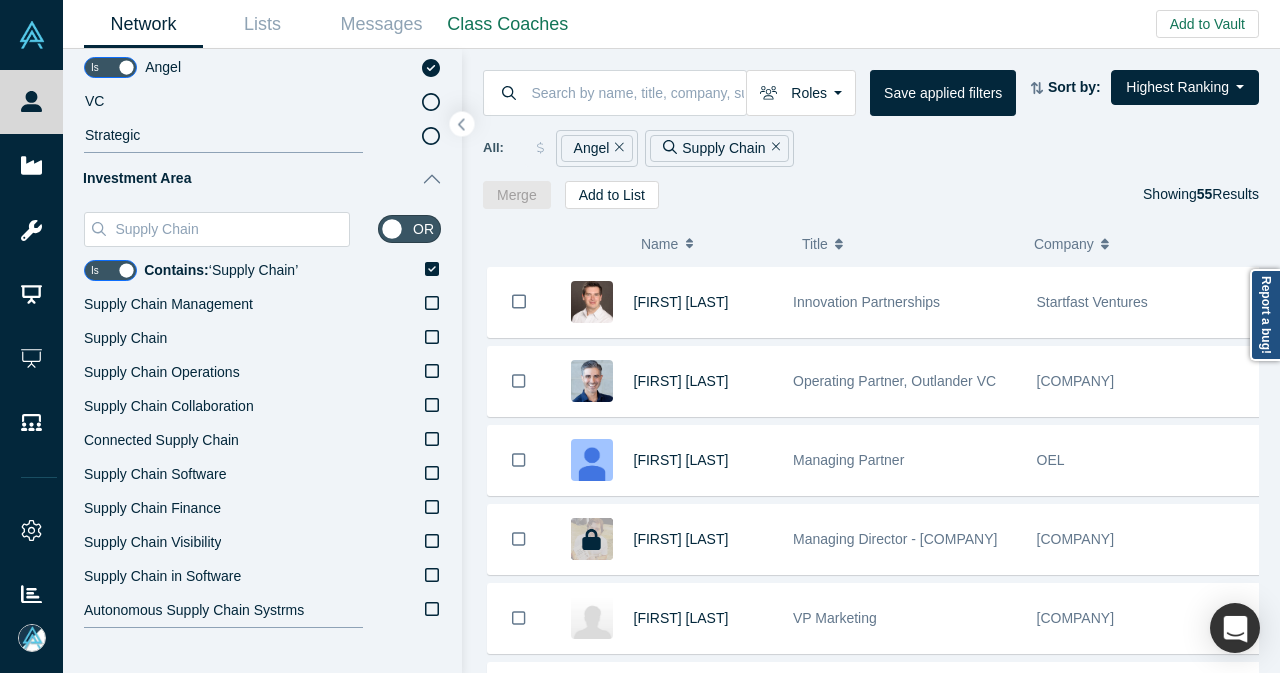 drag, startPoint x: 247, startPoint y: 227, endPoint x: 80, endPoint y: 233, distance: 167.10774 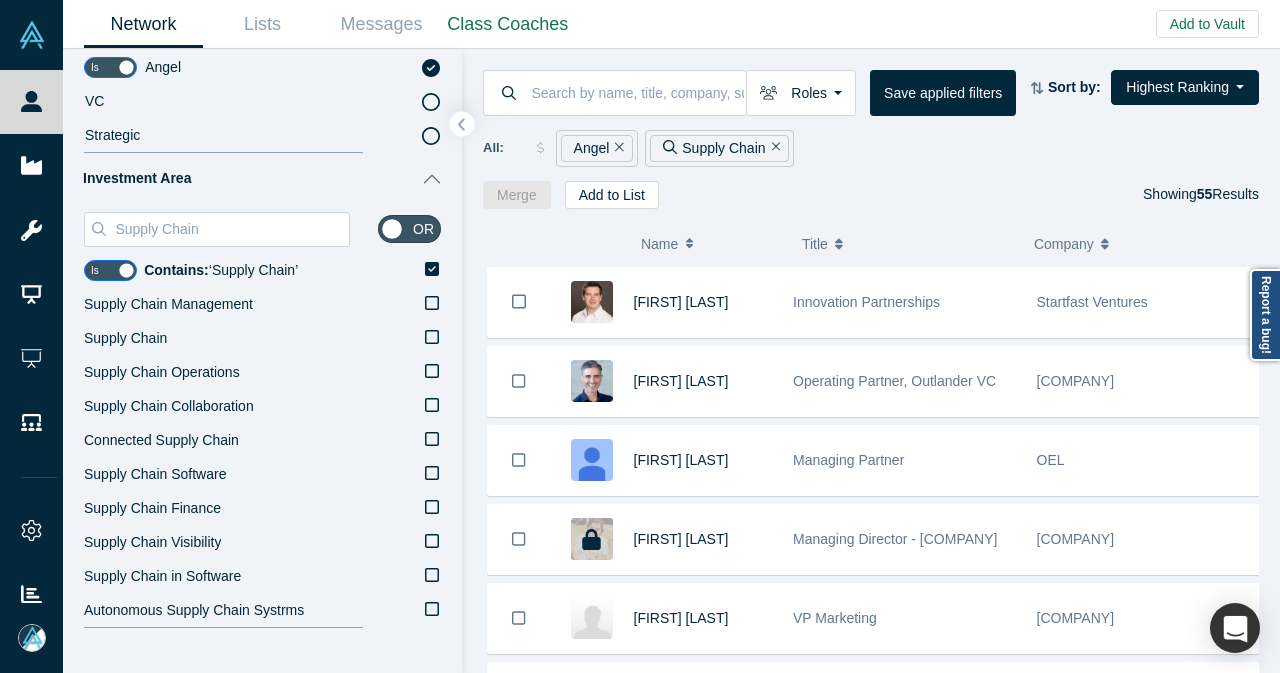click on "Supply Chain or Is Contains:  ‘ Supply Chain ’ Supply Chain Management Supply Chain Supply Chain Operations Supply Chain Collaboration Connected Supply Chain Supply Chain Software Supply Chain Finance Supply Chain Visibility Supply Chain in Software Autonomous Supply Chain Systrms" at bounding box center (262, 416) 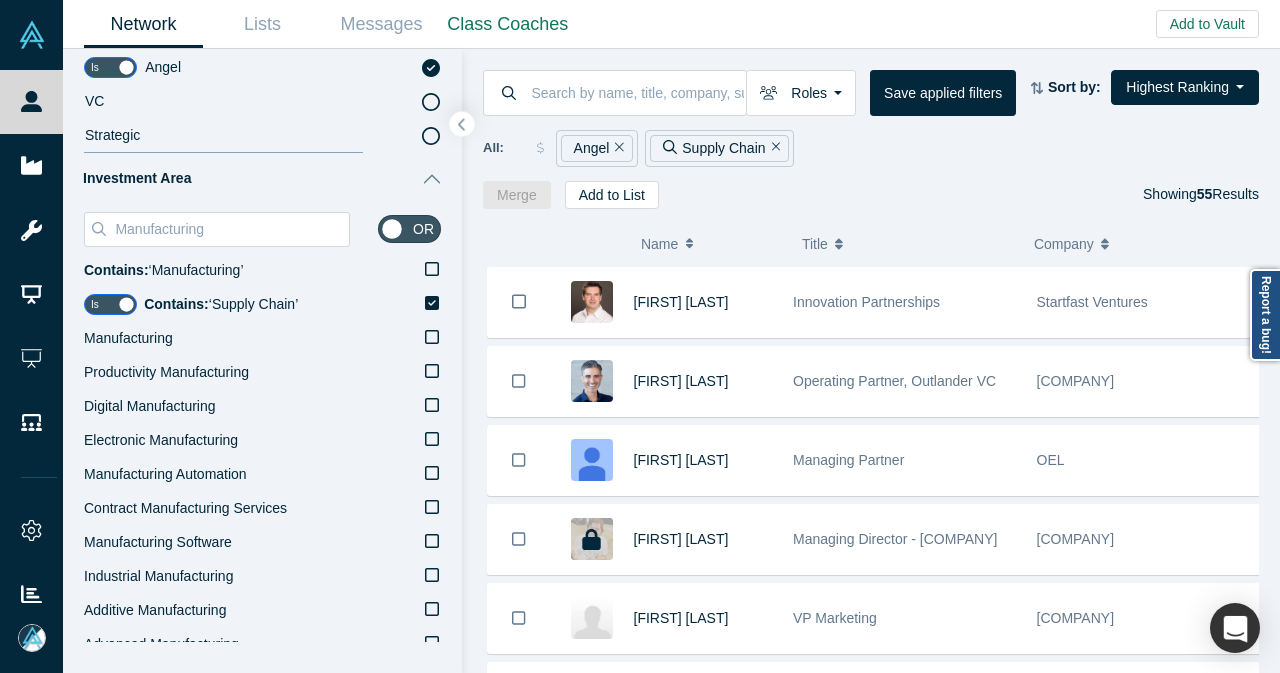 click 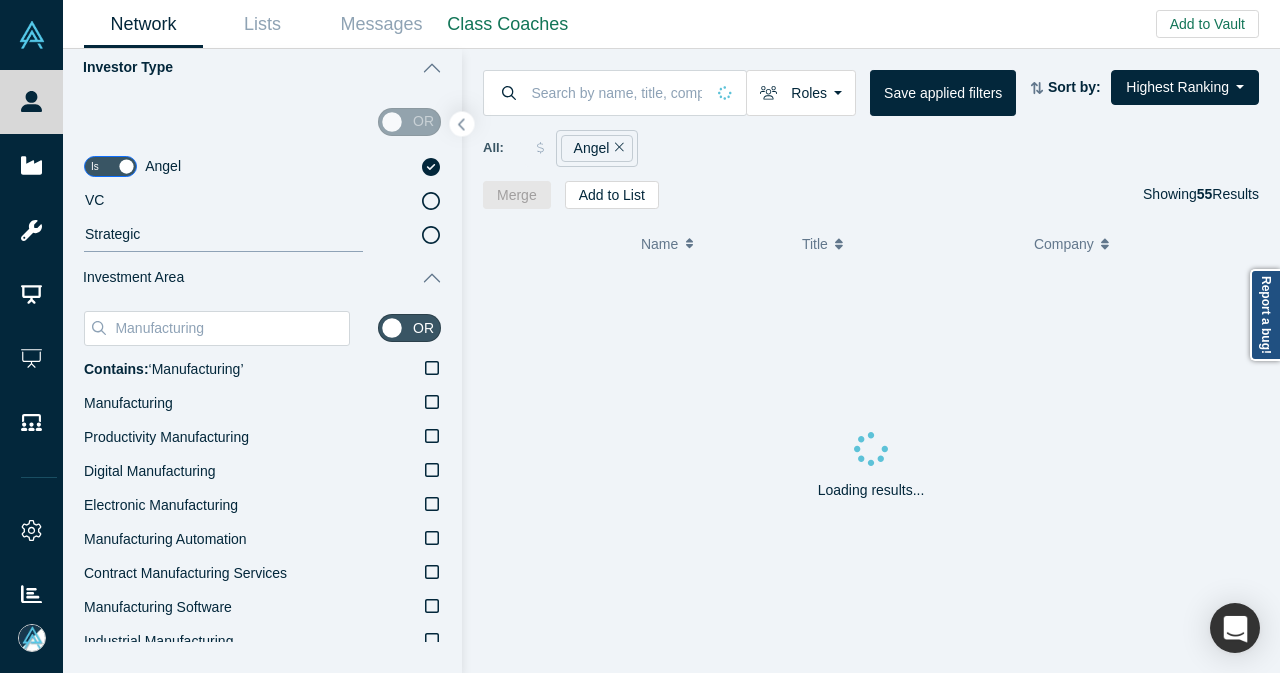 scroll, scrollTop: 400, scrollLeft: 0, axis: vertical 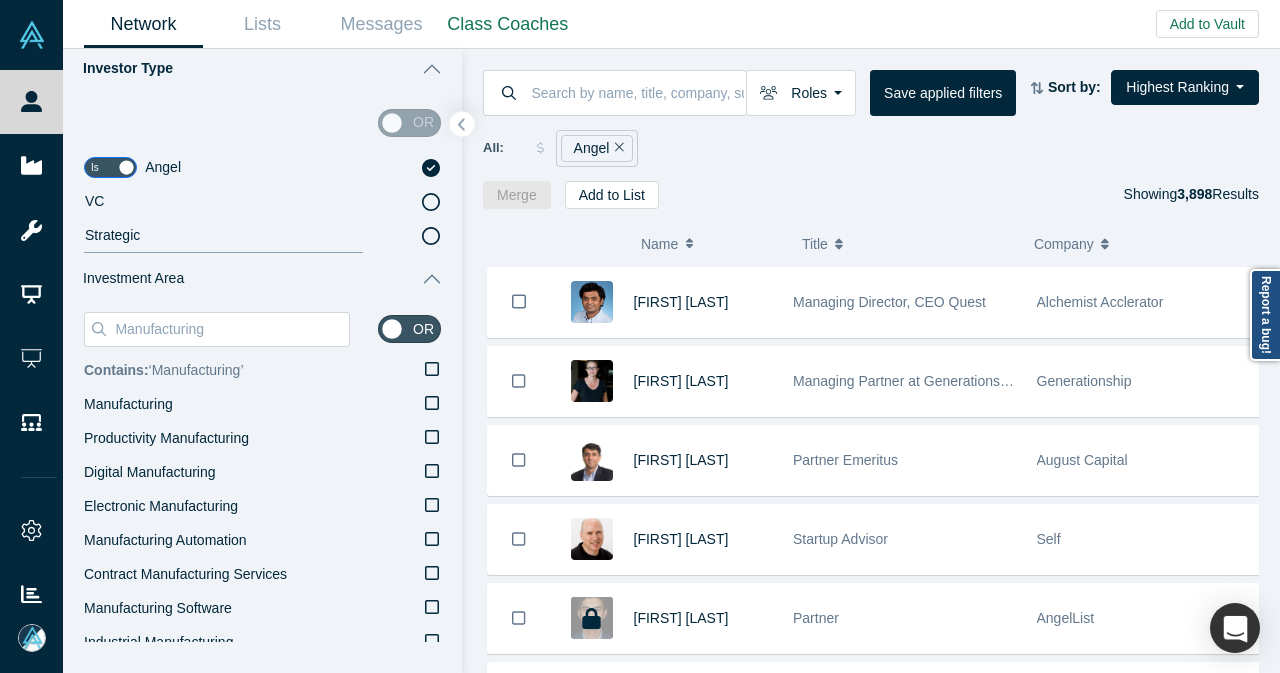 click 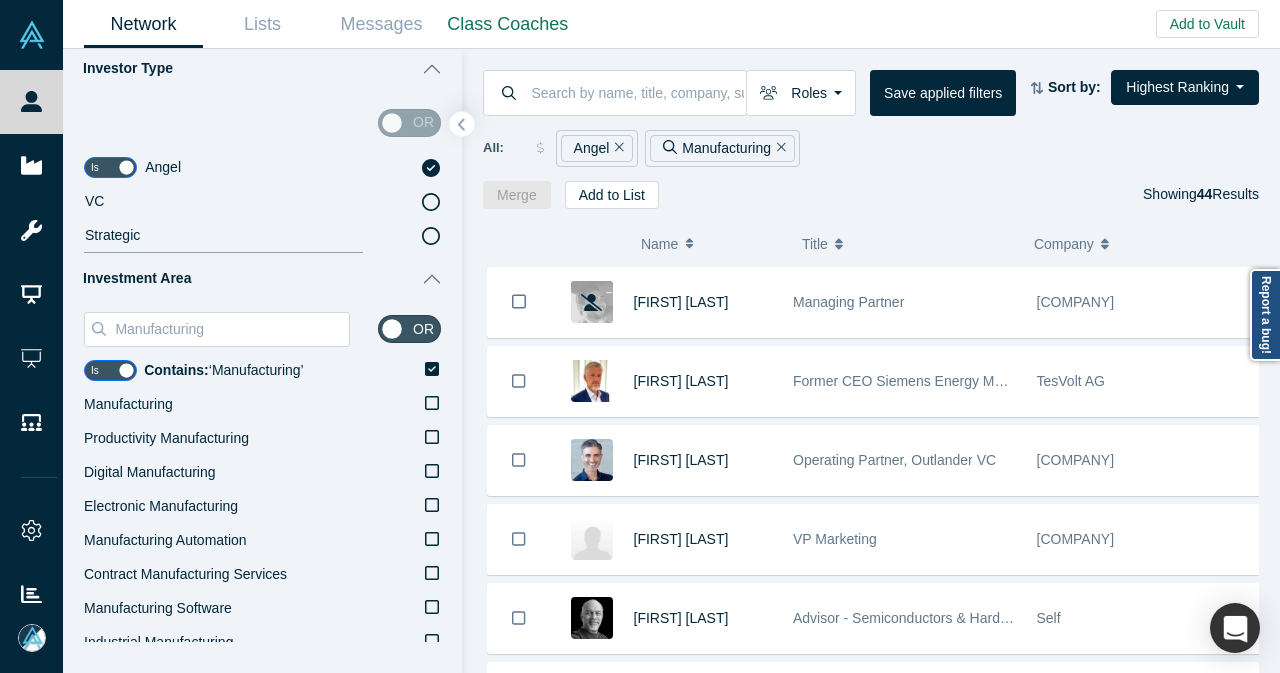 click on "Network Lists Messages Class Coaches Add to Vault Invite/Remind Contacts Invite Bulk Contacts Invite Startup/PoC" at bounding box center (671, 24) 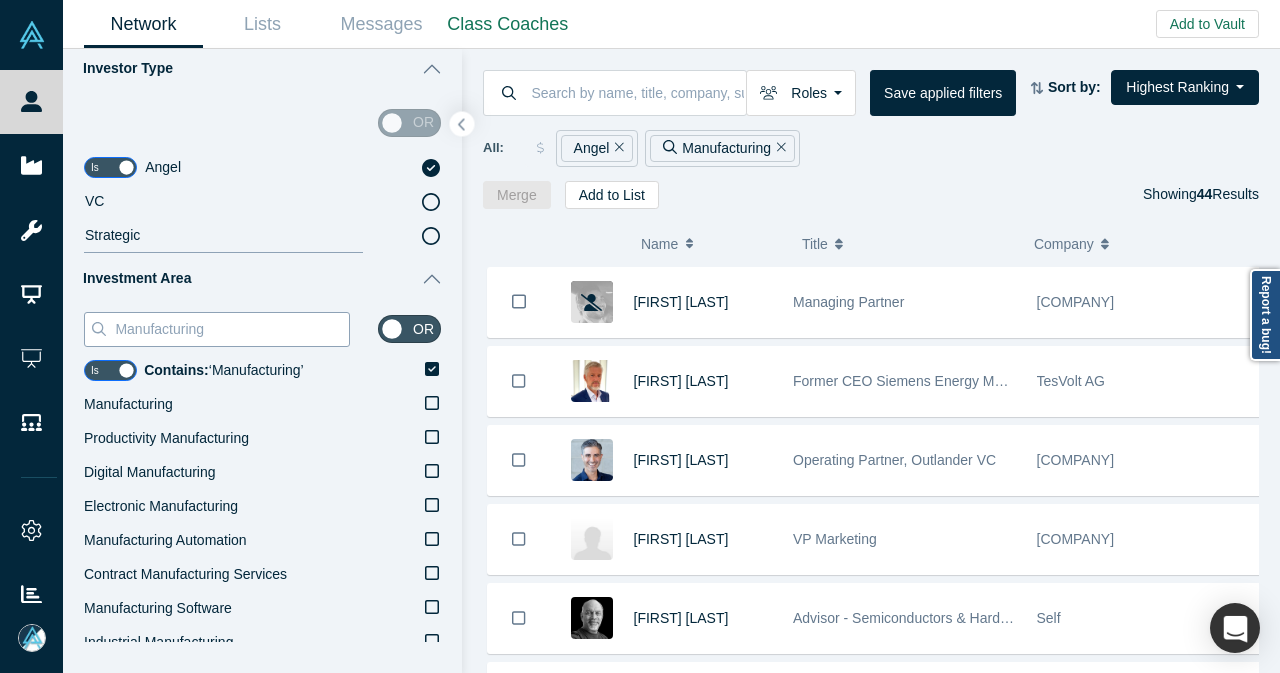 drag, startPoint x: 250, startPoint y: 333, endPoint x: 108, endPoint y: 337, distance: 142.05632 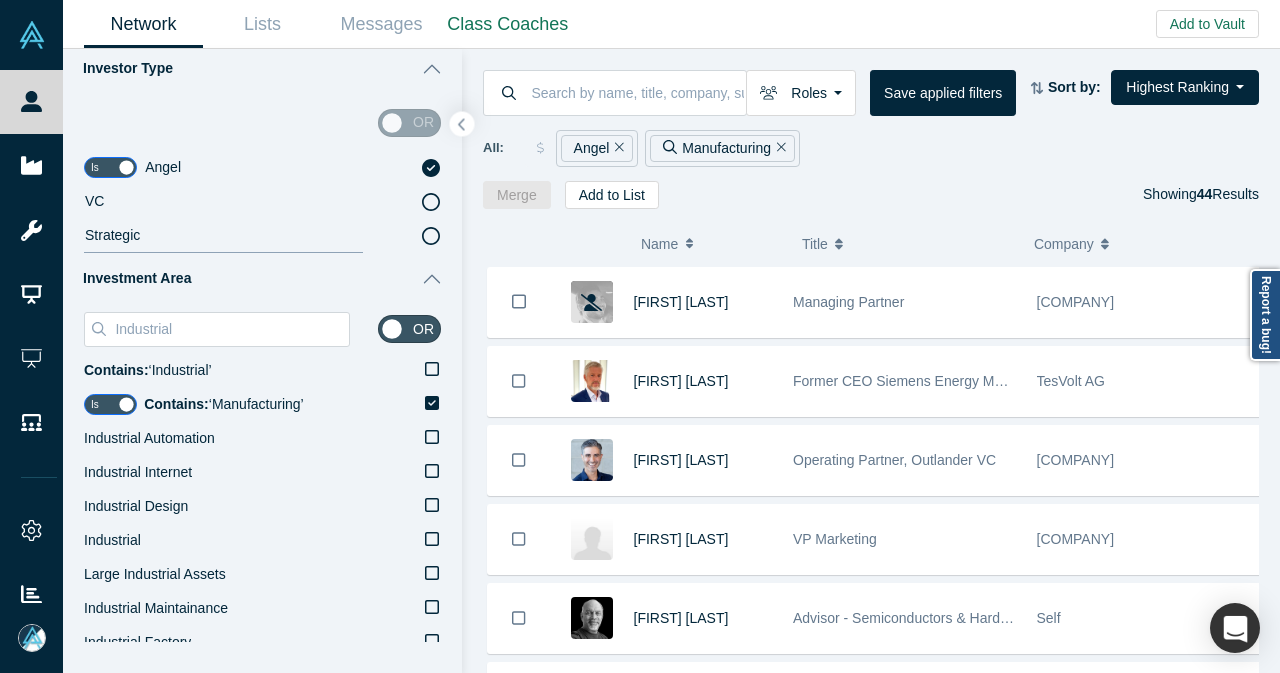 type on "Industrial" 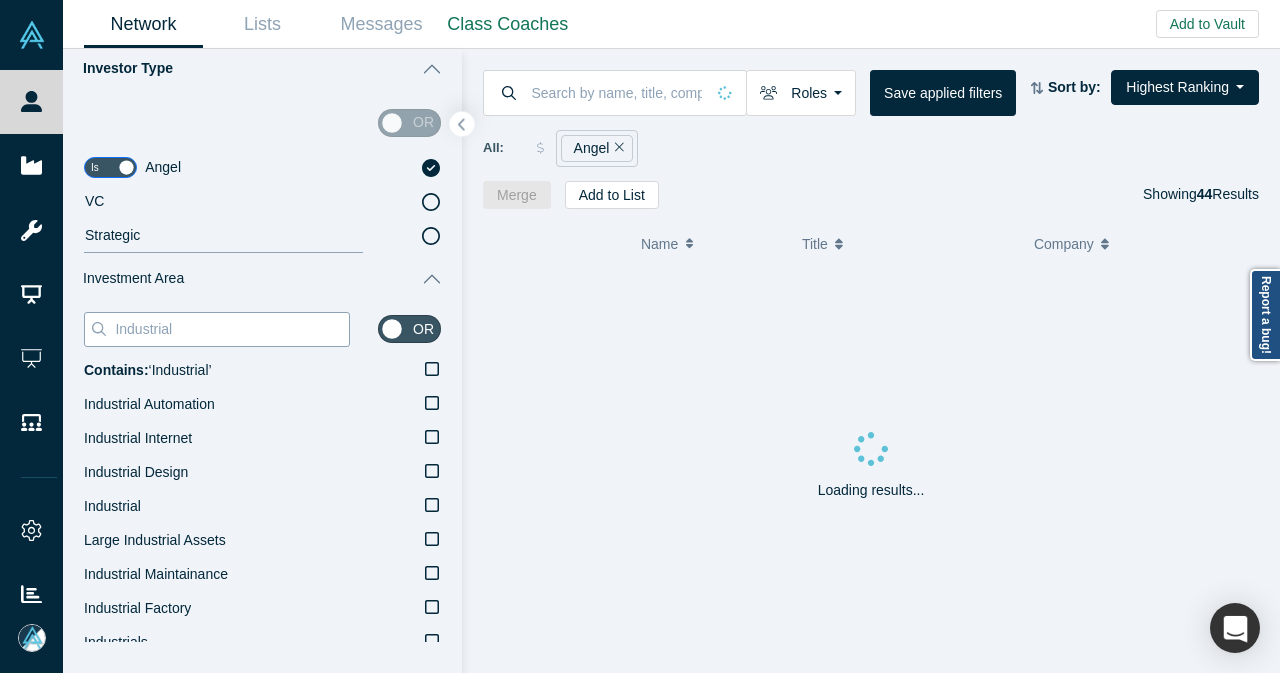 click on "Industrial" at bounding box center [231, 329] 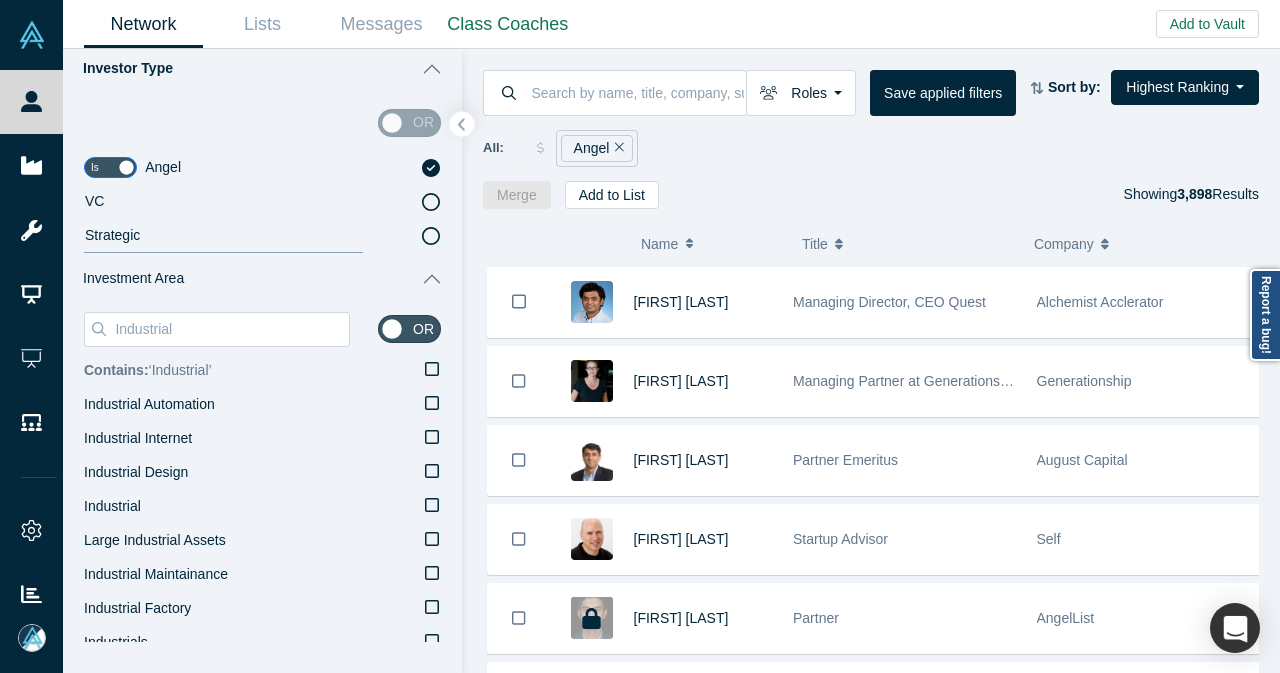 click 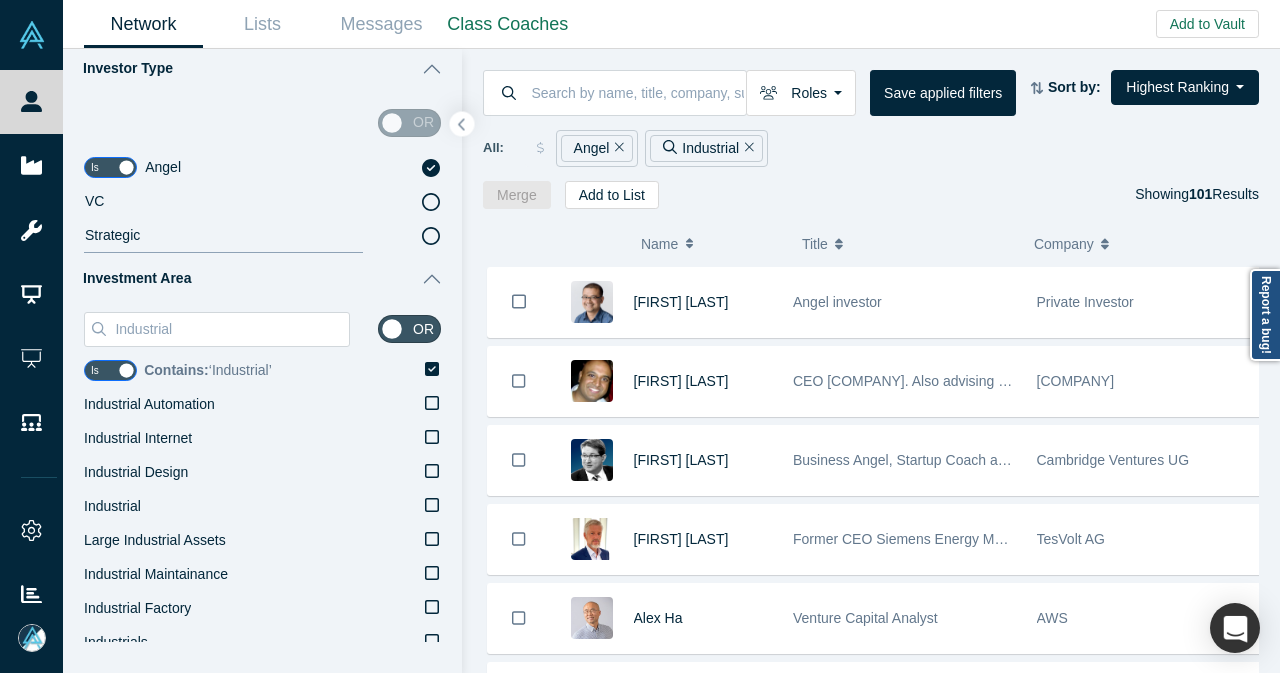 click 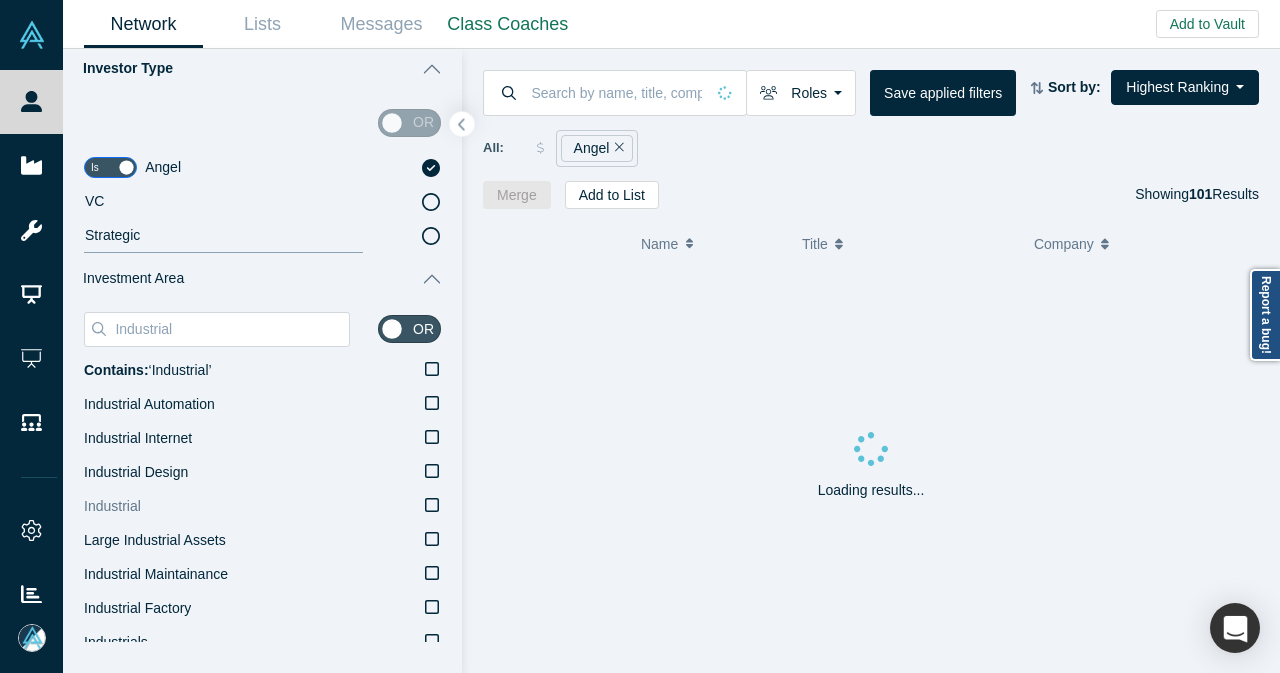 click 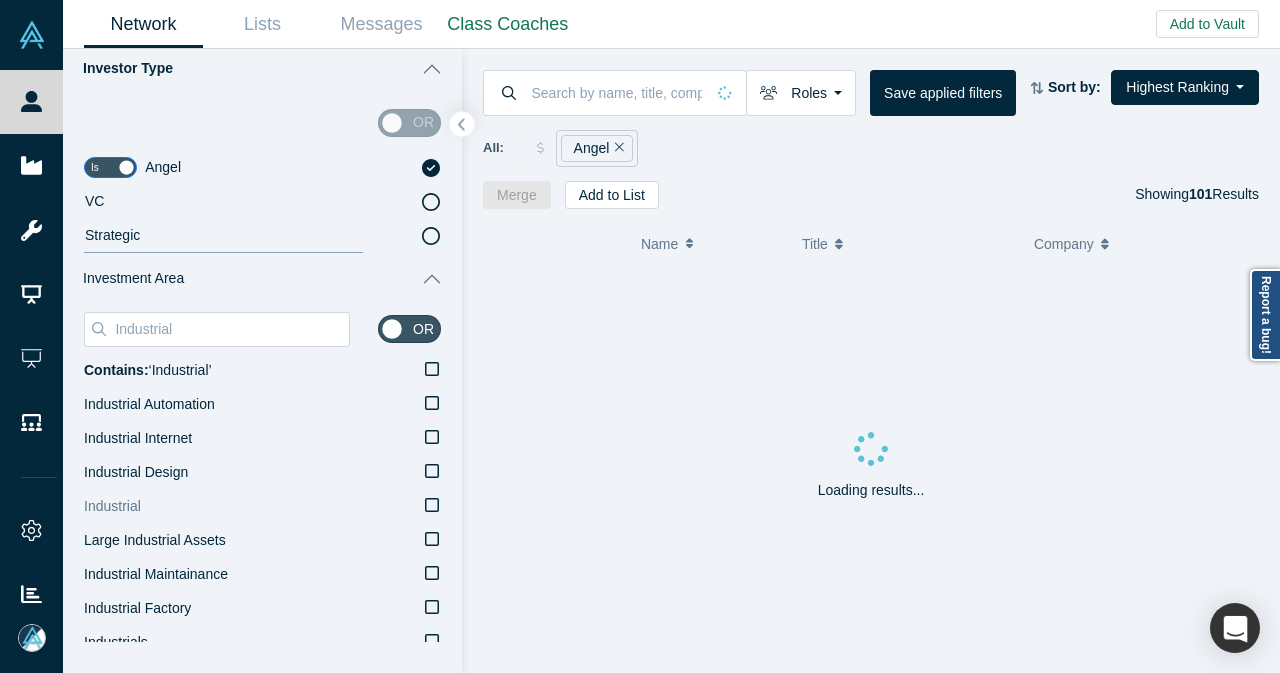 click on "Industrial" at bounding box center (0, 0) 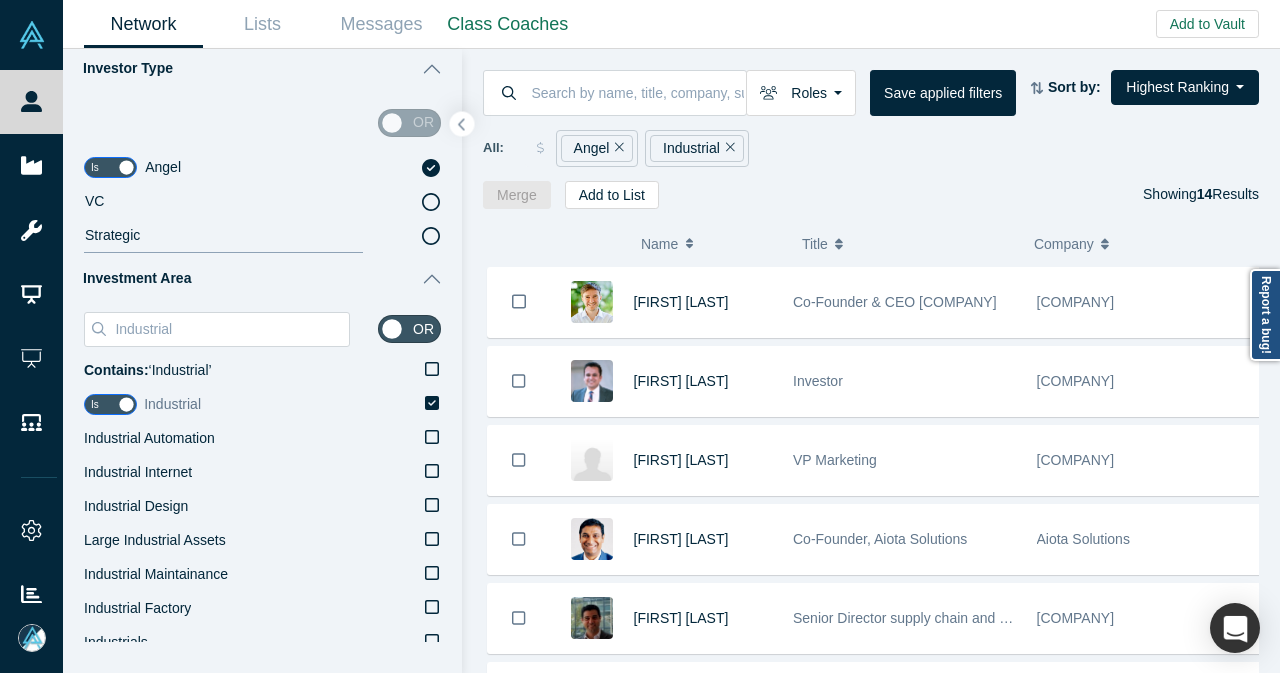 click 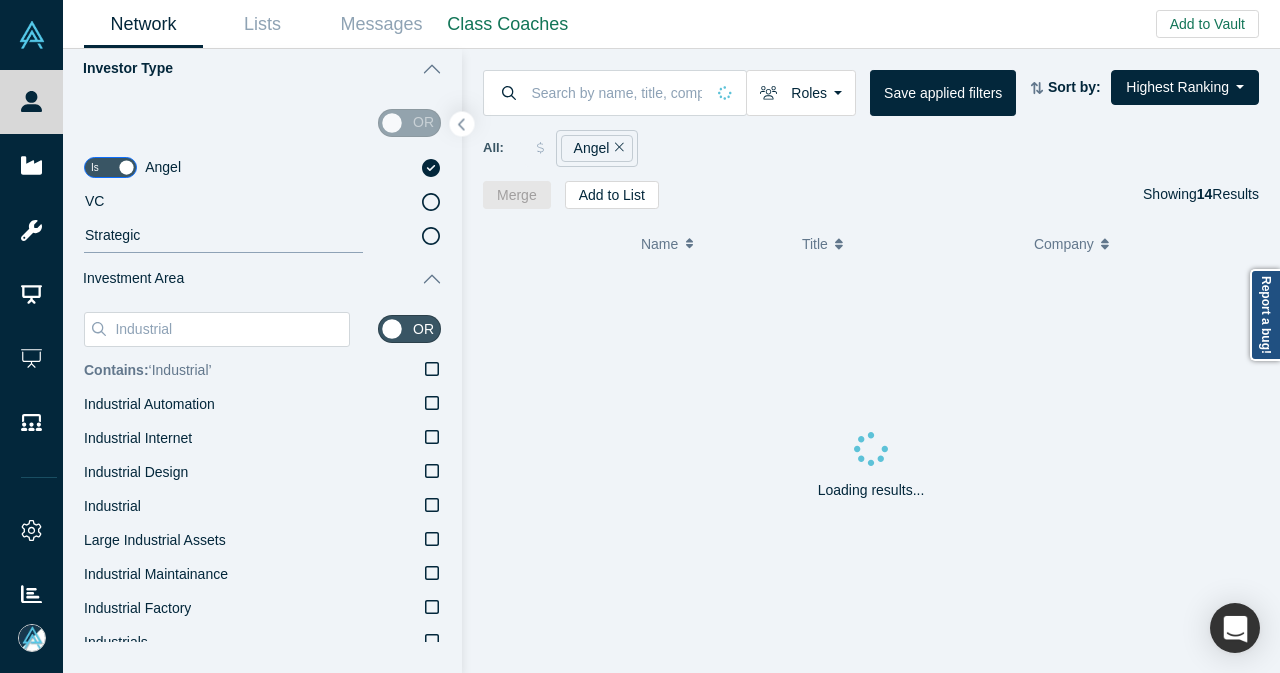 click 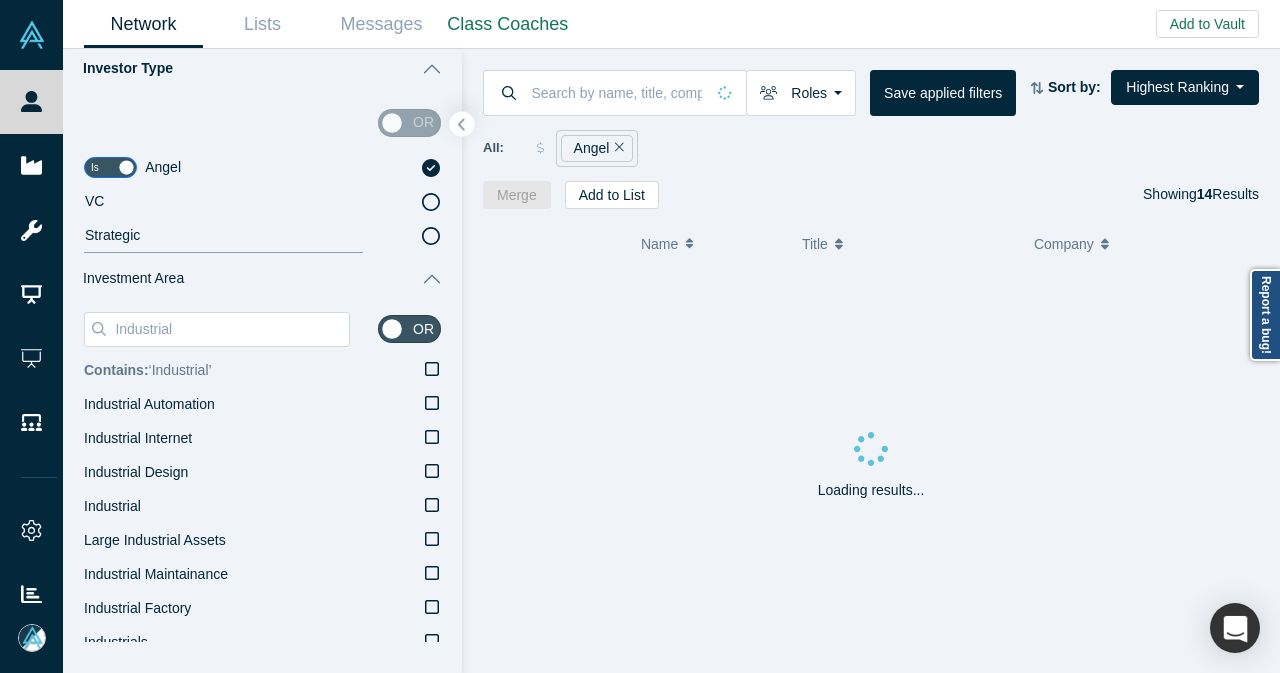 click on "Contains:  ‘ Industrial ’" at bounding box center (0, 0) 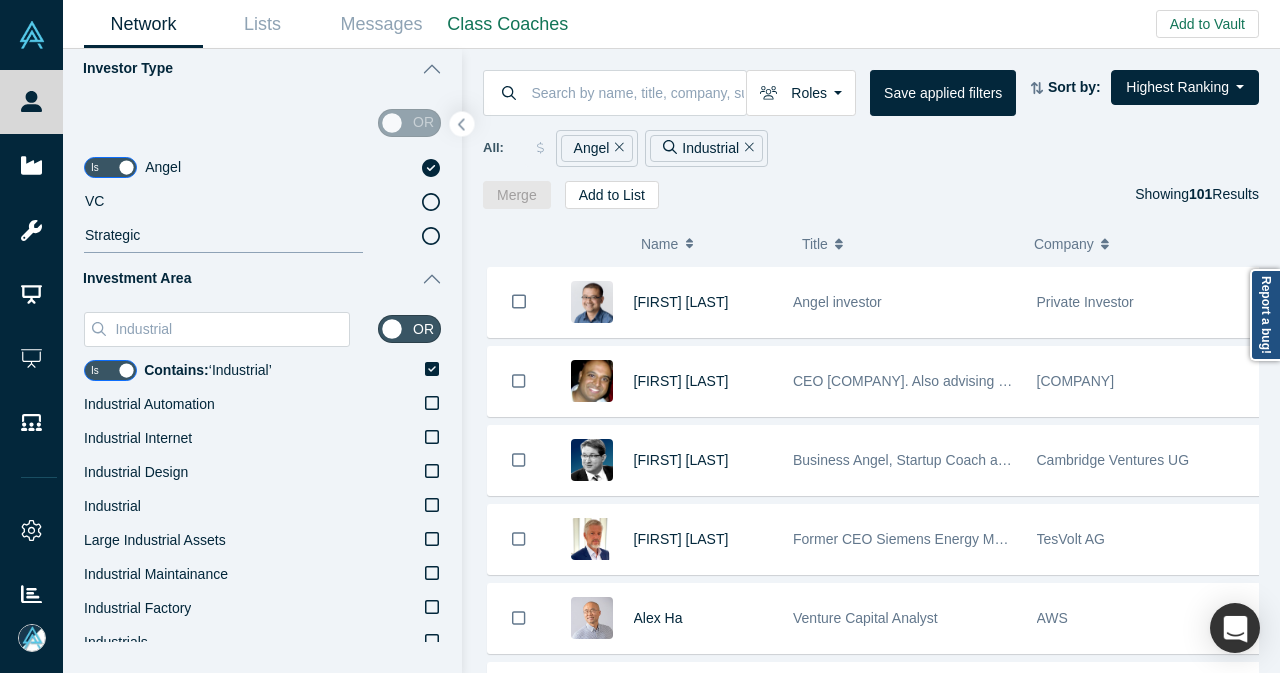 click 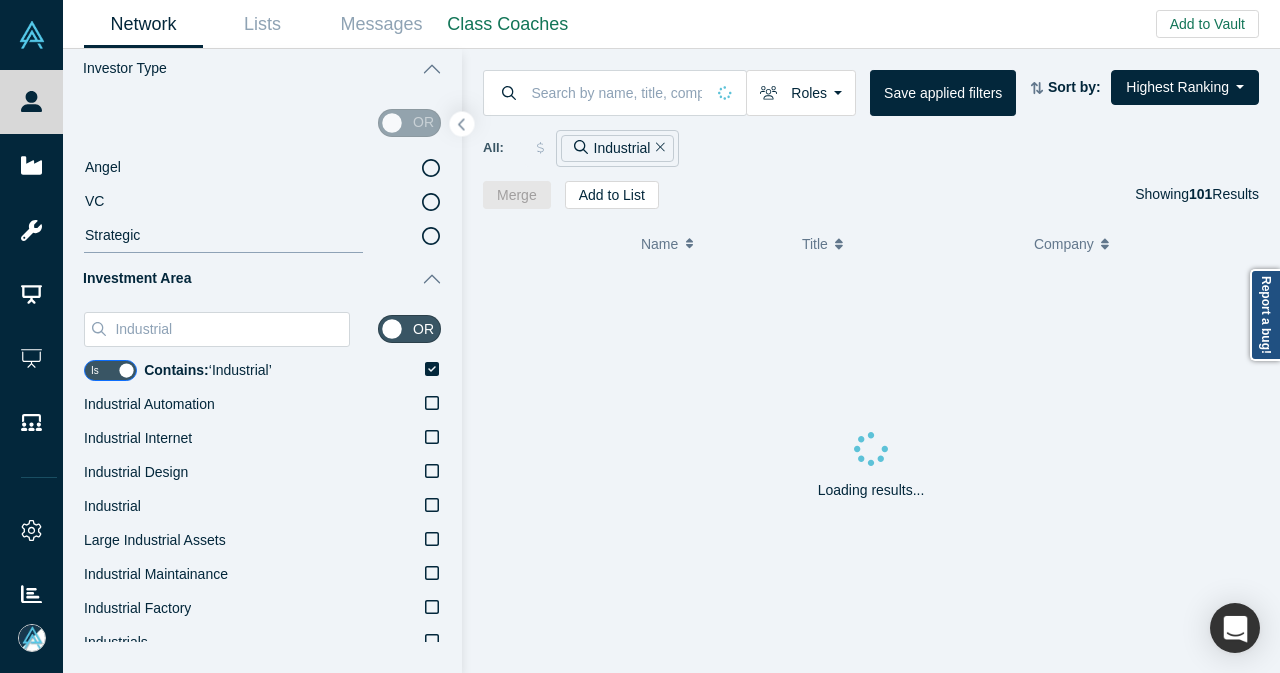 click 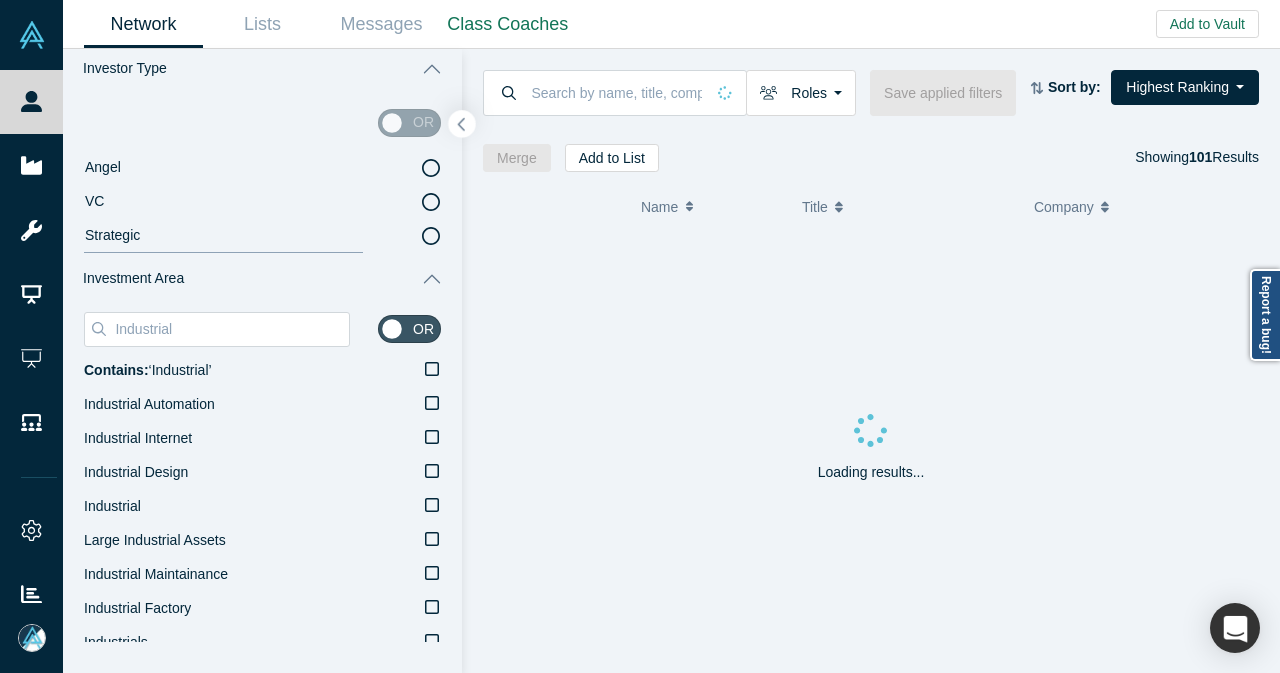 click 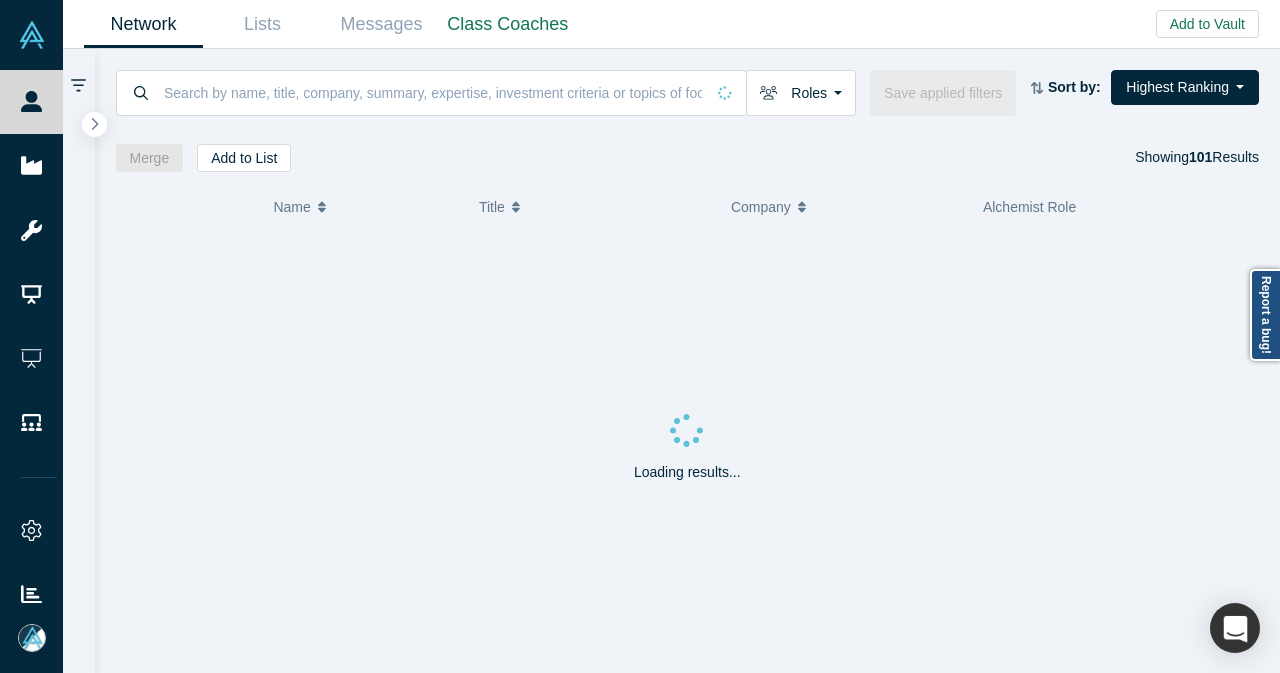 scroll, scrollTop: 0, scrollLeft: 0, axis: both 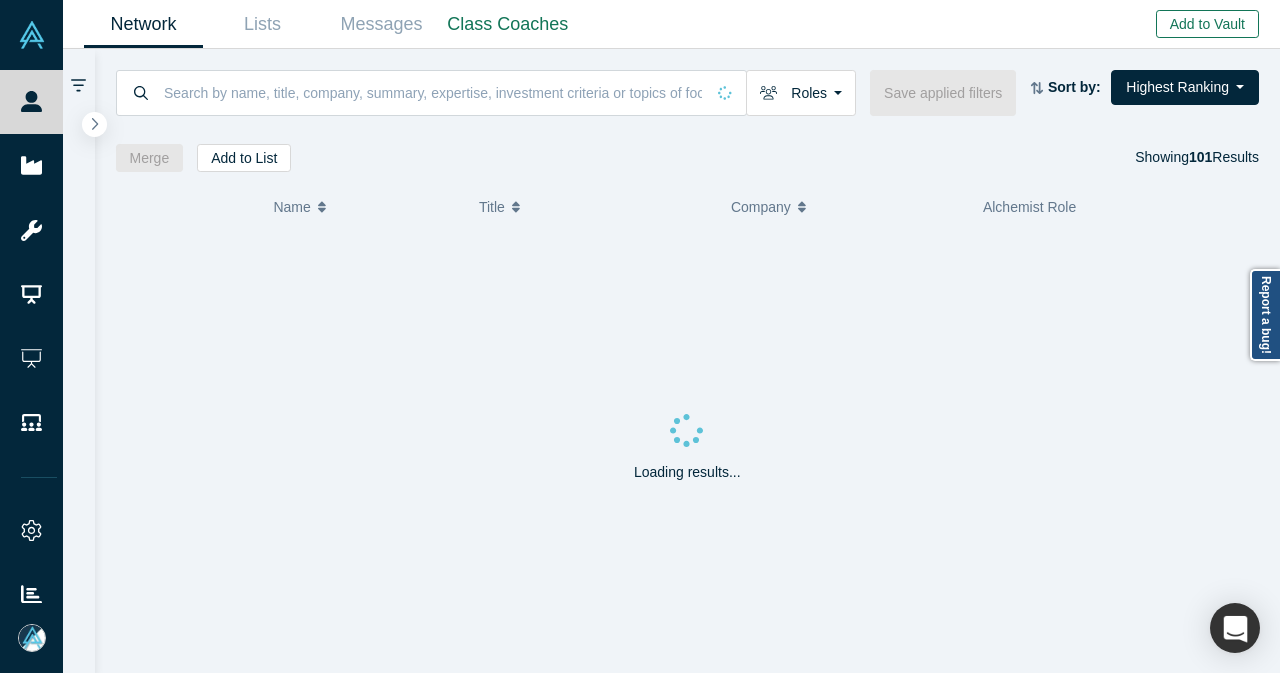 click on "Add to Vault" at bounding box center (1207, 24) 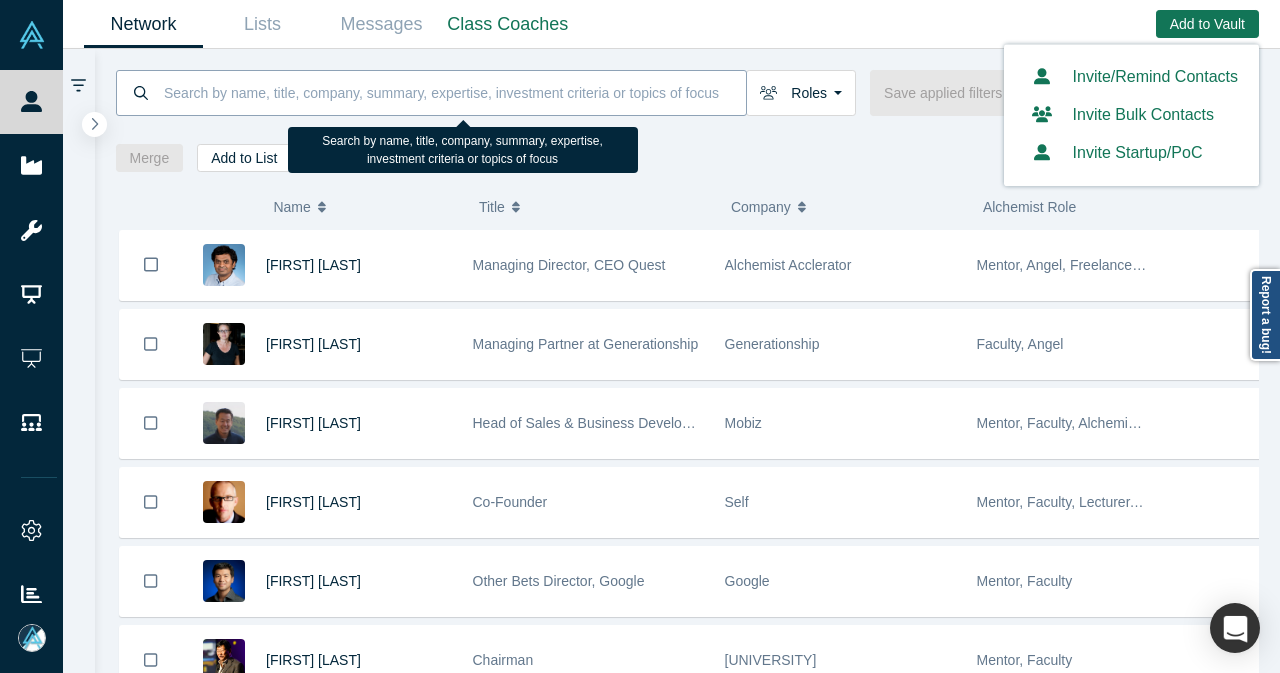 click at bounding box center [454, 92] 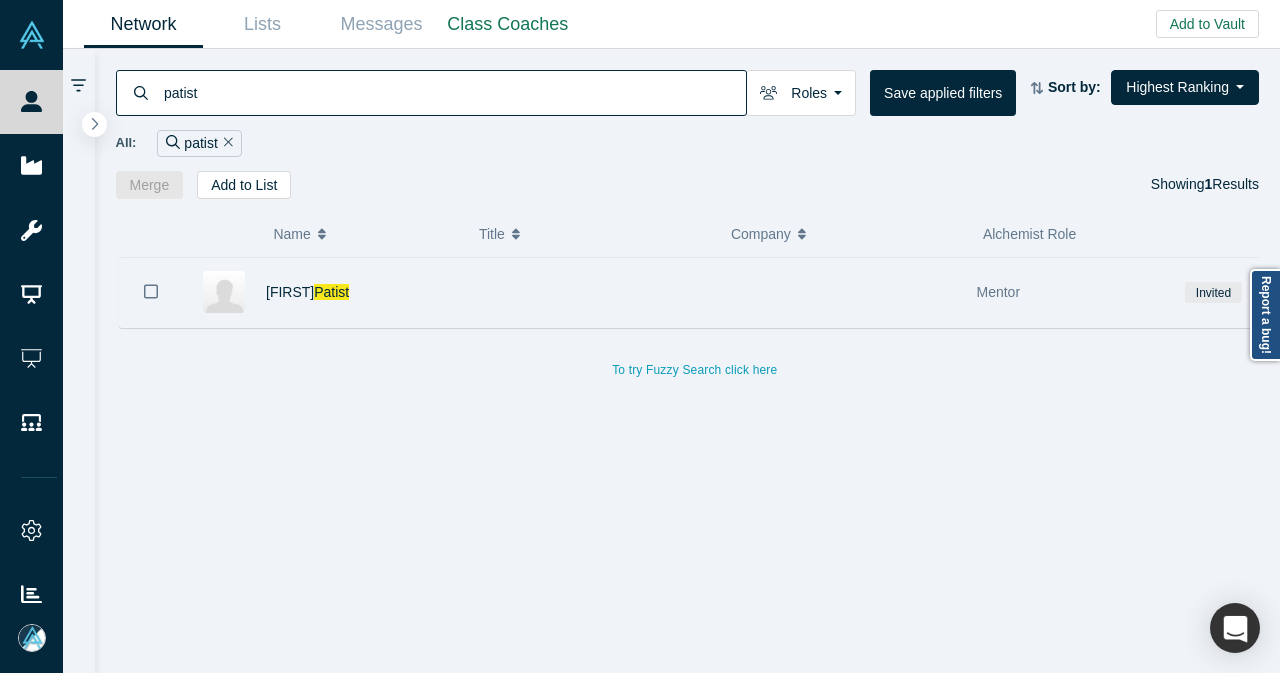 type on "patist" 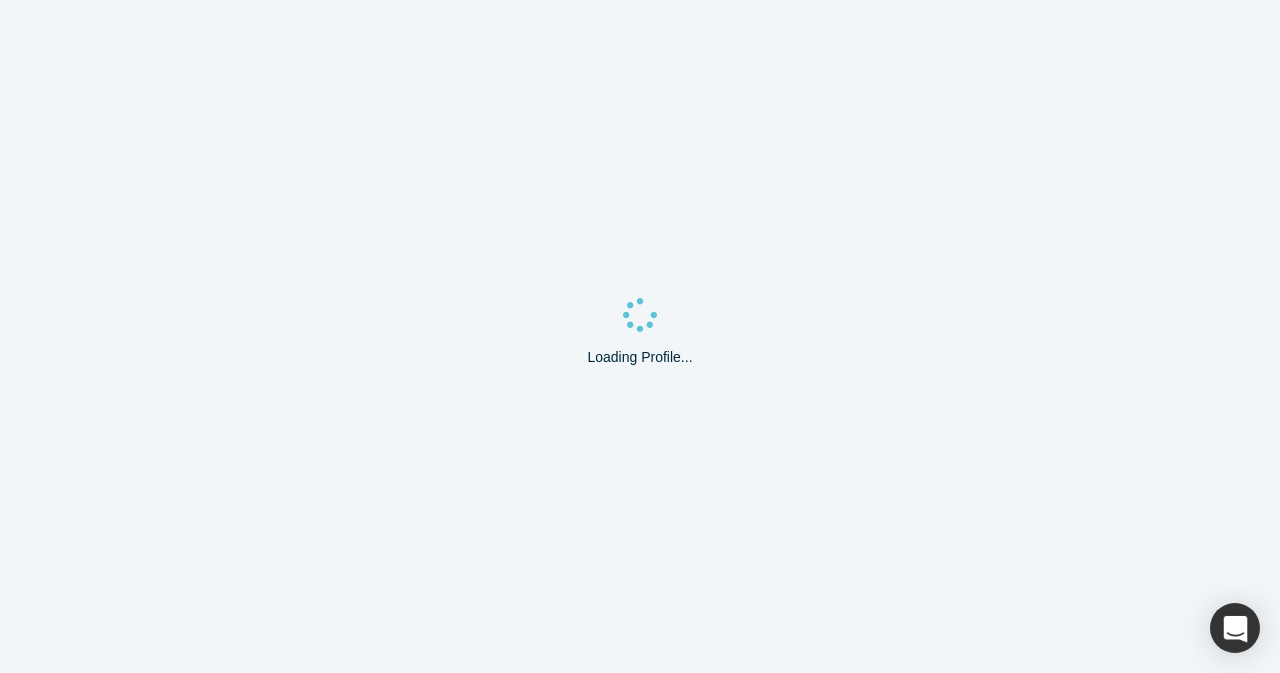 scroll, scrollTop: 0, scrollLeft: 0, axis: both 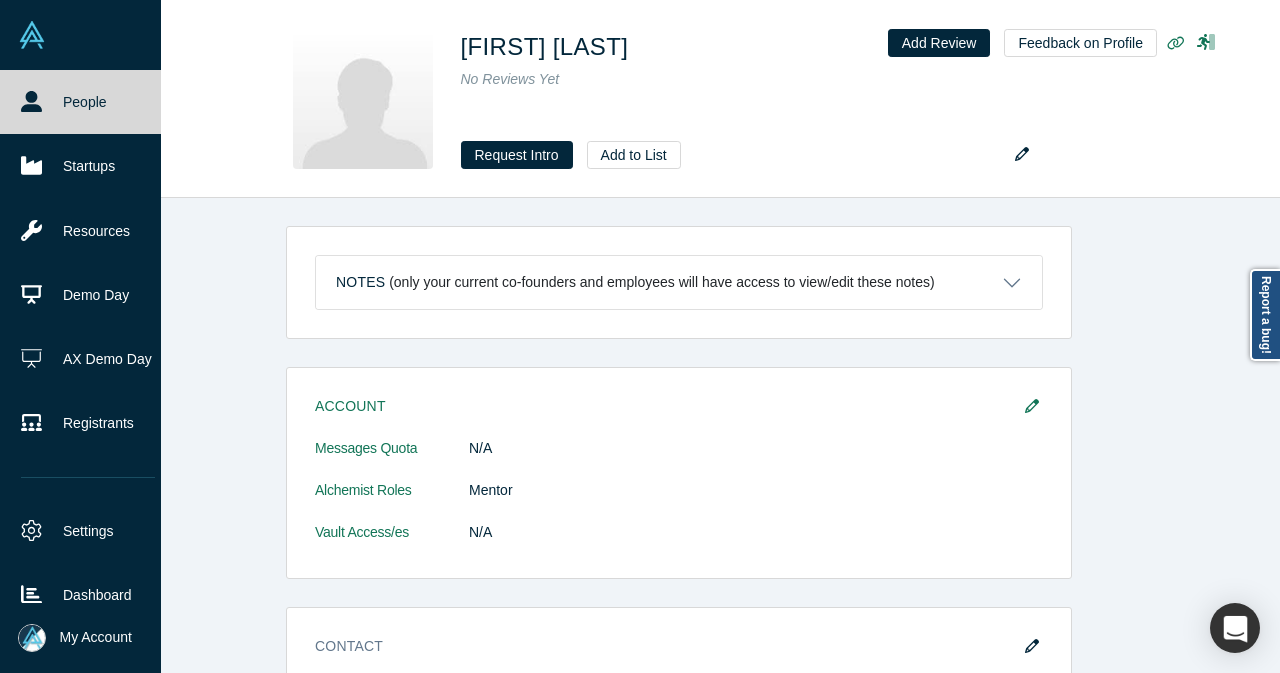 click on "People" at bounding box center [88, 102] 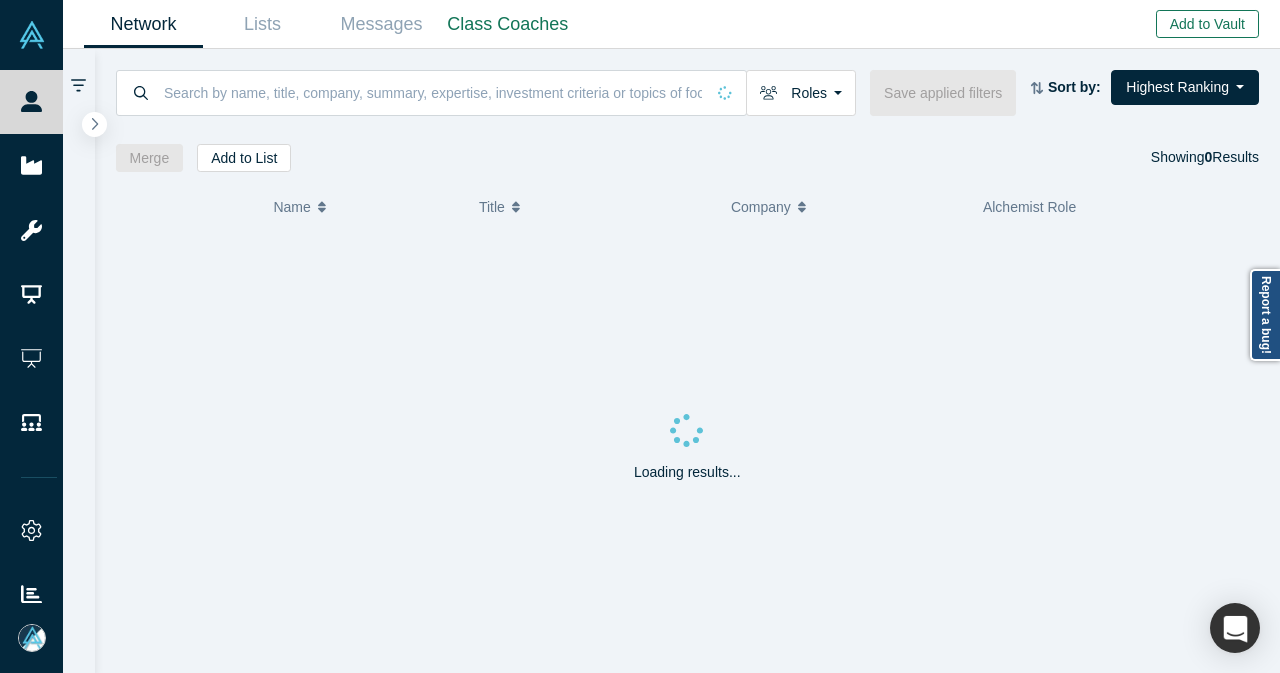 click on "Add to Vault" at bounding box center [1207, 24] 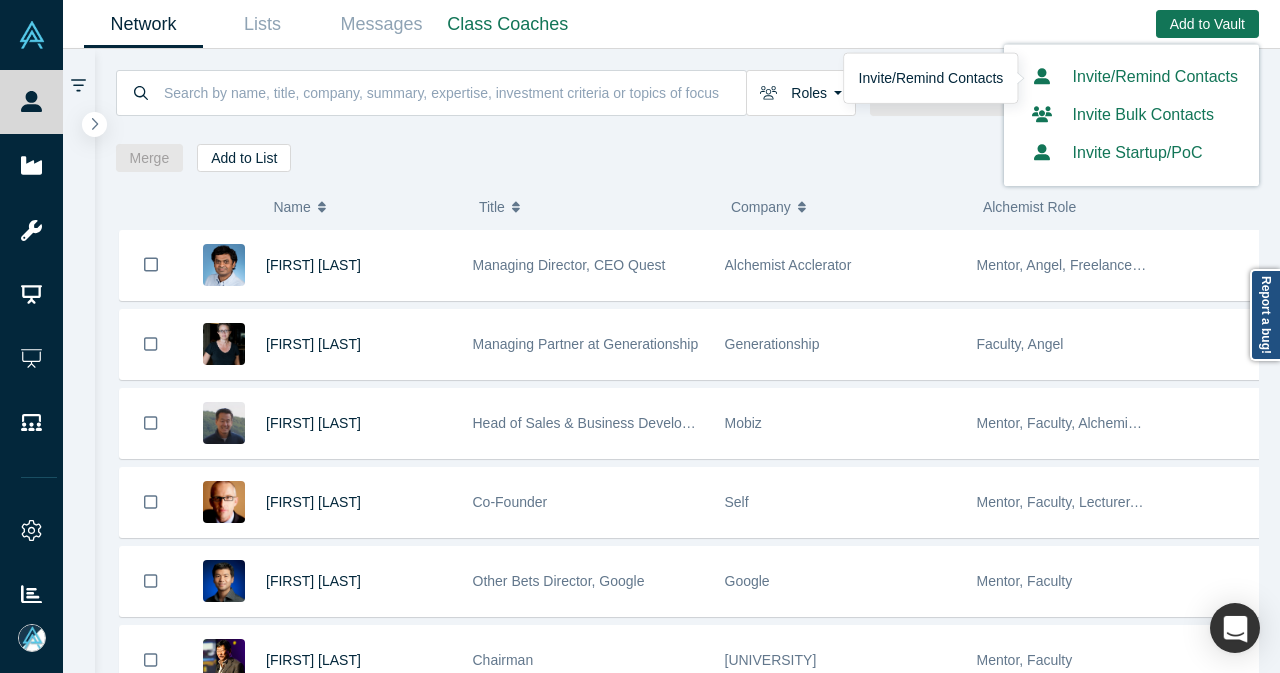 click on "Invite/Remind Contacts" at bounding box center (1131, 76) 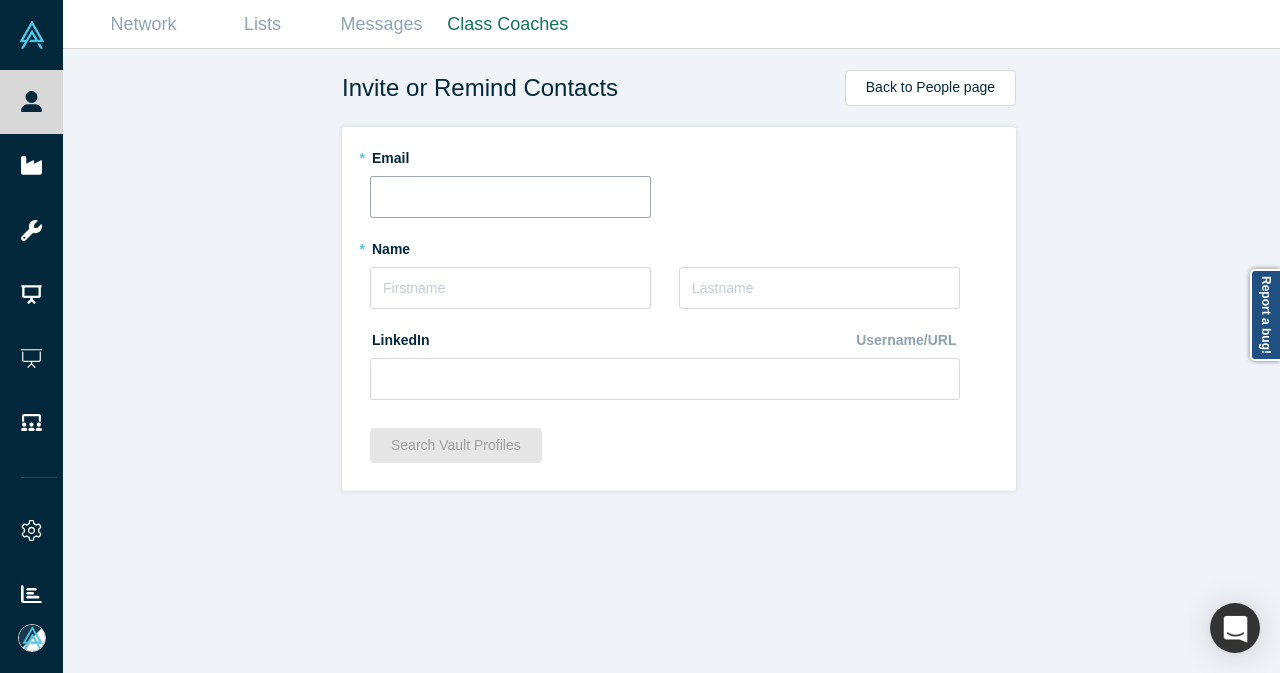 click at bounding box center [510, 197] 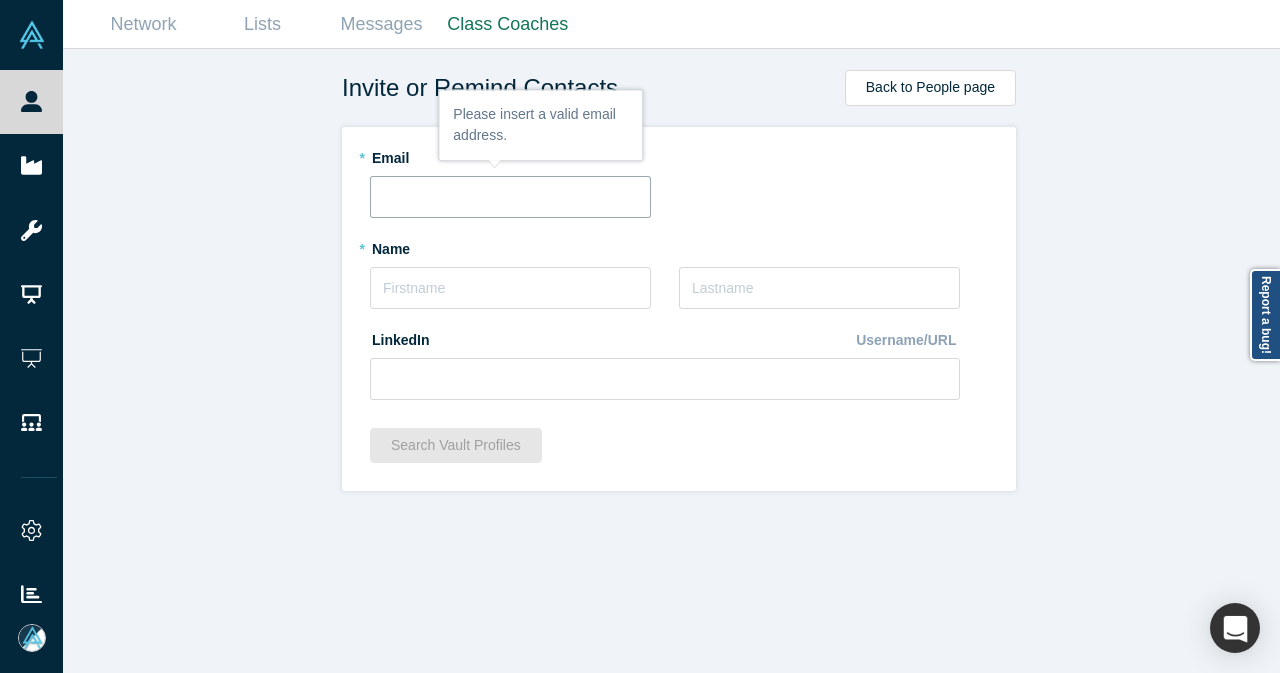 paste on "Alexpatist@gmail.com" 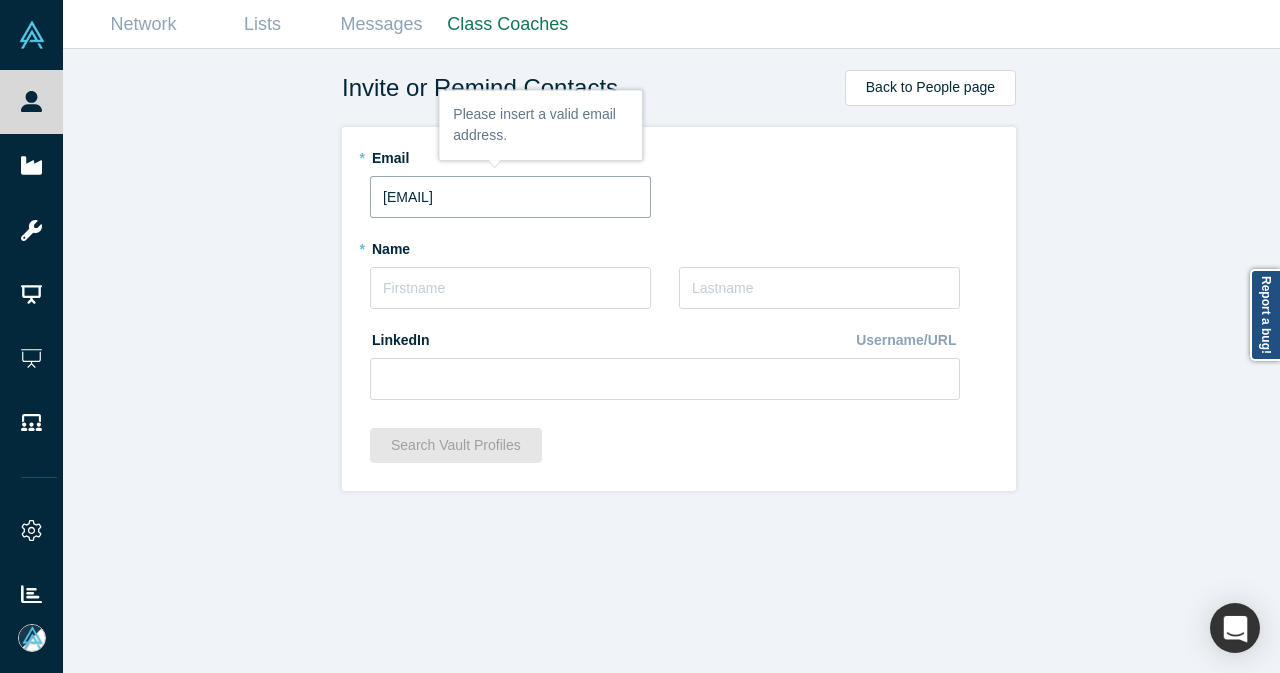 click on "Alexpatist@gmail.com" at bounding box center (510, 197) 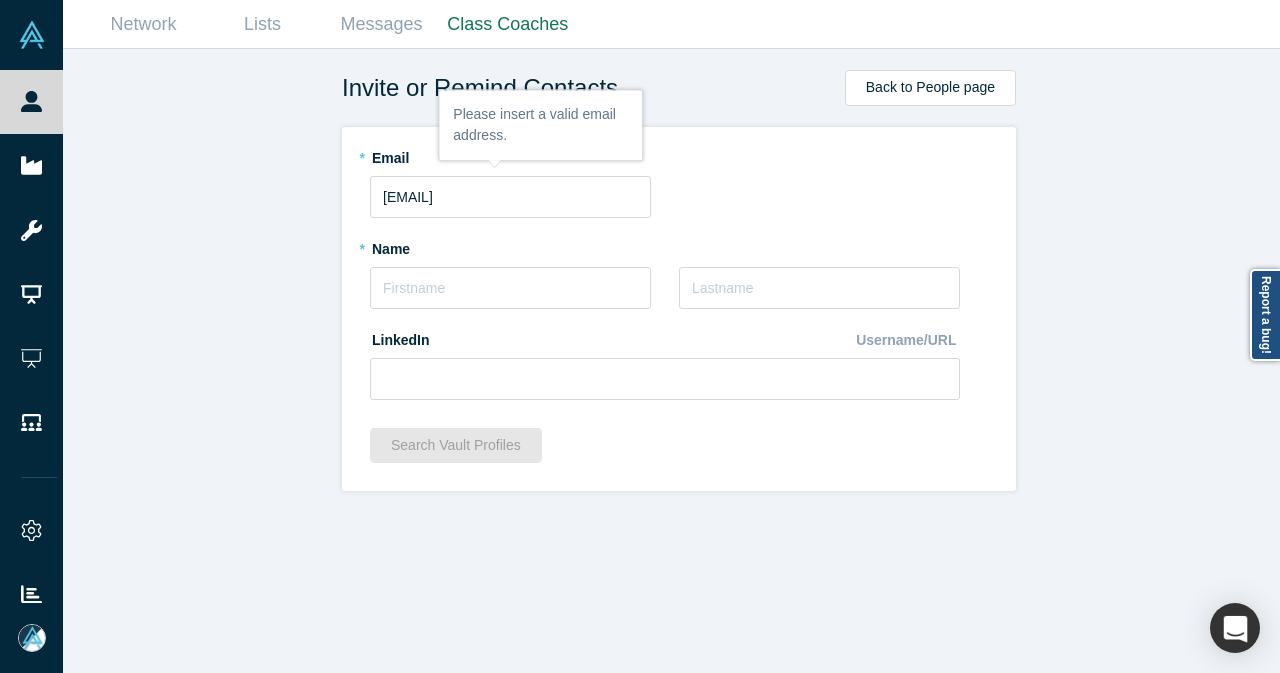 click on "* Email alexpatist@gmail.com" at bounding box center [679, 179] 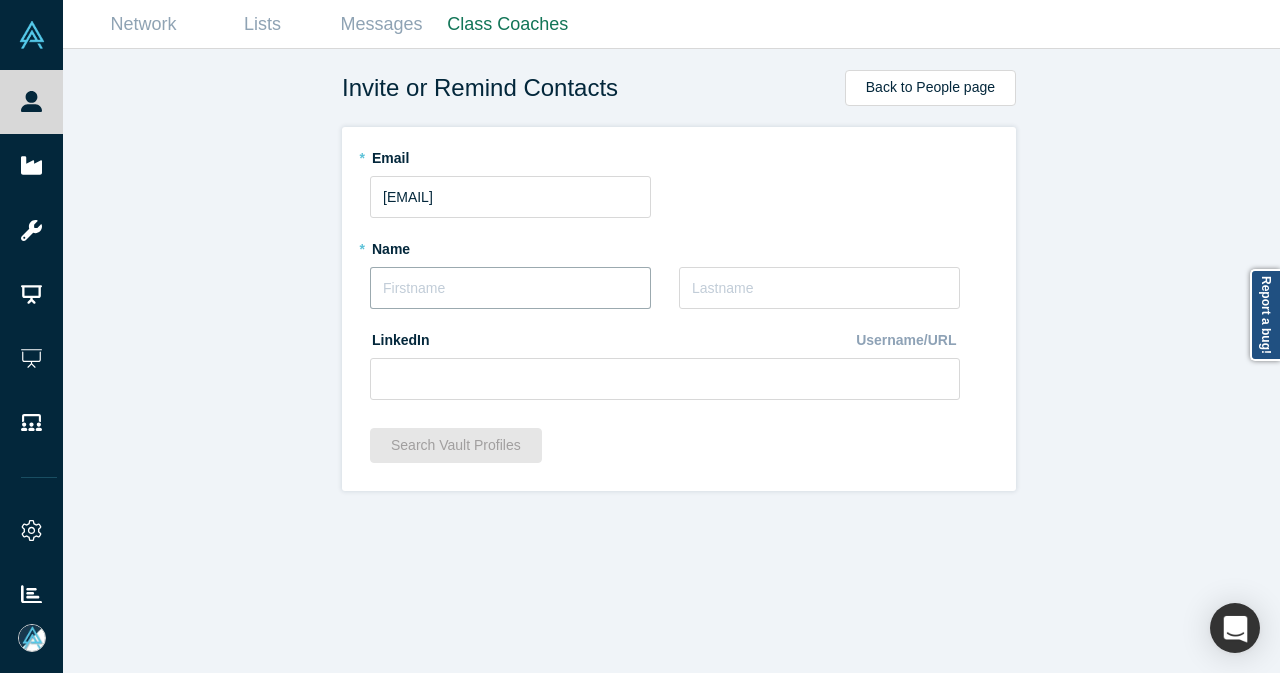 click at bounding box center [510, 288] 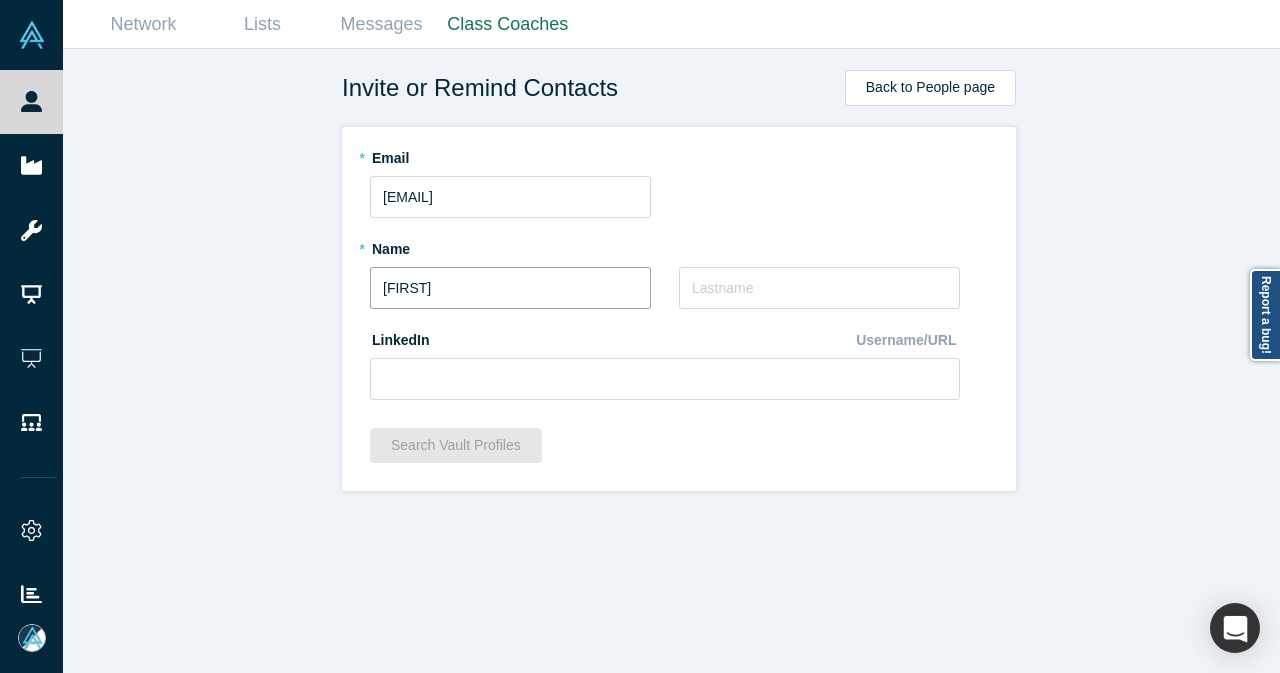 type on "Alex" 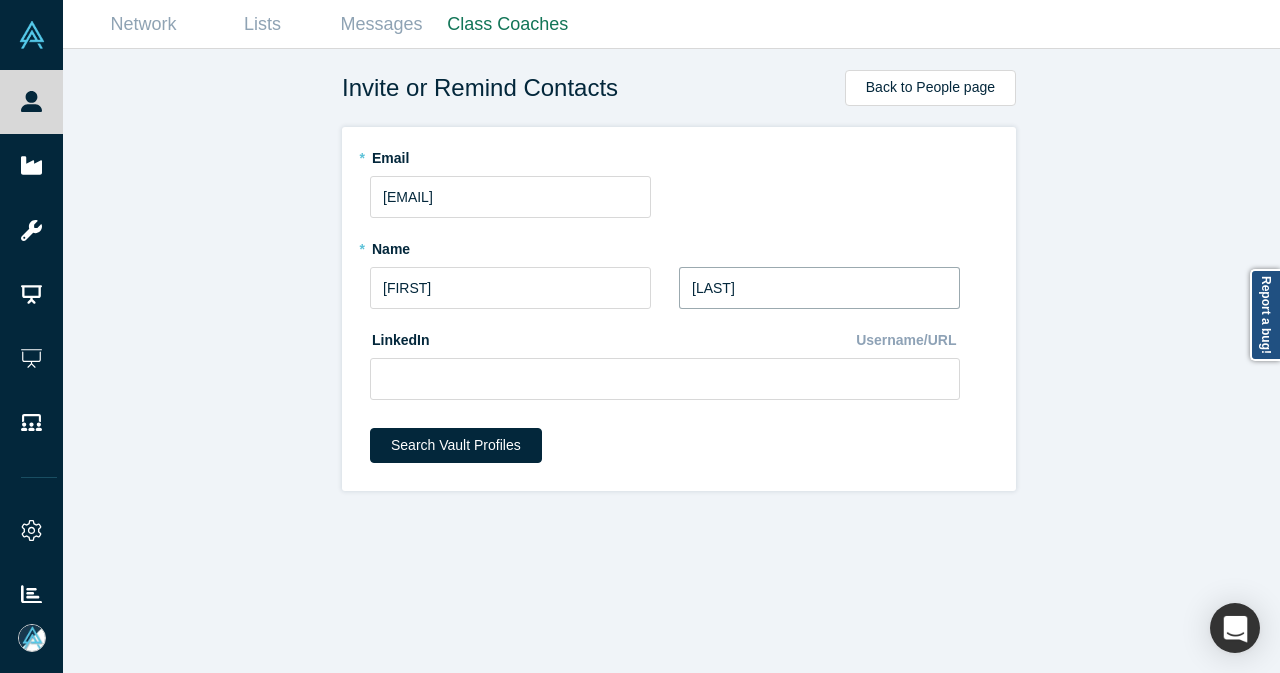 type on "Patist" 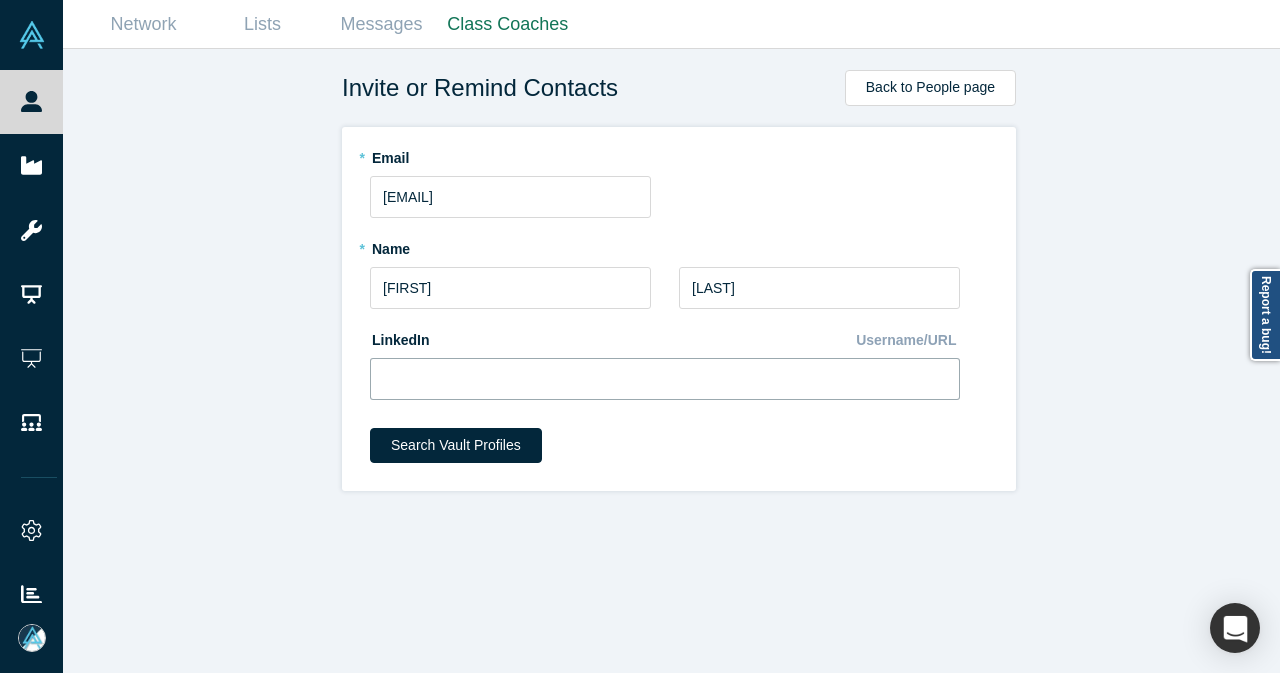 click at bounding box center [665, 379] 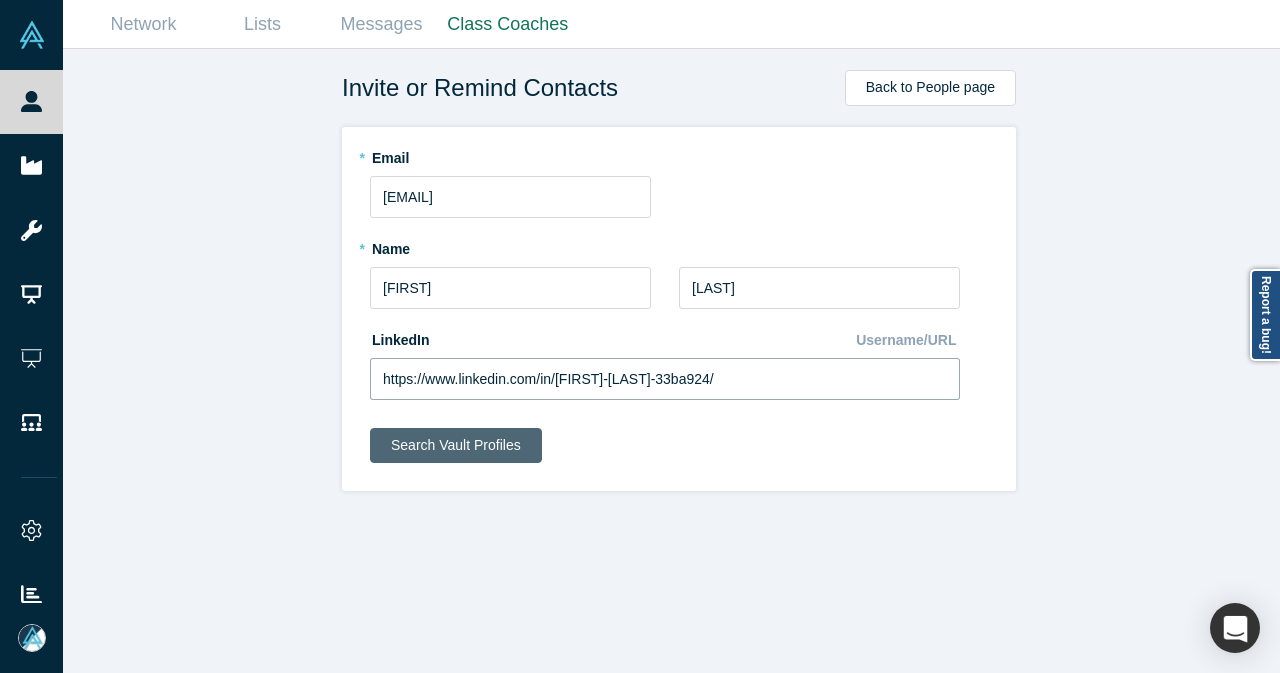 type on "https://www.linkedin.com/in/alex-patist-33ba924/" 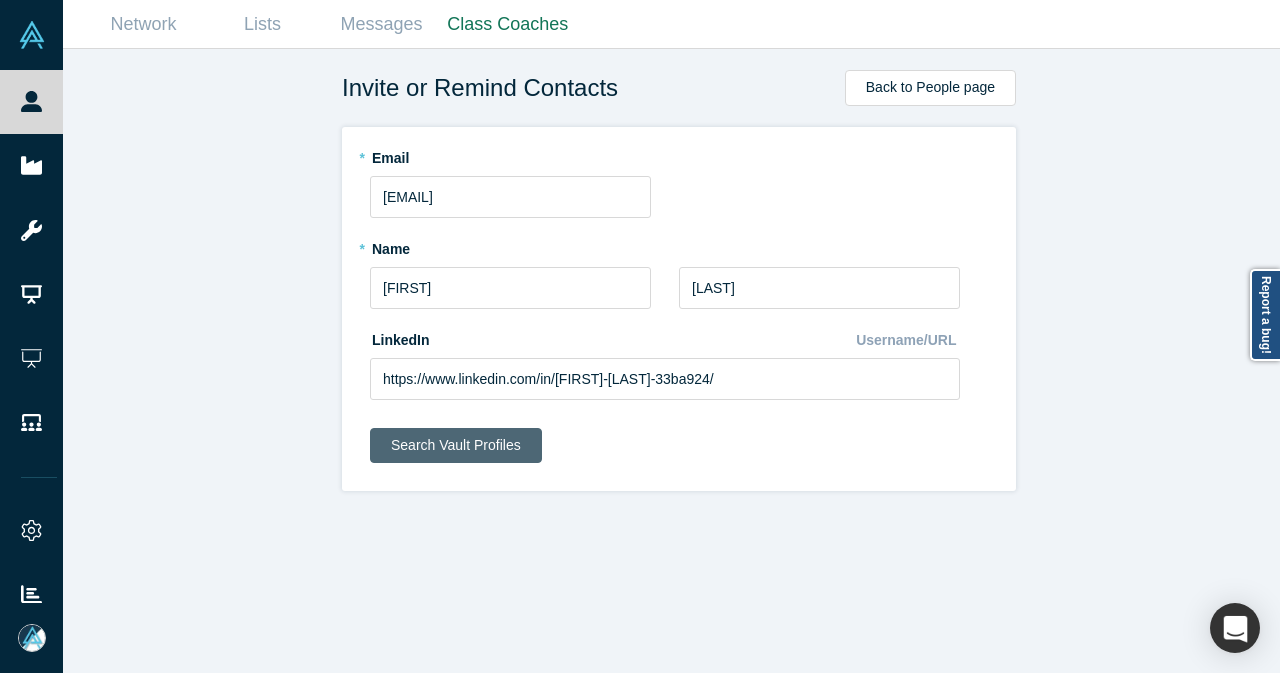 click on "Search Vault Profiles" at bounding box center [456, 445] 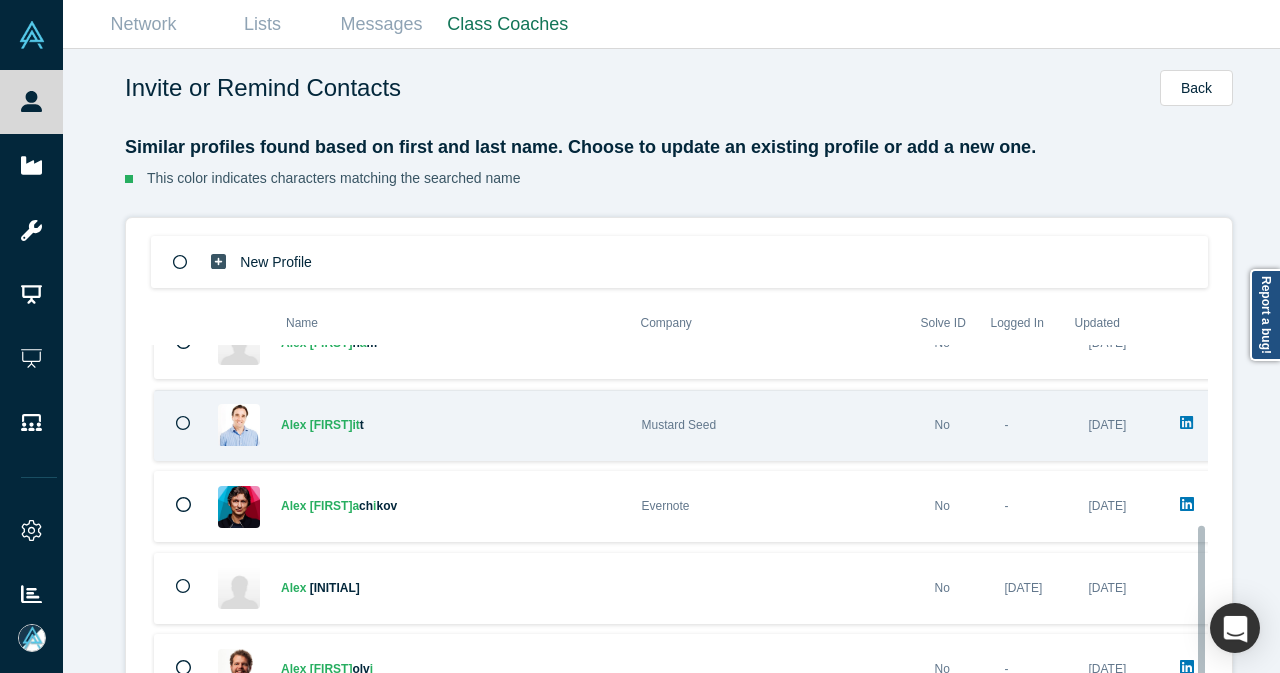 scroll, scrollTop: 0, scrollLeft: 0, axis: both 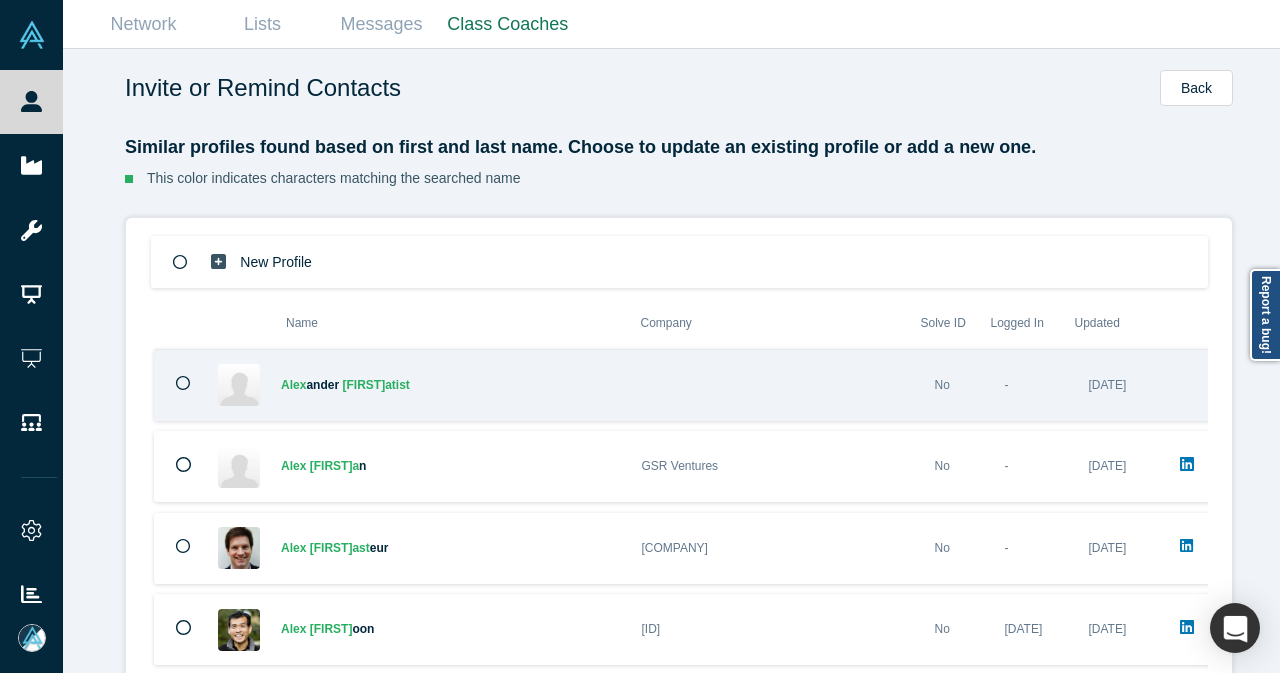 click 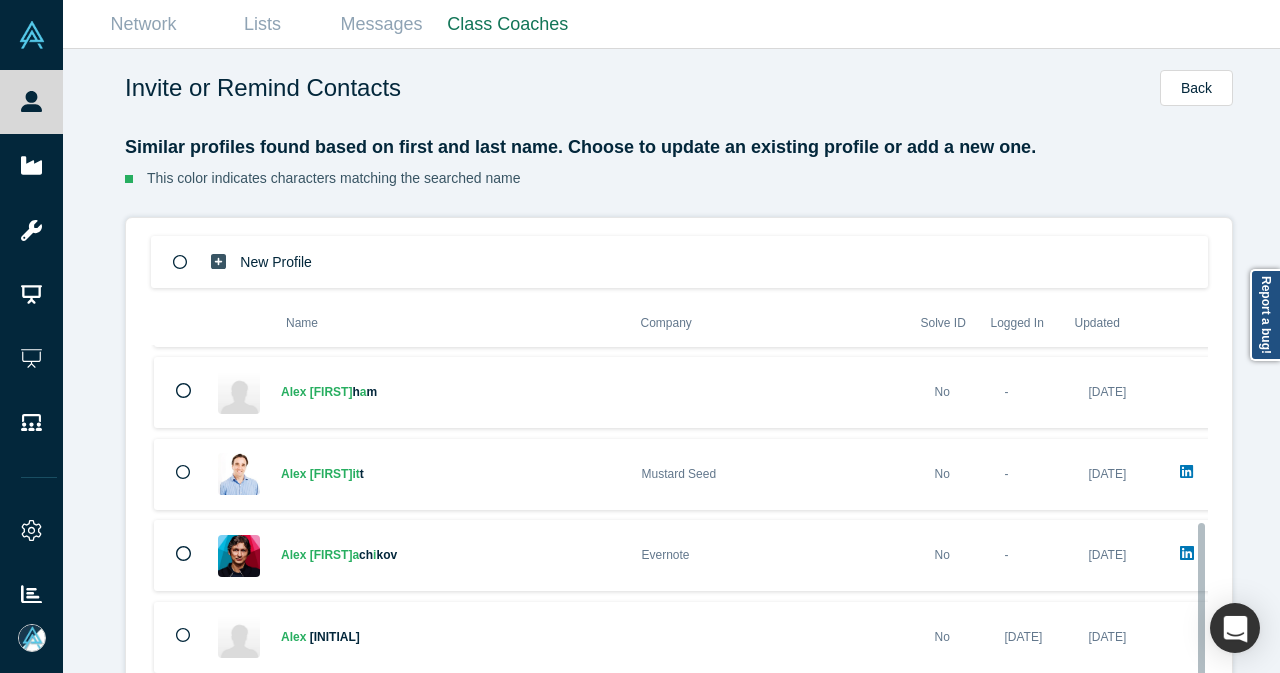 scroll, scrollTop: 456, scrollLeft: 0, axis: vertical 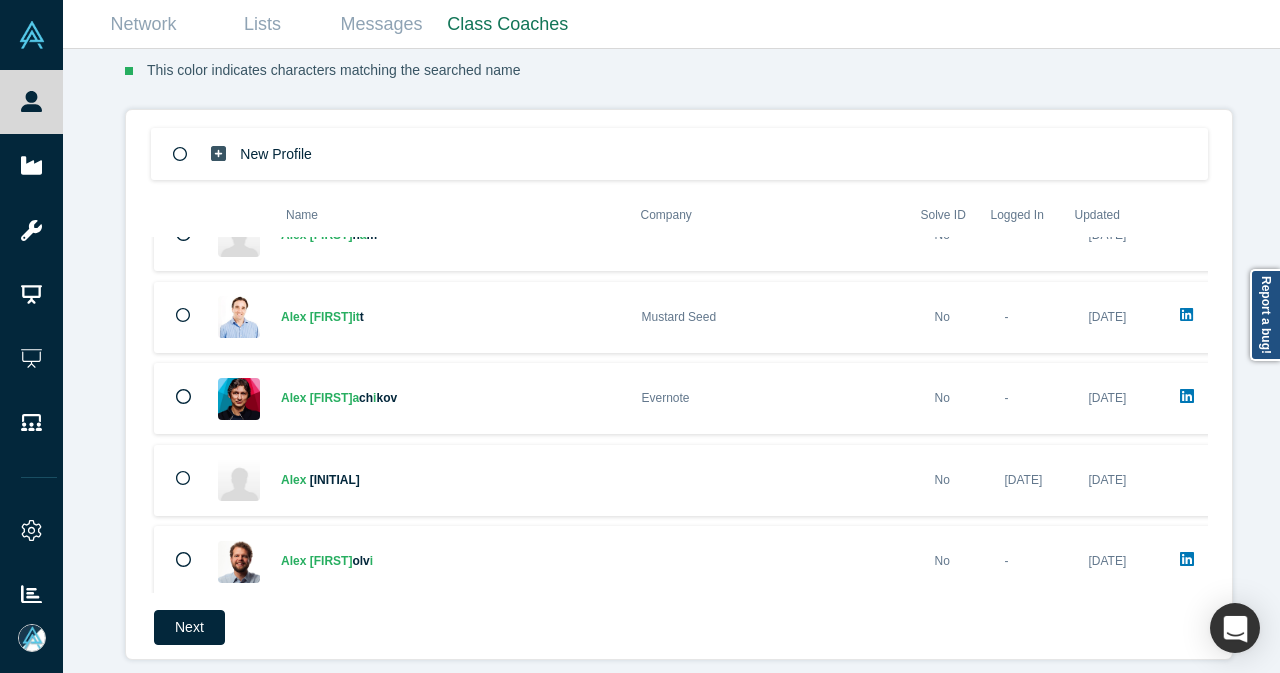 drag, startPoint x: 208, startPoint y: 612, endPoint x: 270, endPoint y: 598, distance: 63.560993 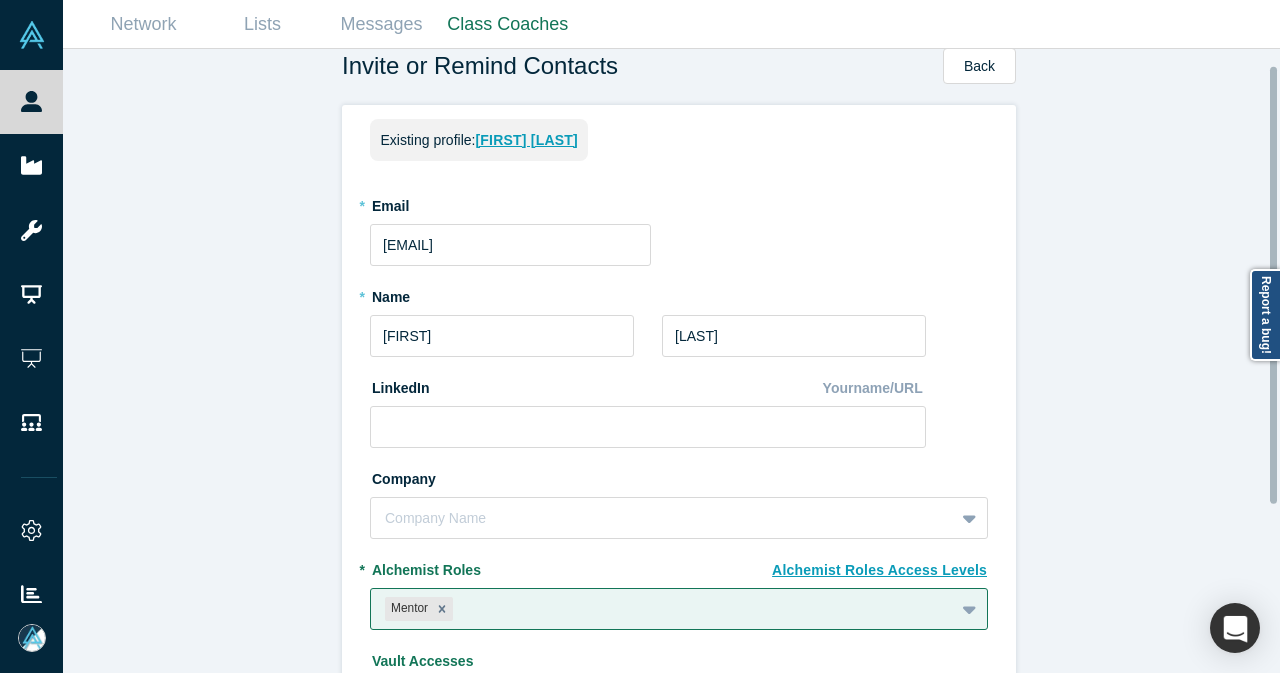 scroll, scrollTop: 0, scrollLeft: 0, axis: both 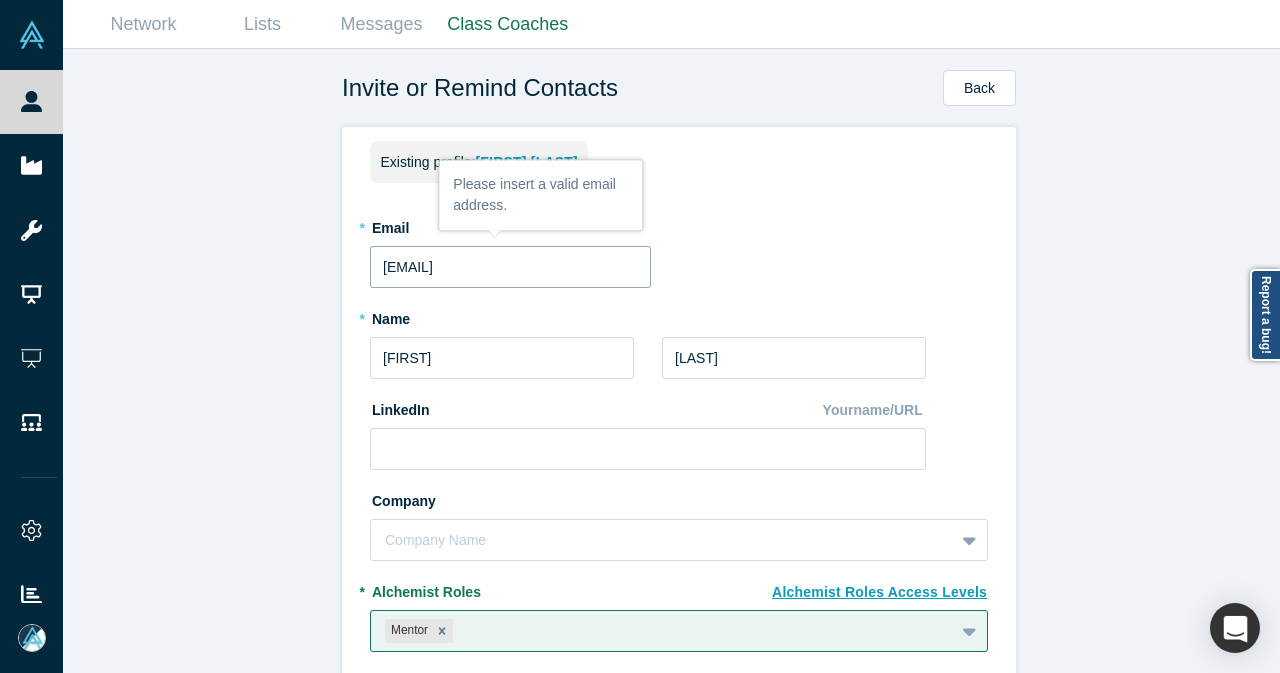 drag, startPoint x: 551, startPoint y: 274, endPoint x: 340, endPoint y: 292, distance: 211.76639 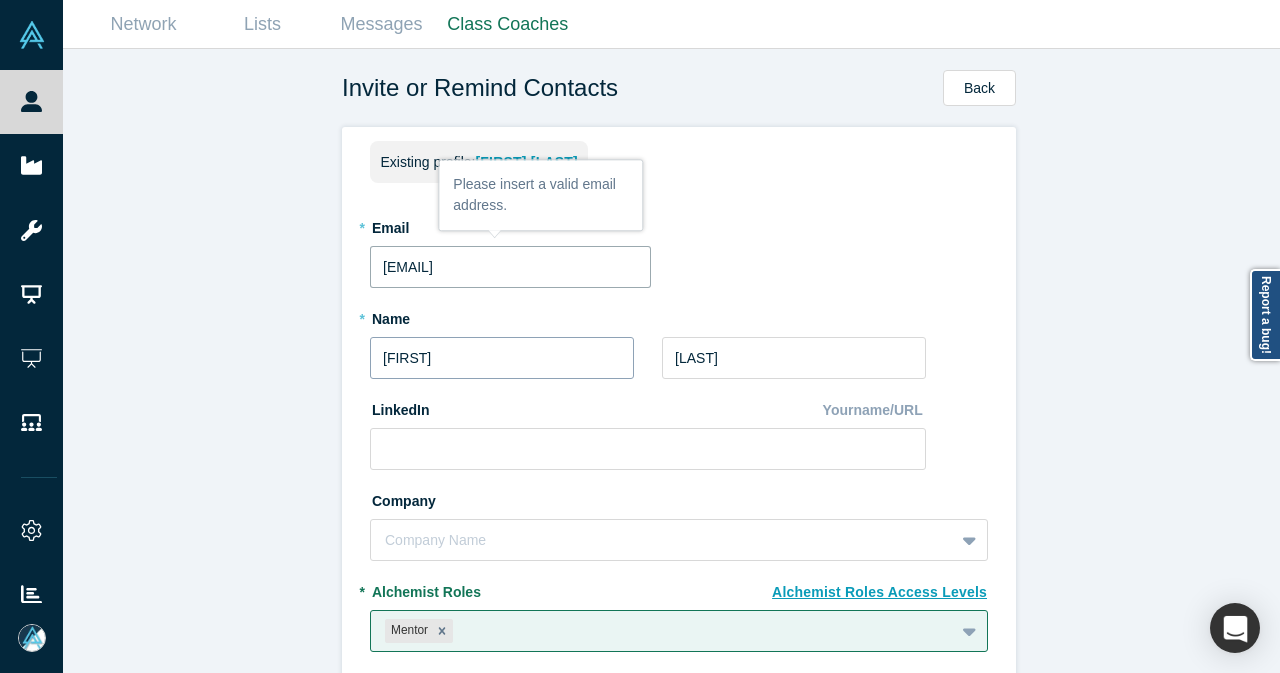 type on "alexpatist@gmail.com" 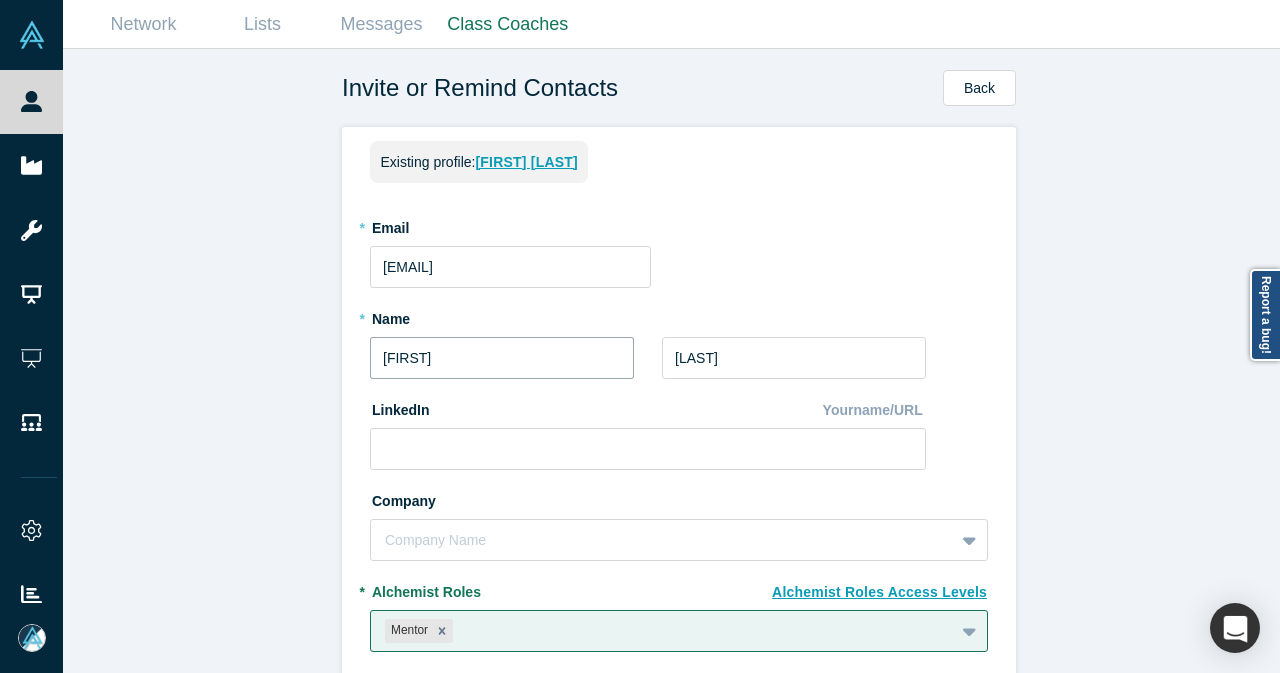 drag, startPoint x: 483, startPoint y: 365, endPoint x: 401, endPoint y: 364, distance: 82.006096 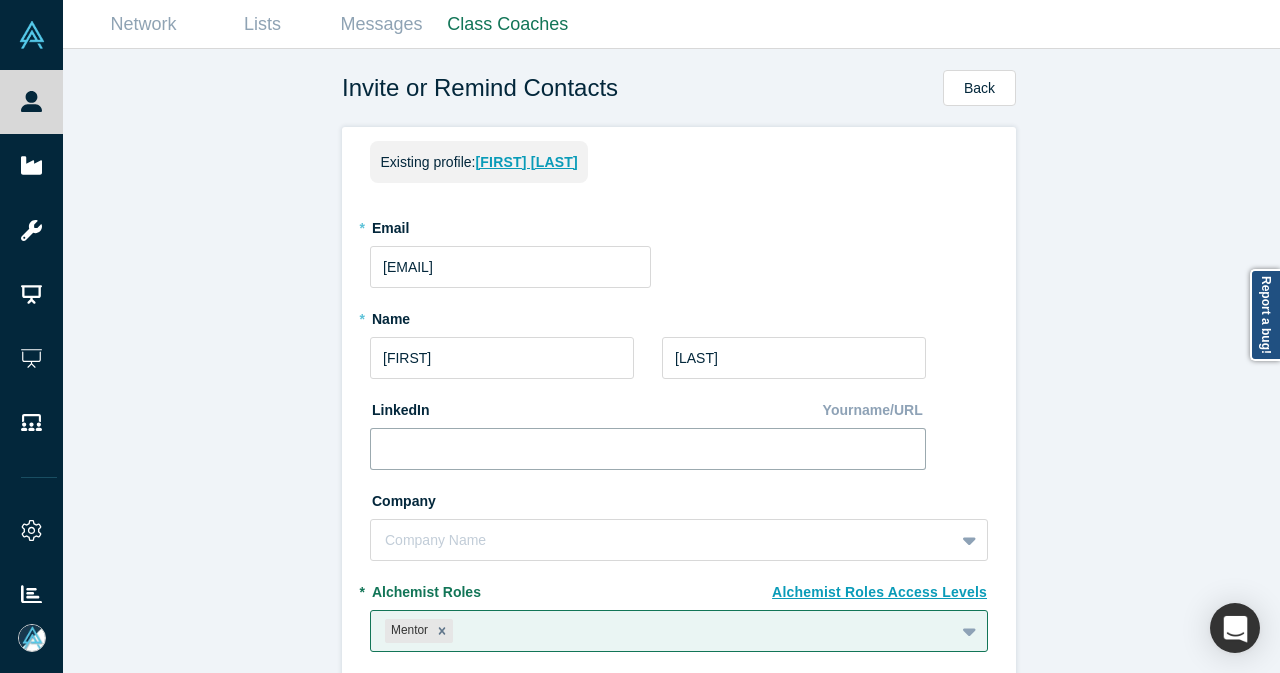 click at bounding box center [648, 449] 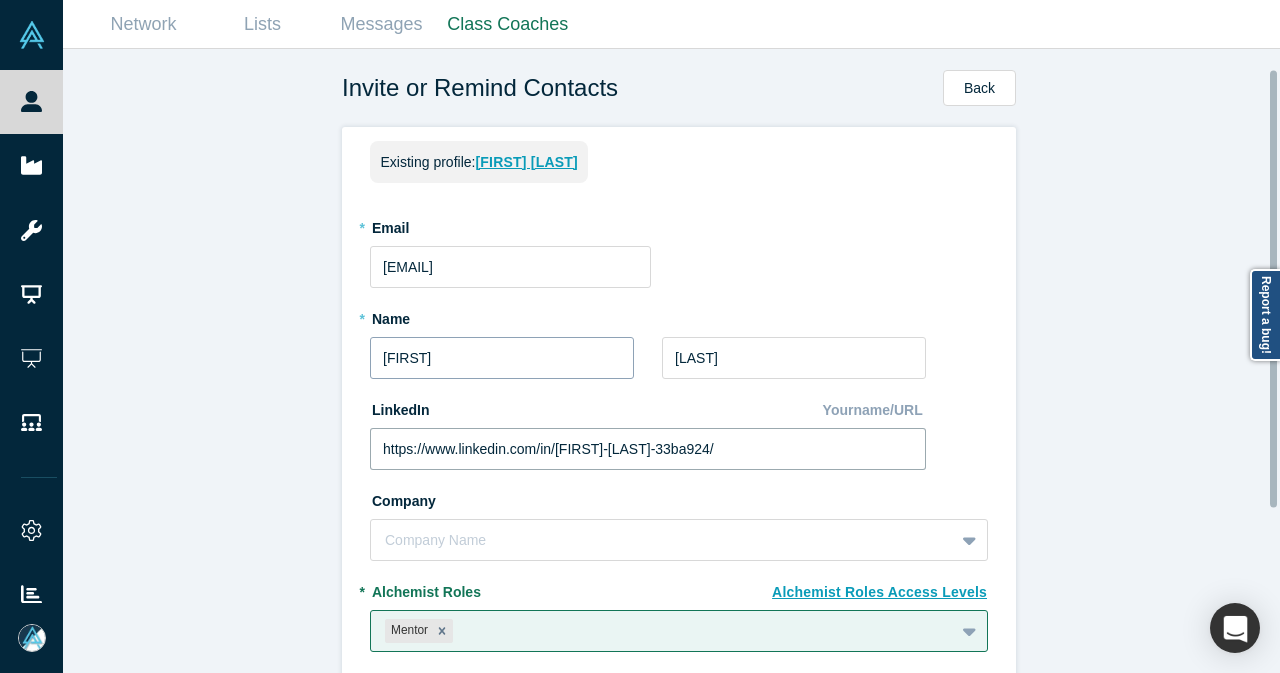 scroll, scrollTop: 100, scrollLeft: 0, axis: vertical 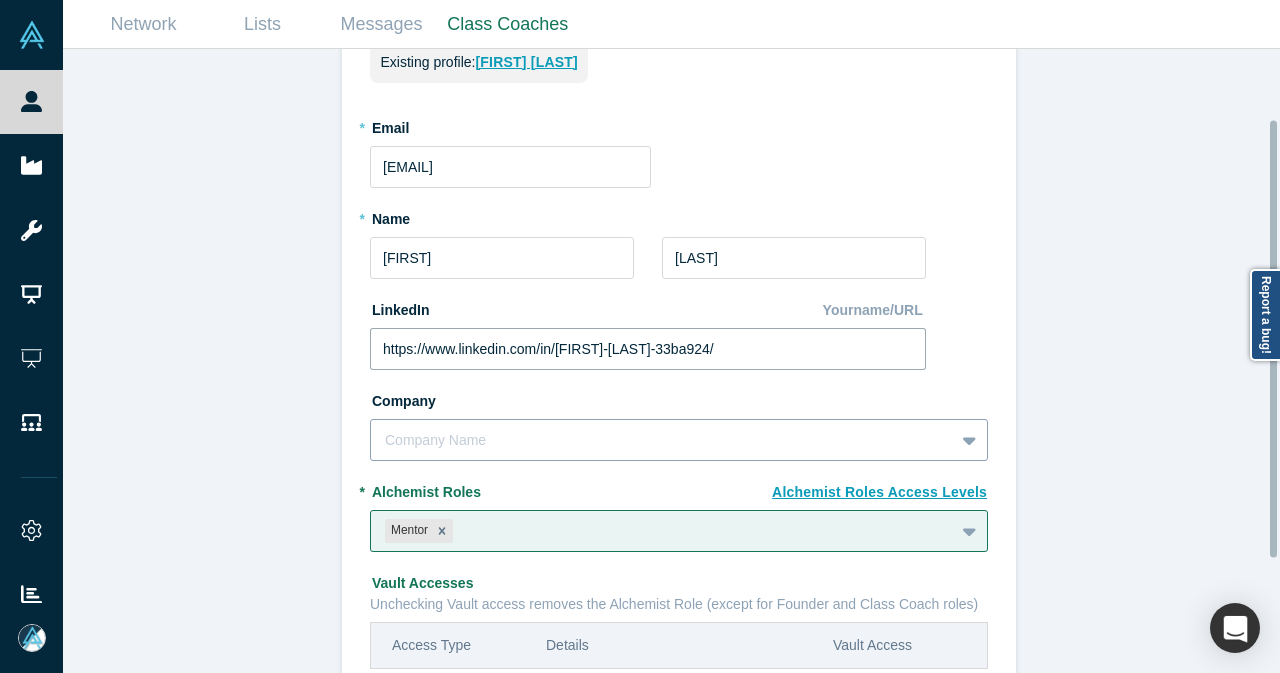 type on "https://www.linkedin.com/in/alex-patist-33ba924/" 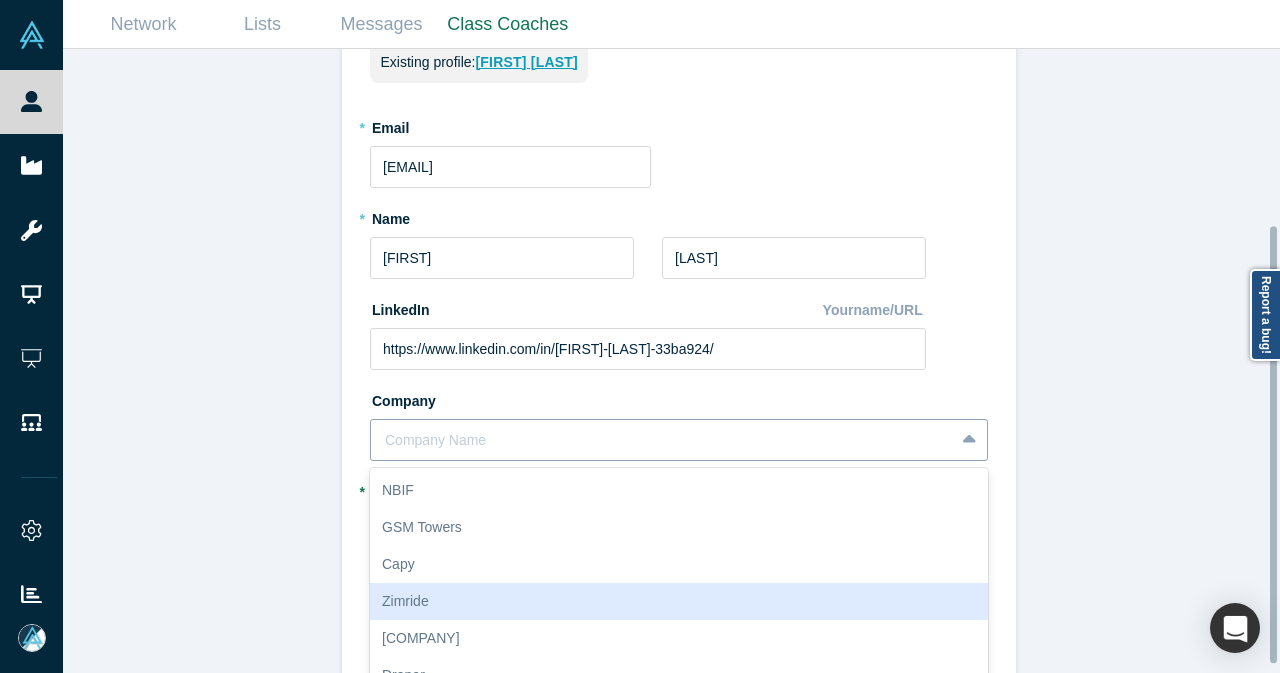 scroll, scrollTop: 252, scrollLeft: 0, axis: vertical 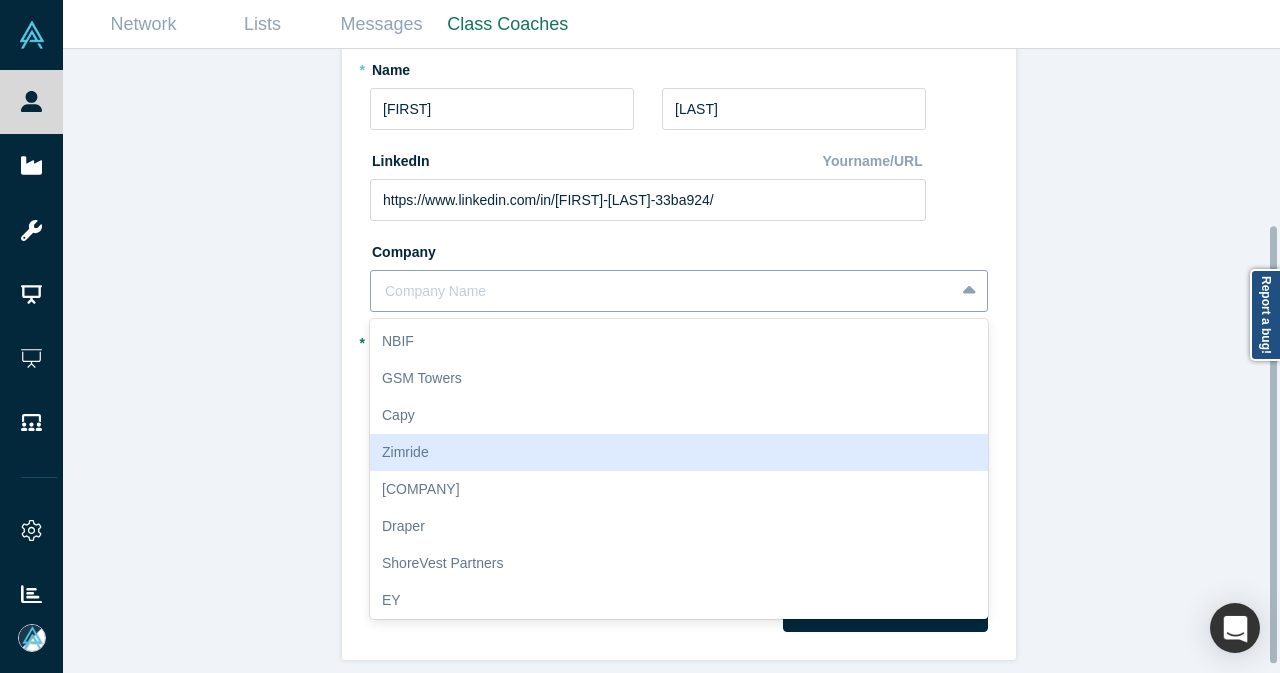click on "10 results available. Use Up and Down to choose options, press Enter to select the currently focused option, press Escape to exit the menu, press Tab to select the option and exit the menu. Company Name NBIF GSM Towers Capy Zimride Gold House Draper ShoreVest Partners EY Datum Morpheus Ventures" at bounding box center [679, 291] 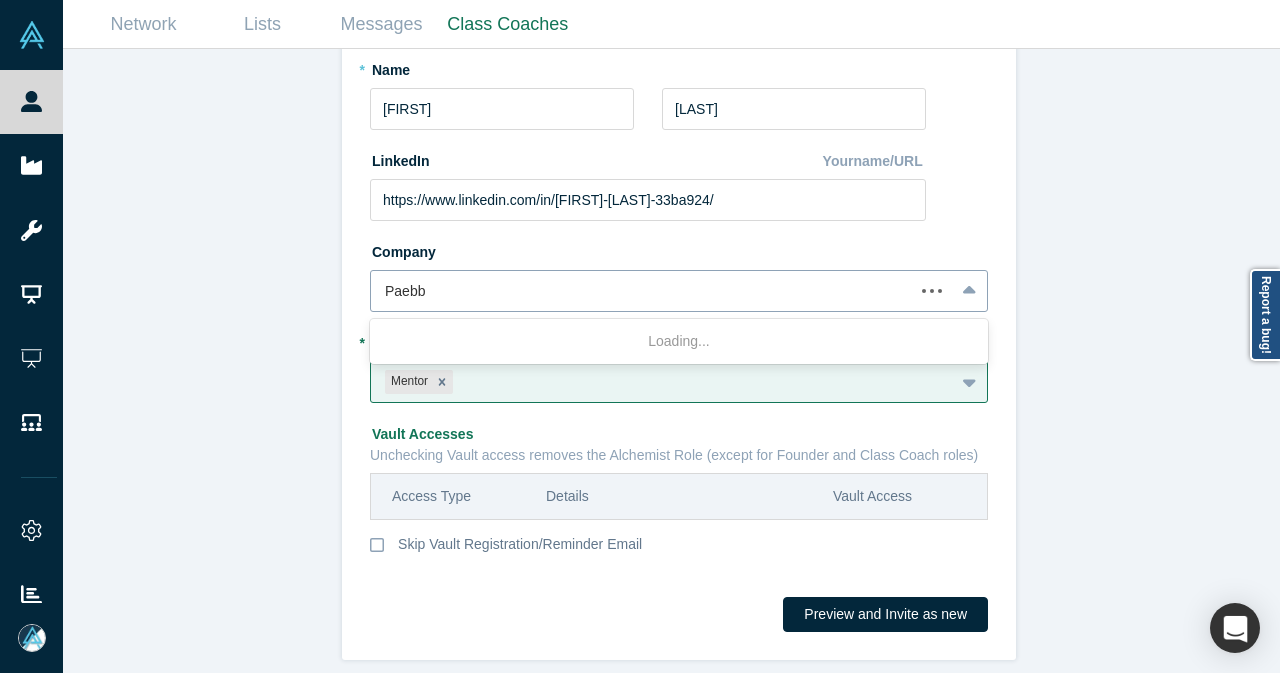 type on "Paebbl" 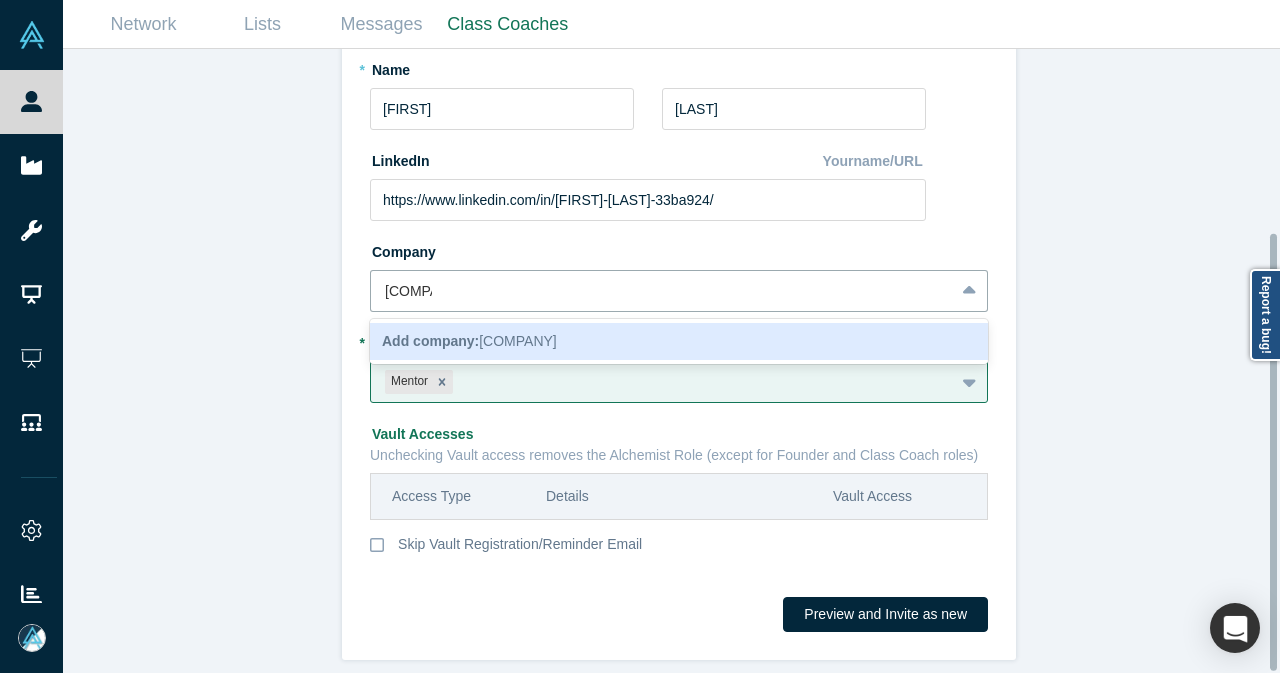 scroll, scrollTop: 262, scrollLeft: 0, axis: vertical 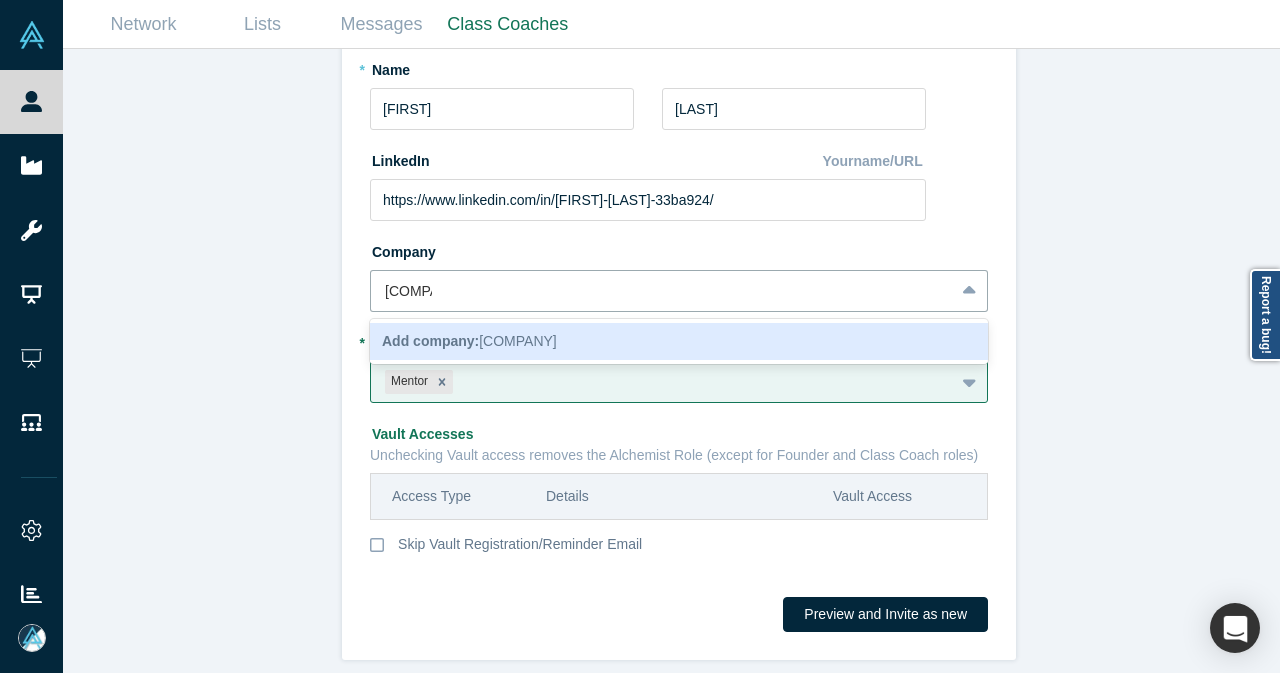 click on "Add company:" at bounding box center (430, 341) 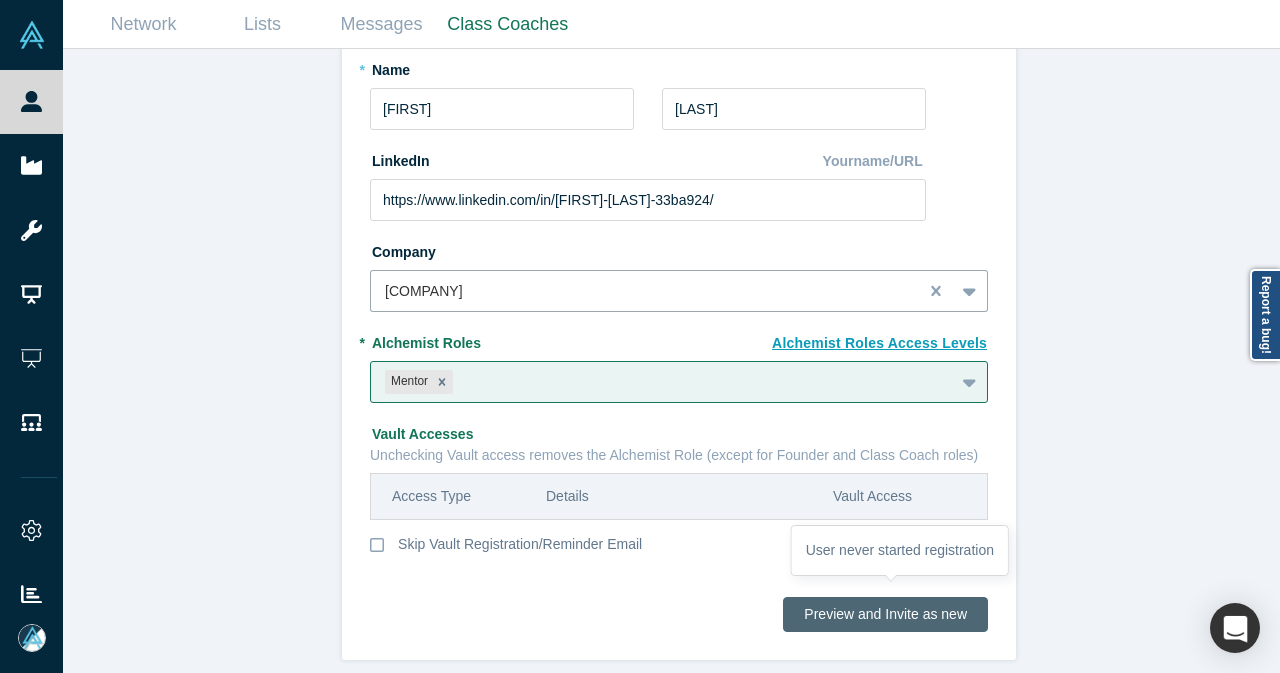 click on "Preview and Invite as new" at bounding box center (885, 614) 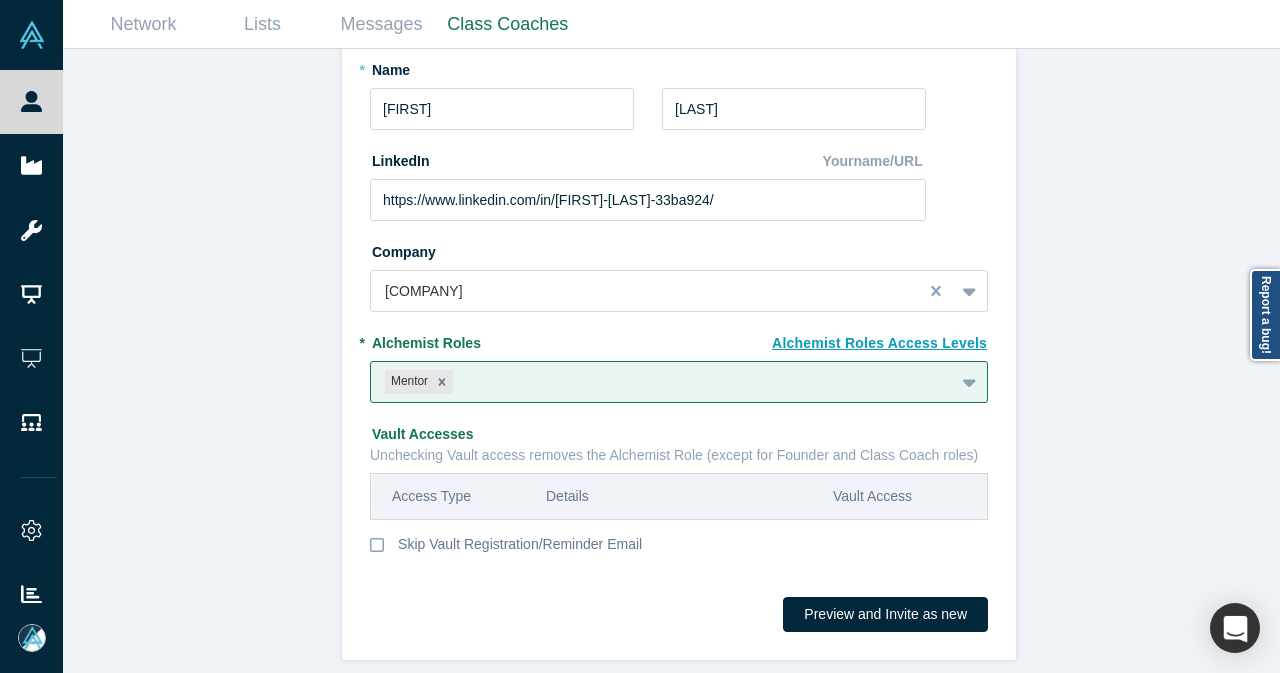 scroll, scrollTop: 0, scrollLeft: 0, axis: both 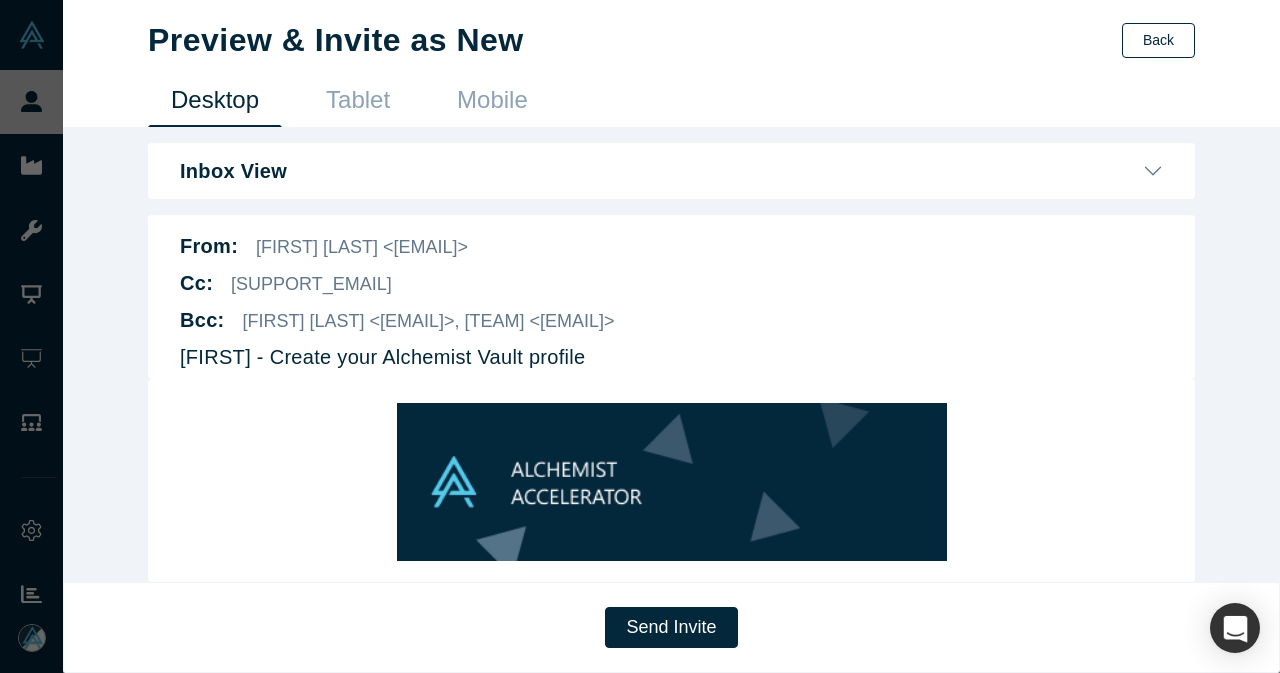 click on "Back" at bounding box center (1158, 40) 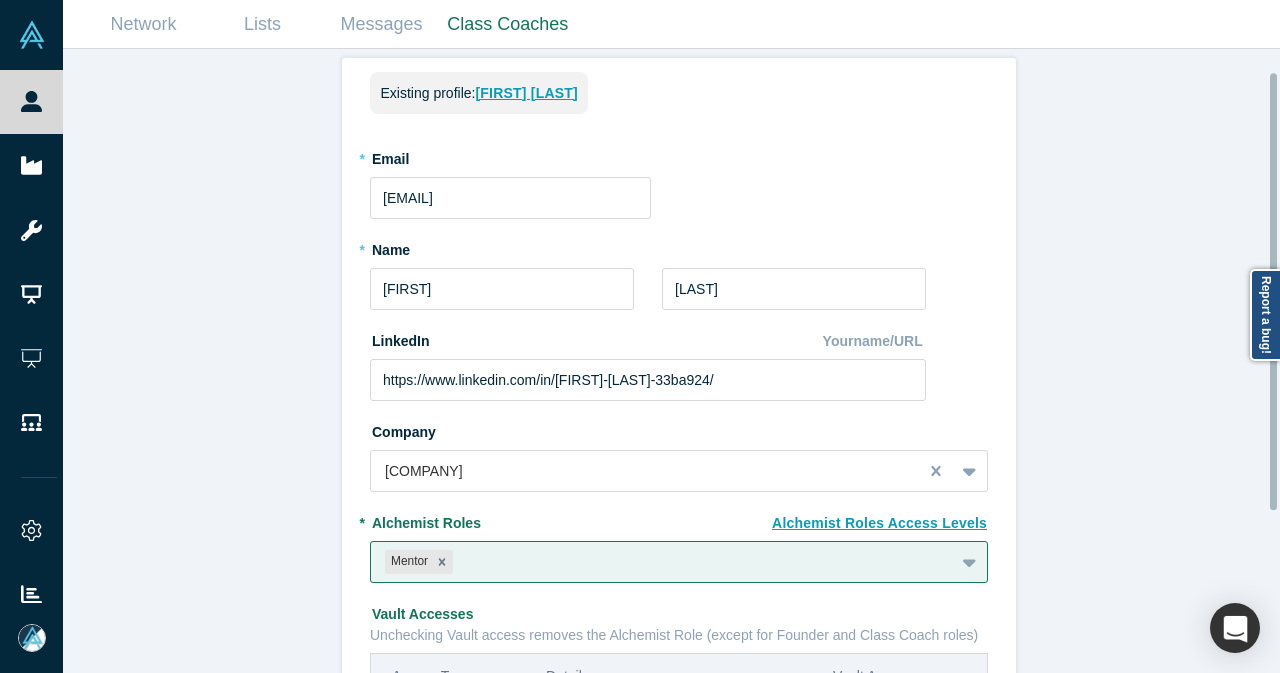 scroll, scrollTop: 0, scrollLeft: 0, axis: both 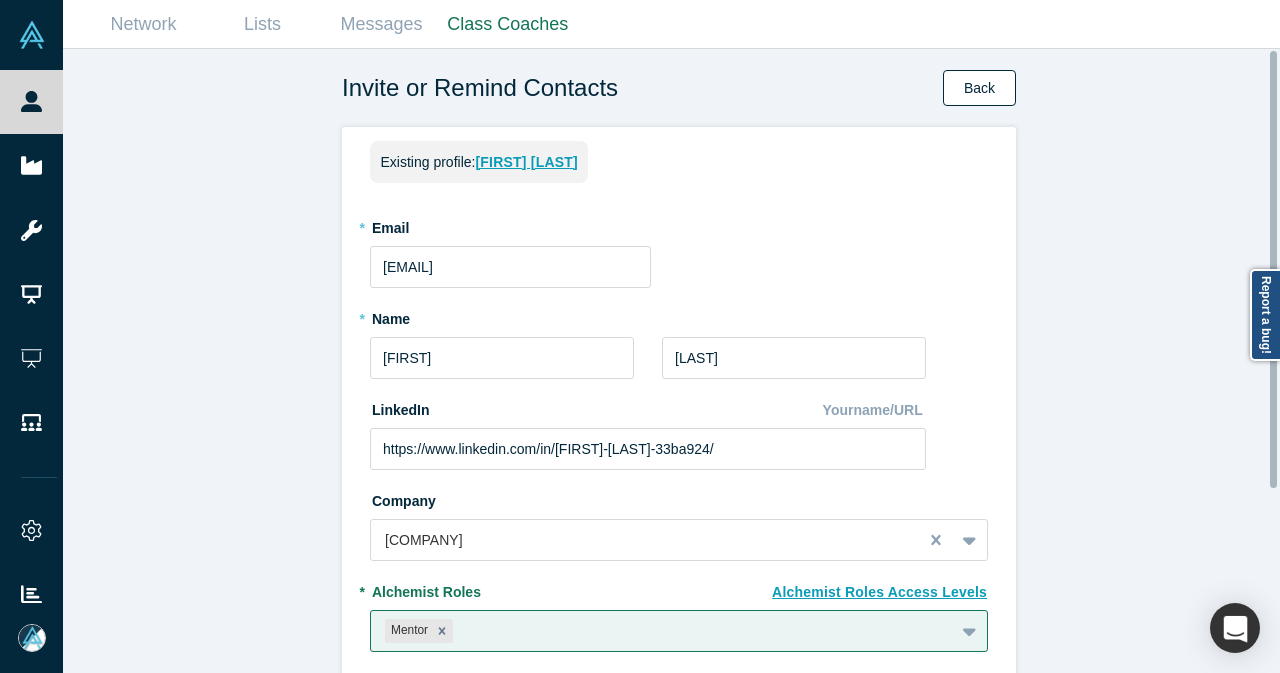 click on "Back" at bounding box center (979, 88) 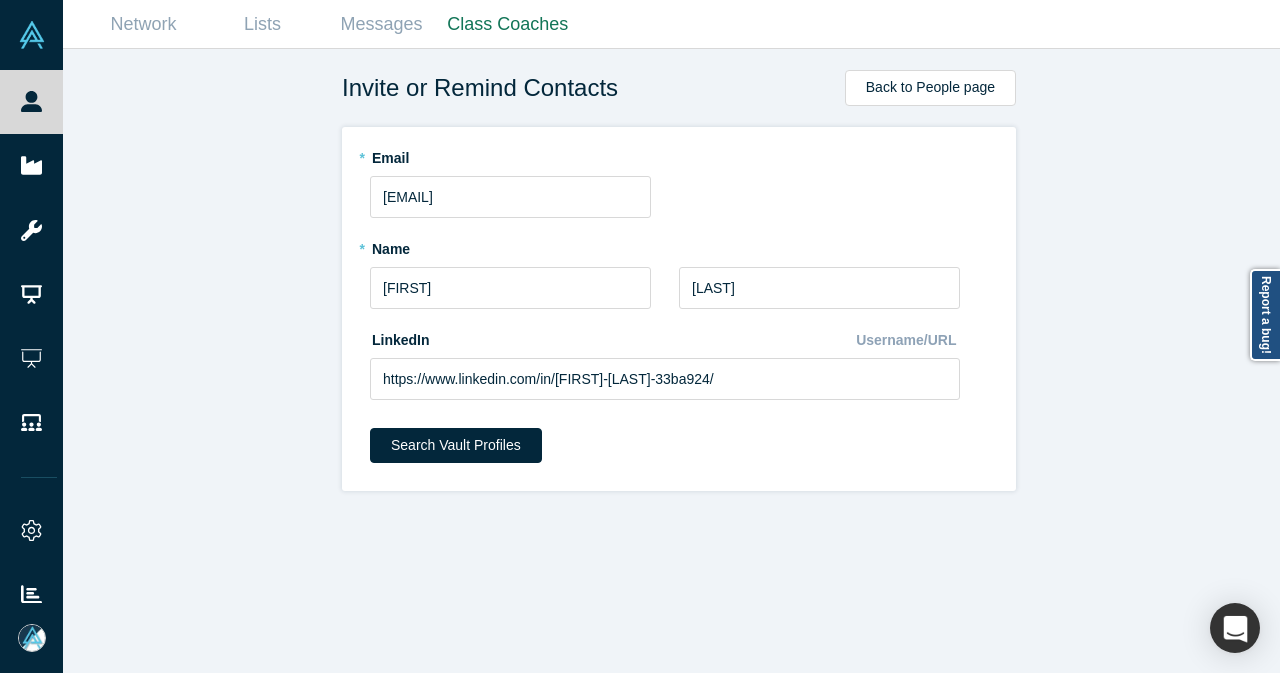 click on "Search Vault Profiles" at bounding box center (679, 452) 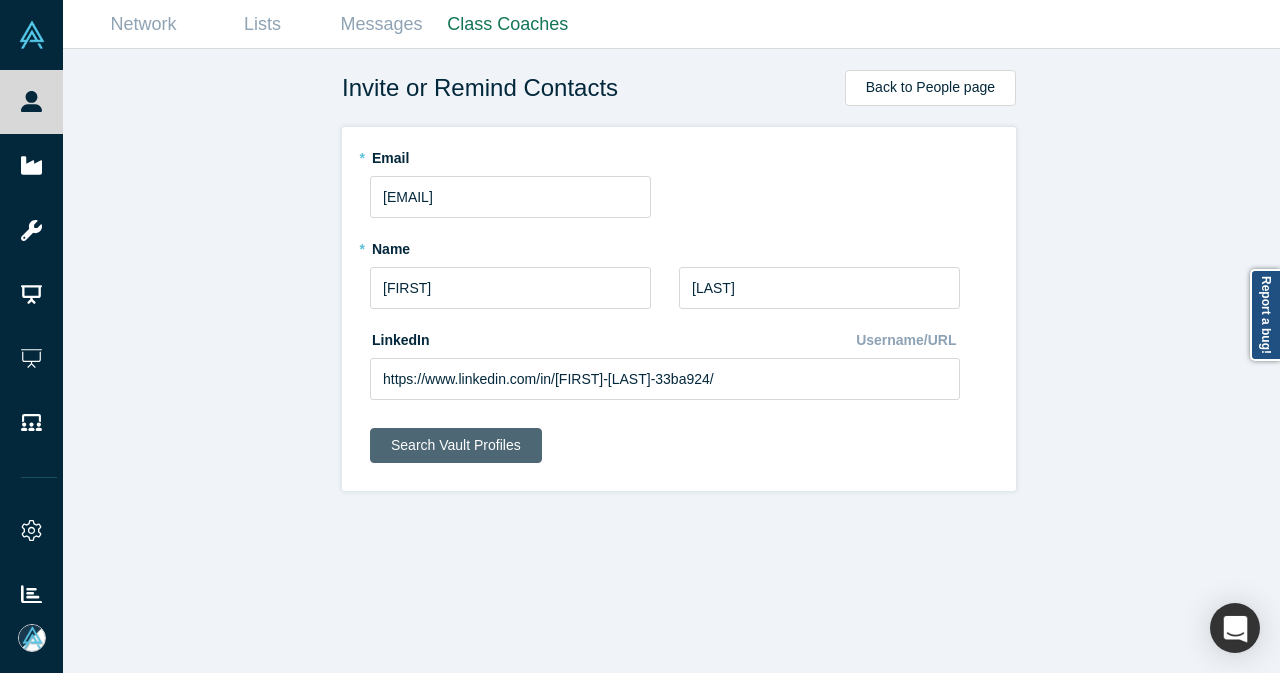 click on "Search Vault Profiles" at bounding box center (456, 445) 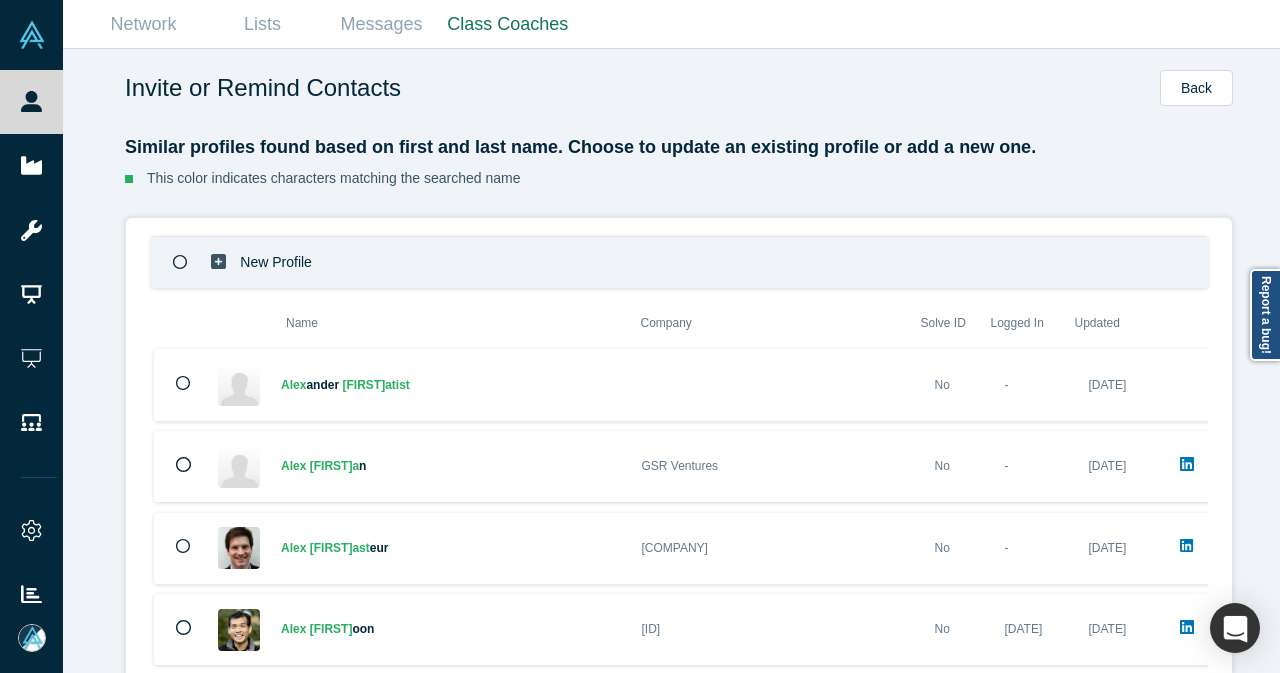 click 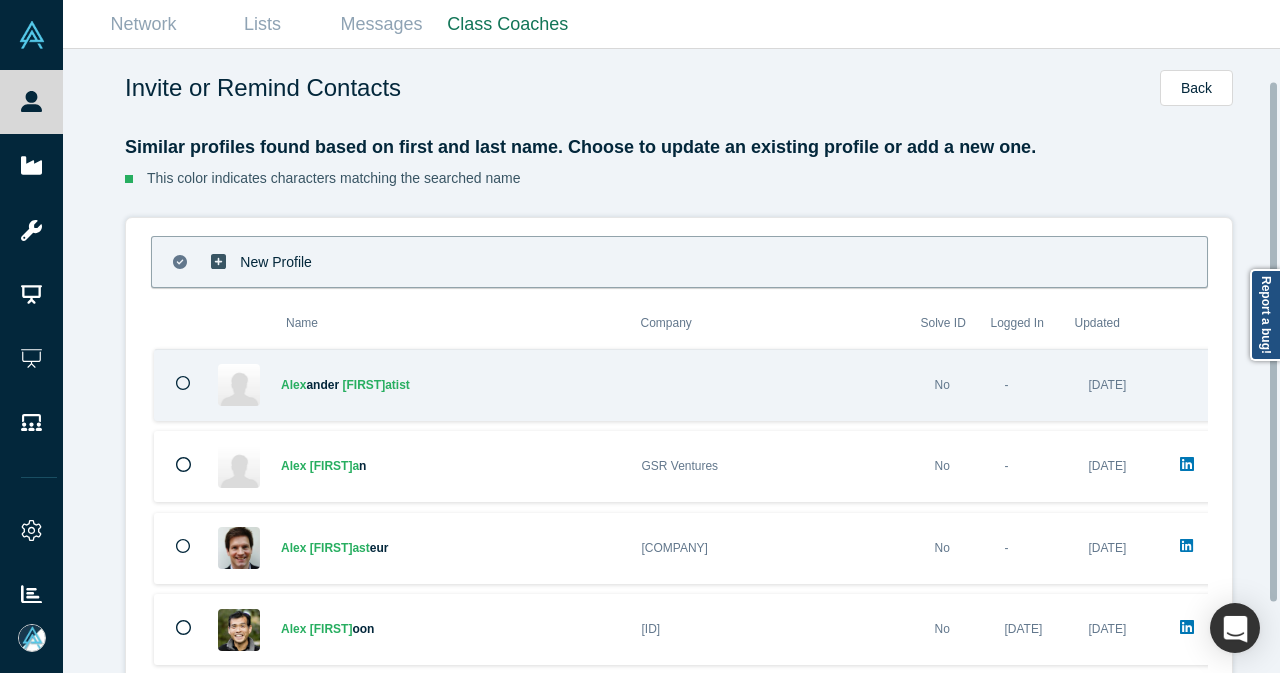 scroll, scrollTop: 122, scrollLeft: 0, axis: vertical 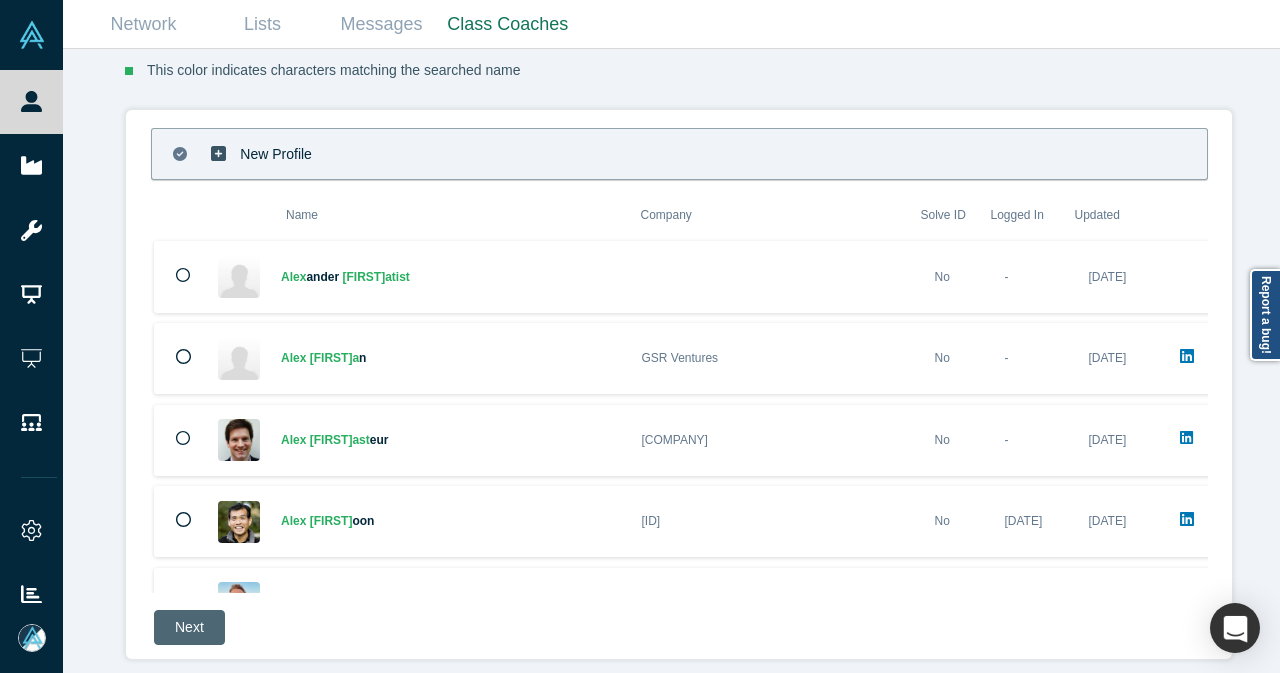 click on "Next" at bounding box center [189, 627] 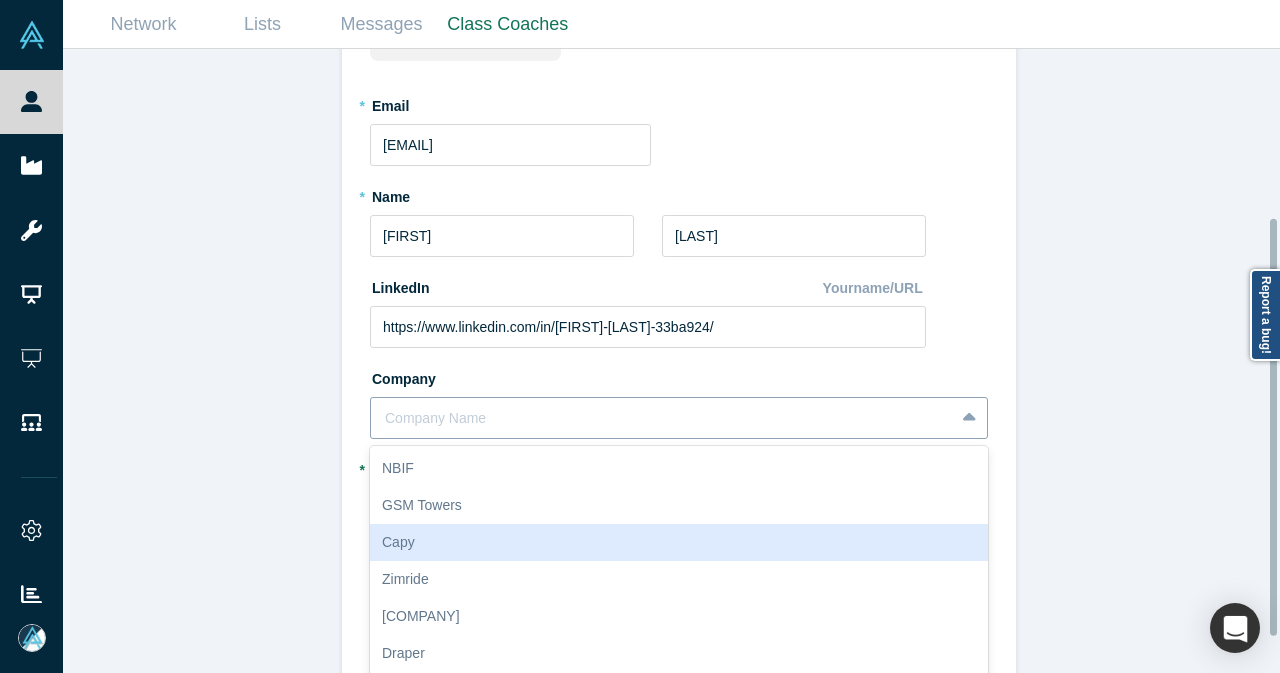 scroll, scrollTop: 252, scrollLeft: 0, axis: vertical 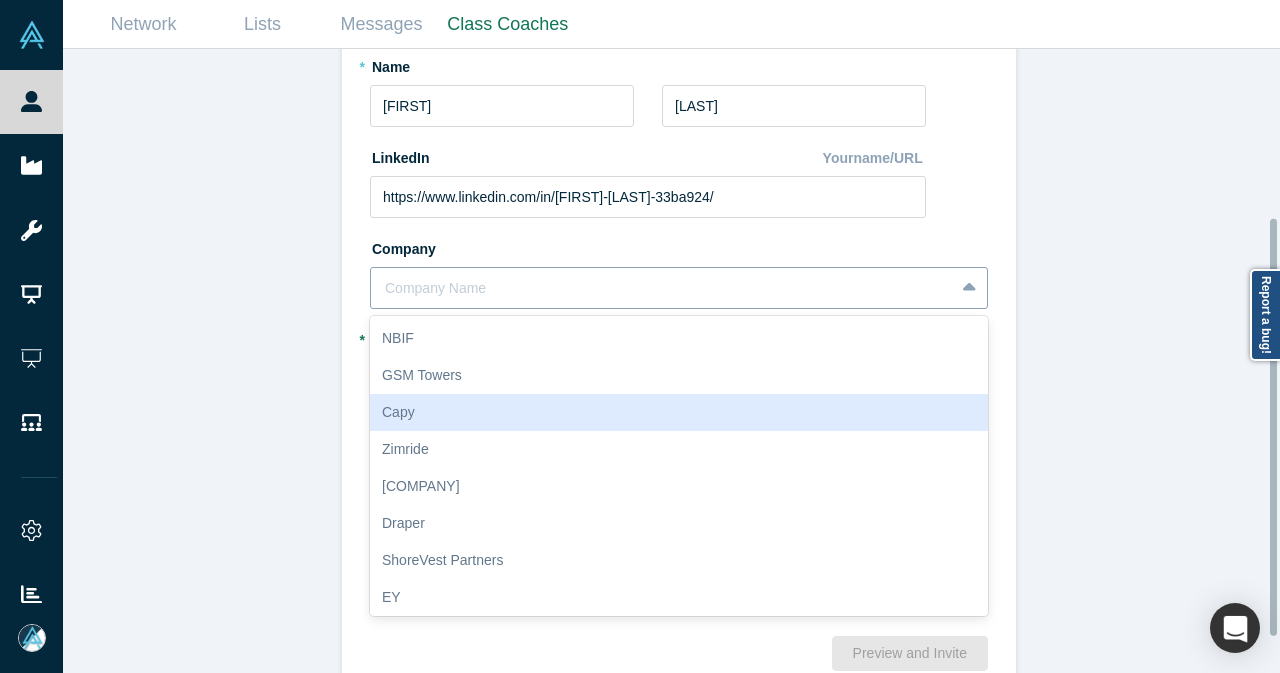 click on "10 results available. Use Up and Down to choose options, press Enter to select the currently focused option, press Escape to exit the menu, press Tab to select the option and exit the menu. Company Name NBIF GSM Towers Capy Zimride Gold House Draper ShoreVest Partners EY Datum Morpheus Ventures" at bounding box center (679, 288) 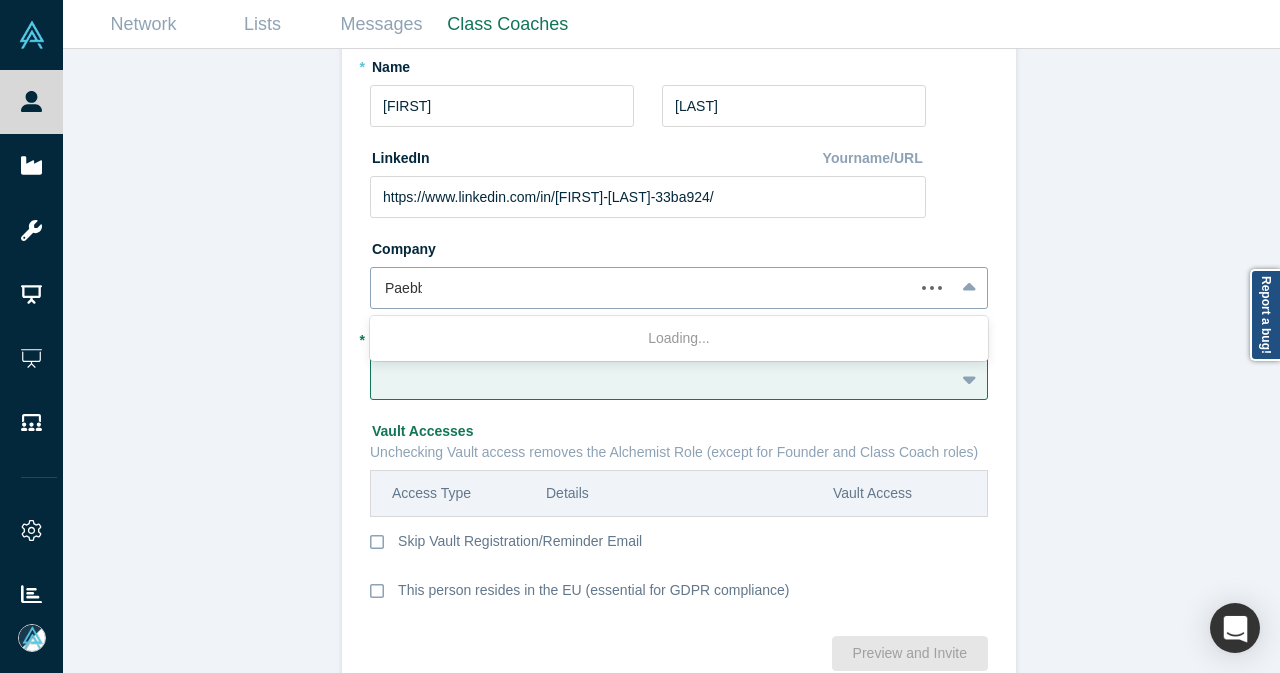 type on "Paebbl" 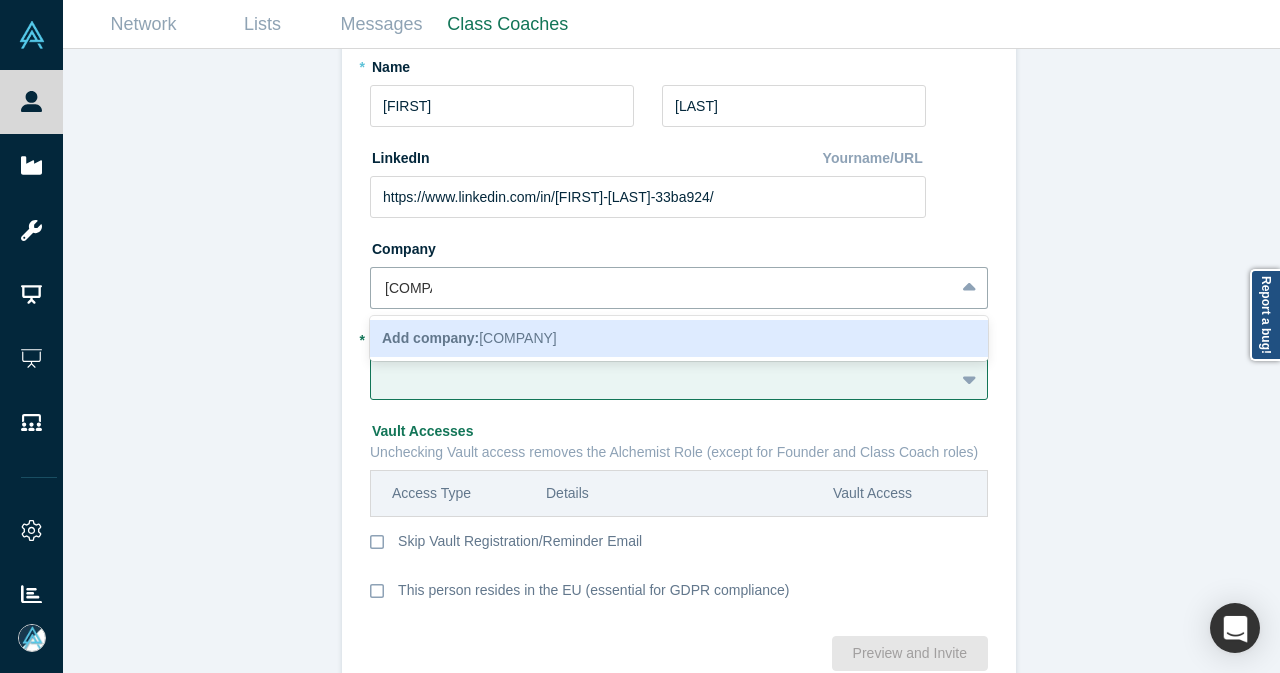 click on "Add company:  Paebbl" at bounding box center (469, 338) 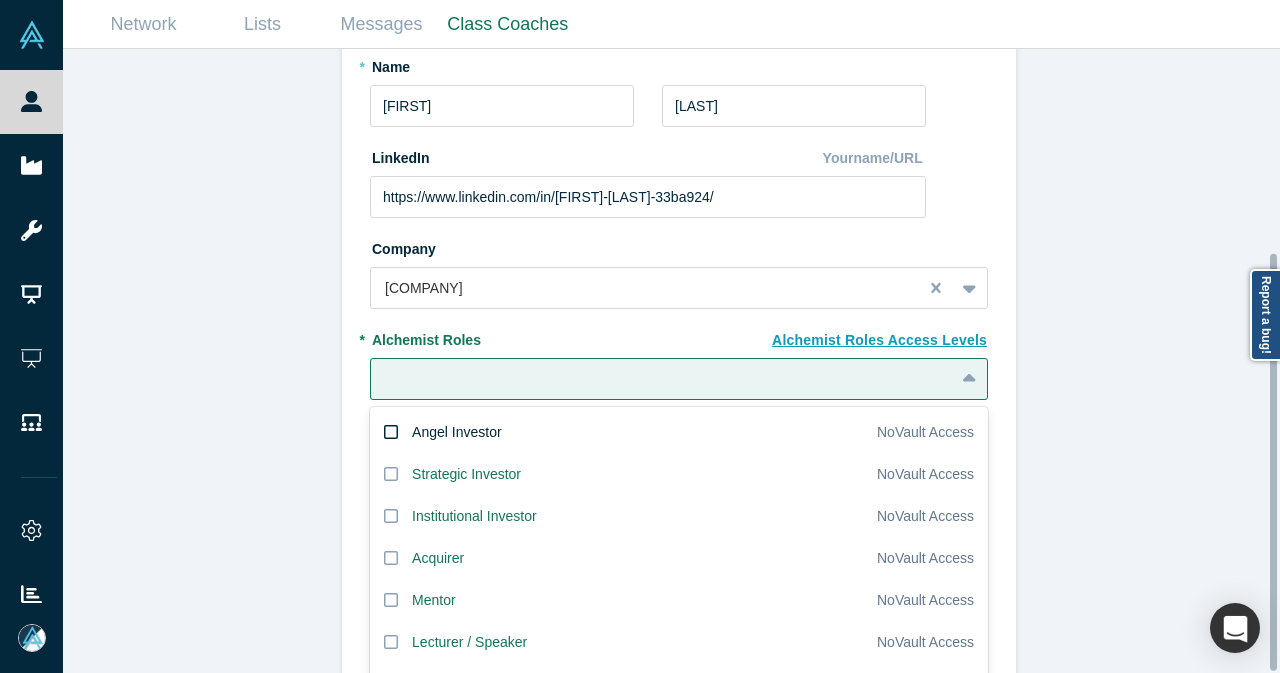 click on "20 results available. Use Up and Down to choose options, press Enter to select the currently focused option, press Escape to exit the menu, press Tab to select the option and exit the menu. Angel Investor No  Vault Access Strategic Investor No  Vault Access Institutional Investor No  Vault Access Acquirer No  Vault Access Mentor No  Vault Access Lecturer / Speaker No  Vault Access Consultant / Freelancer No  Vault Access Service Provider / Partner No  Vault Access Member of the Press No  Vault Access Channel Partner No  Vault Access Industry Analyst No  Vault Access Customer No  Vault Access Corporate Innovator Have  Vault Access Faculty mentor No  Vault Access Alumni Mentor No  Vault Access Super Admin / Access to all Have  Vault Access Partner Have  Vault Access Limited Partner Have  Vault Access Alchemist Class Coach Have  Vault Access Alchemist Founder  (invite using the Add Startup/POC workflow)" at bounding box center [679, 379] 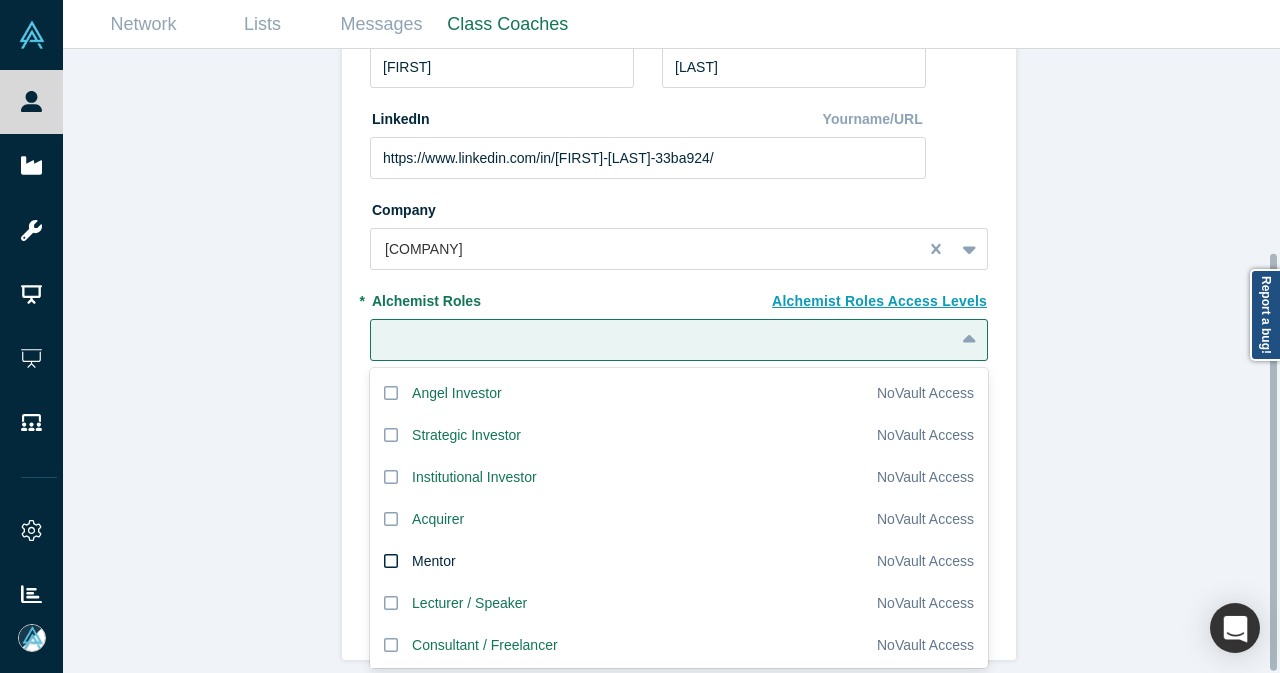 click 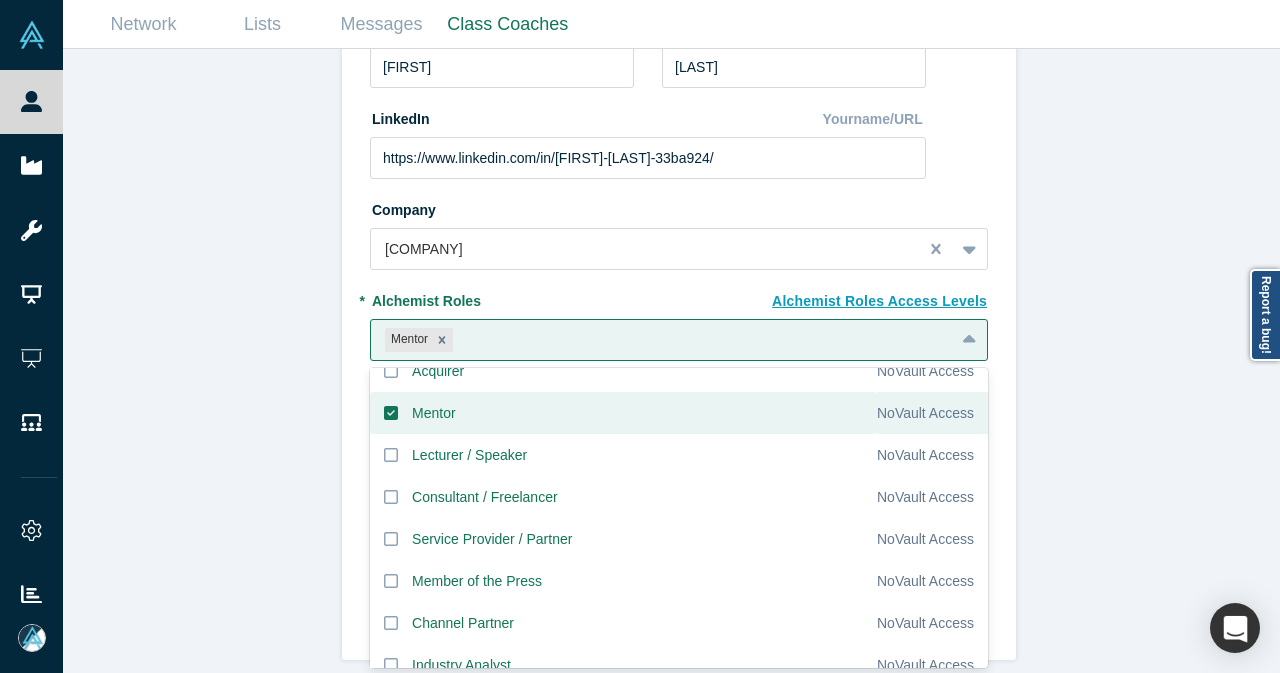 scroll, scrollTop: 0, scrollLeft: 0, axis: both 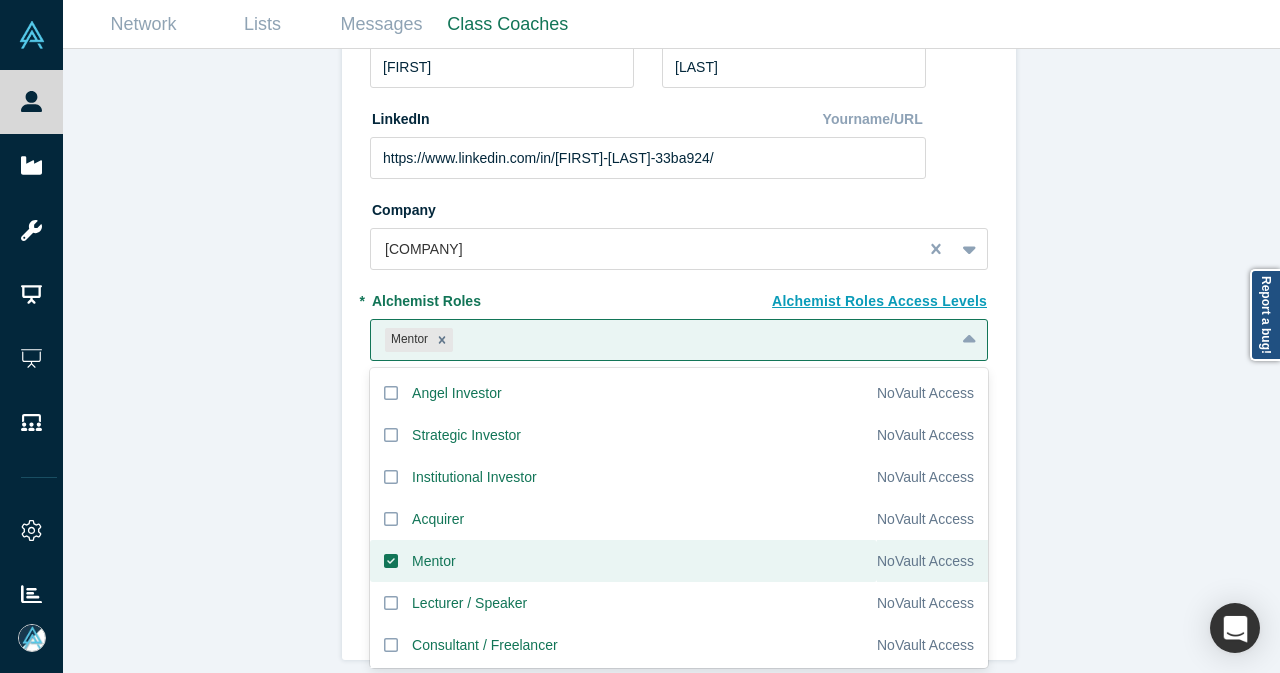 click on "Invite or Remind Contacts Back New Profile:  Alex Patist * Email alexpatist@gmail.com * Name Alex * Last Name Patist LinkedIn Yourname/URL https://www.linkedin.com/in/alex-patist-33ba924/ Company Paebbl
To pick up a draggable item, press the space bar.
While dragging, use the arrow keys to move the item.
Press space again to drop the item in its new position, or press escape to cancel.
Alchemist Roles Access Levels * Alchemist Roles option Mentor, selected. 20 results available. Use Up and Down to choose options, press Enter to select the currently focused option, press Escape to exit the menu, press Tab to select the option and exit the menu. Mentor Angel Investor No  Vault Access Strategic Investor No  Vault Access Institutional Investor No  Vault Access Acquirer No  Vault Access Mentor No  Vault Access Lecturer / Speaker No  Vault Access Consultant / Freelancer No  Vault Access Service Provider / Partner No  Vault Access Member of the Press No  Vault Access Channel Partner No  Vault Access" at bounding box center [679, 368] 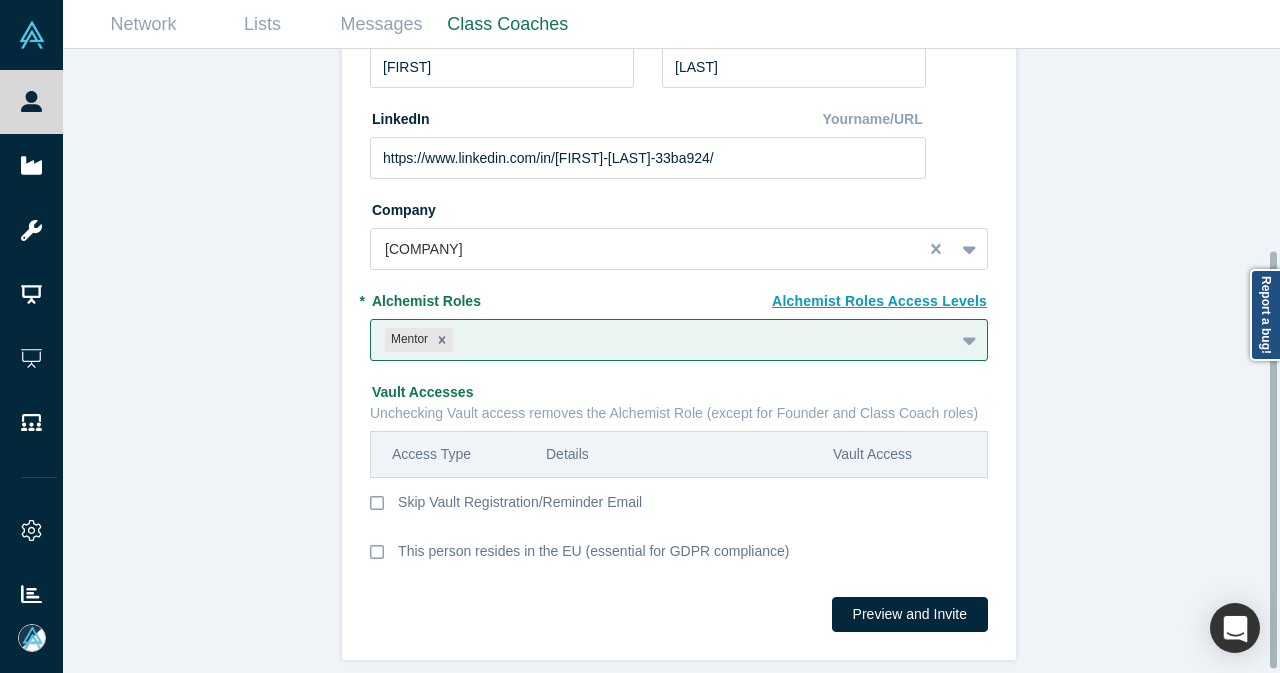 scroll, scrollTop: 304, scrollLeft: 0, axis: vertical 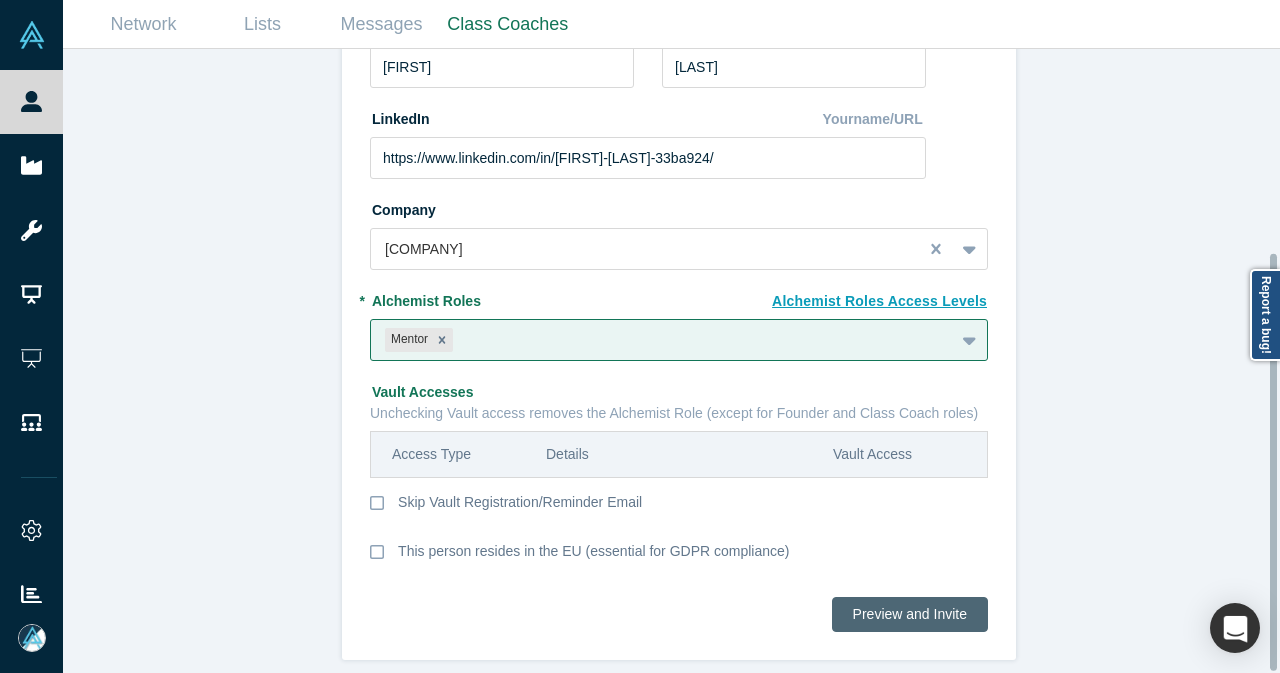 click on "Preview and Invite" at bounding box center (910, 614) 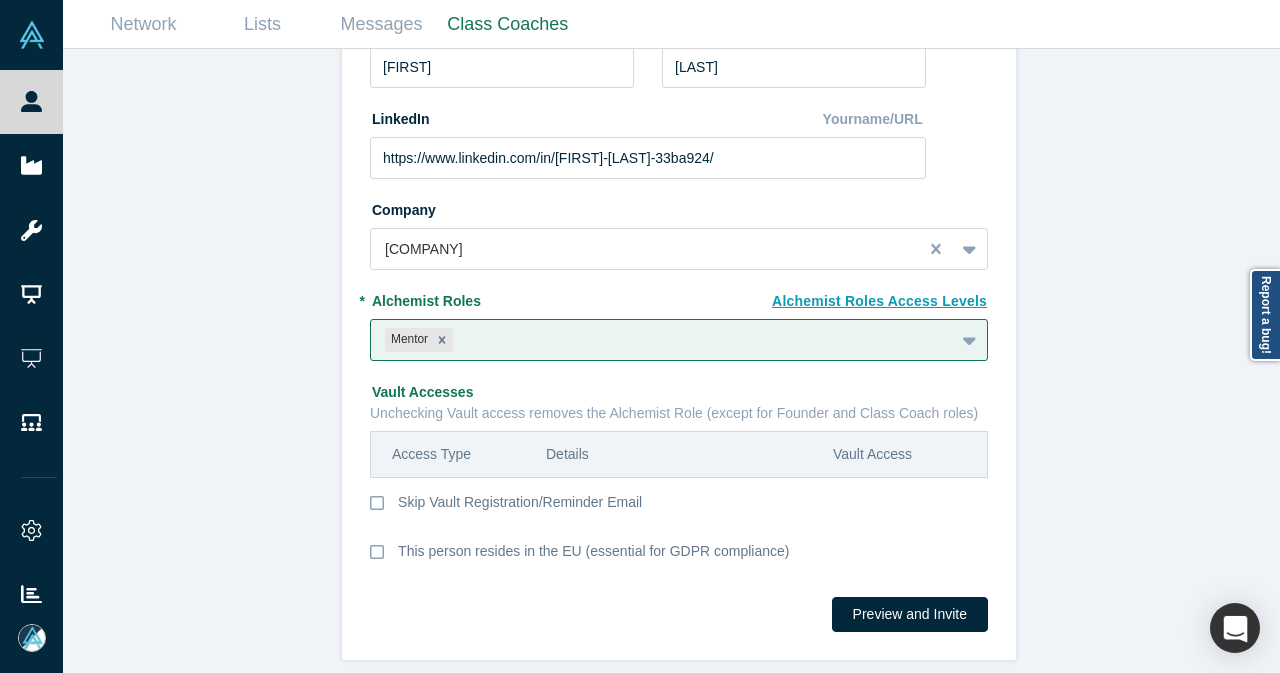 scroll, scrollTop: 0, scrollLeft: 0, axis: both 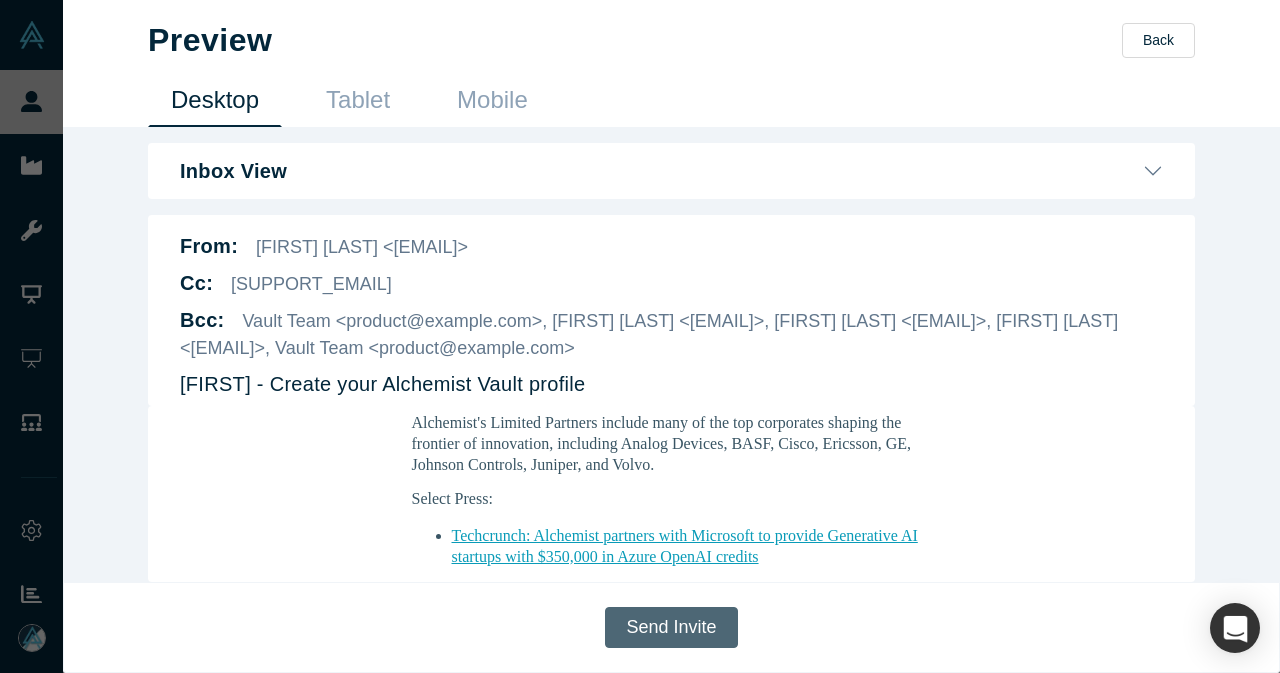 click on "Send Invite" at bounding box center (671, 627) 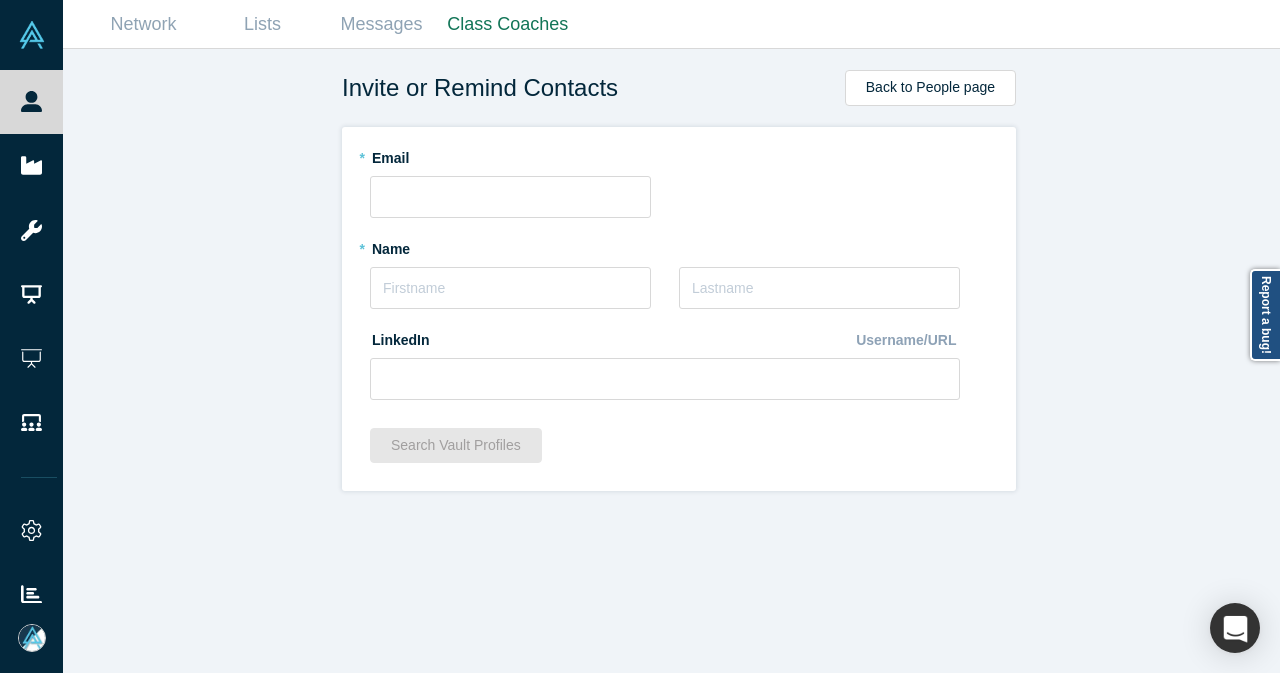 scroll, scrollTop: 0, scrollLeft: 0, axis: both 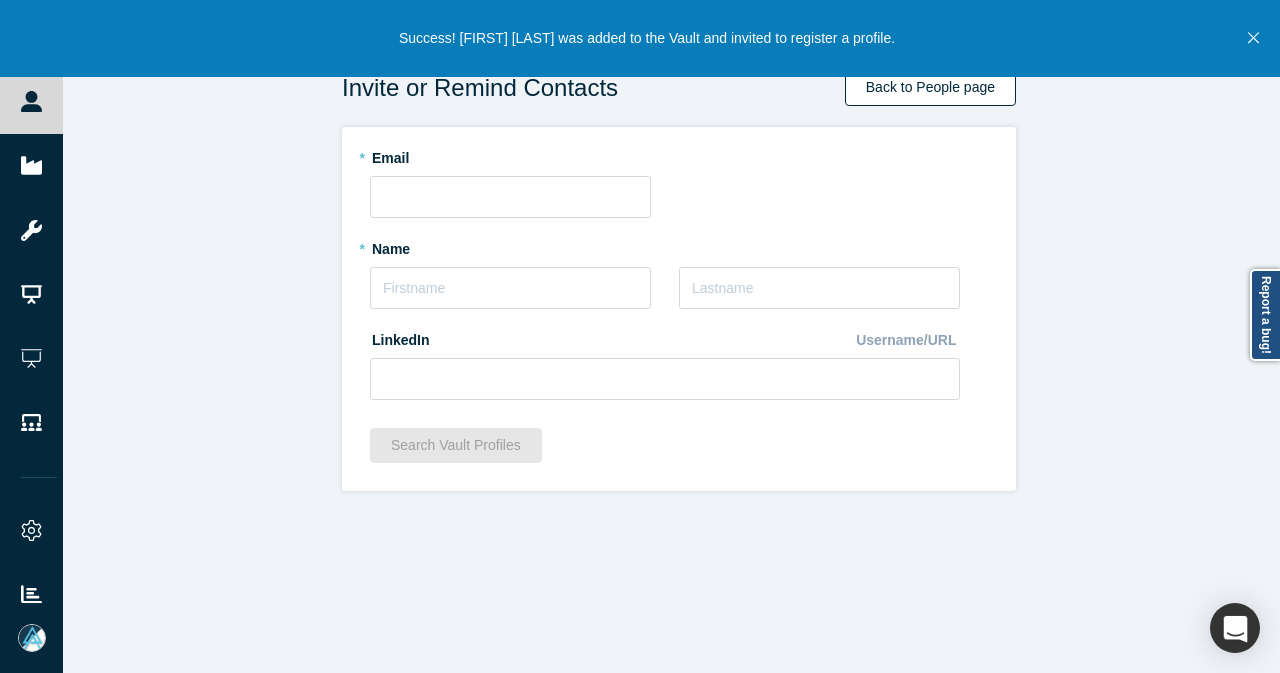click on "Back to People page" at bounding box center [930, 88] 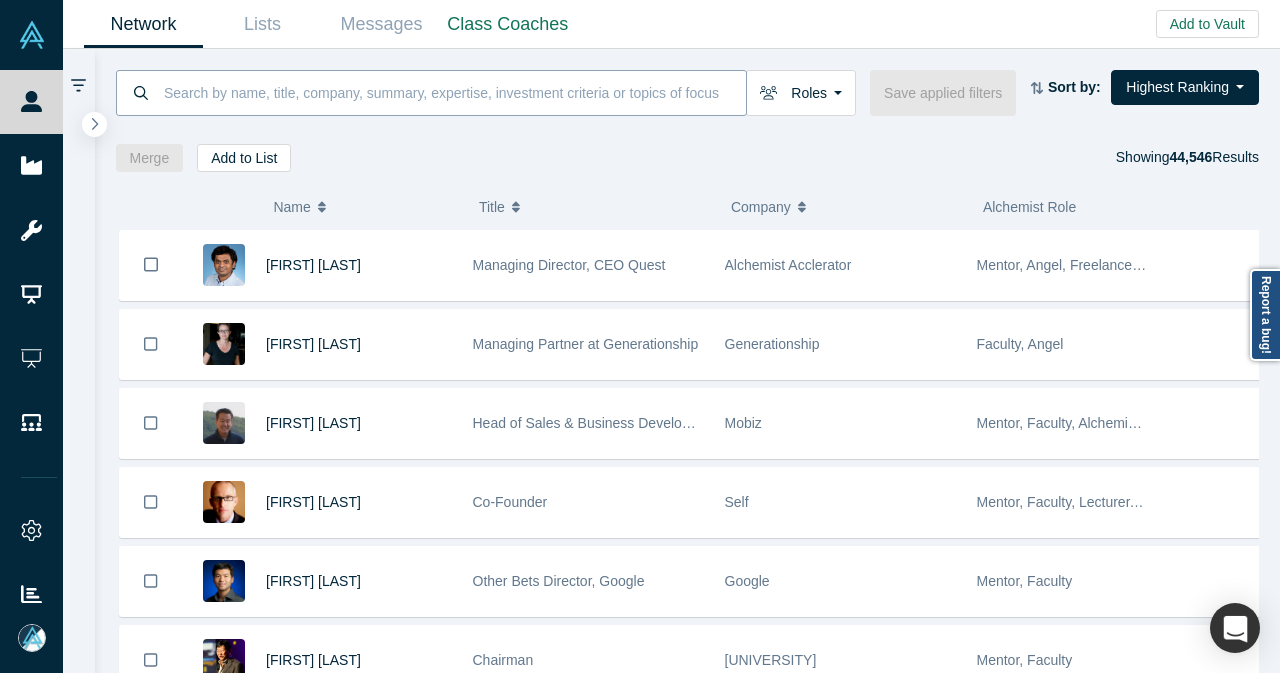 click at bounding box center (454, 92) 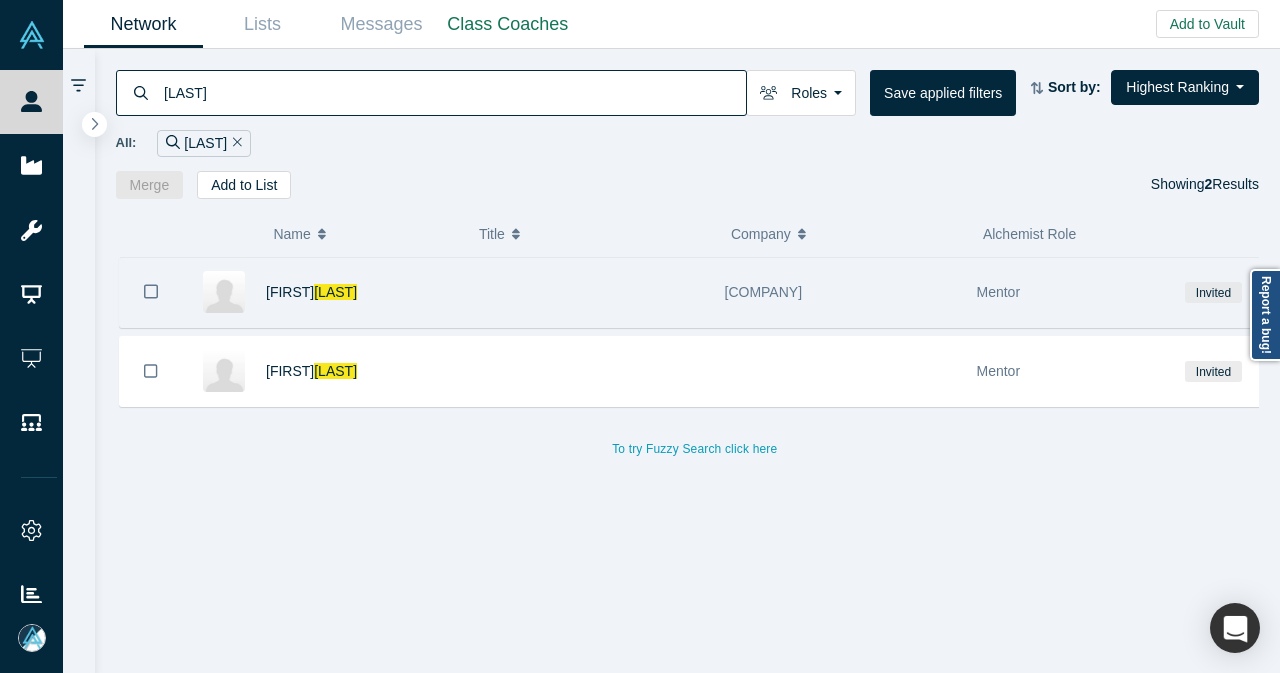 type on "patist" 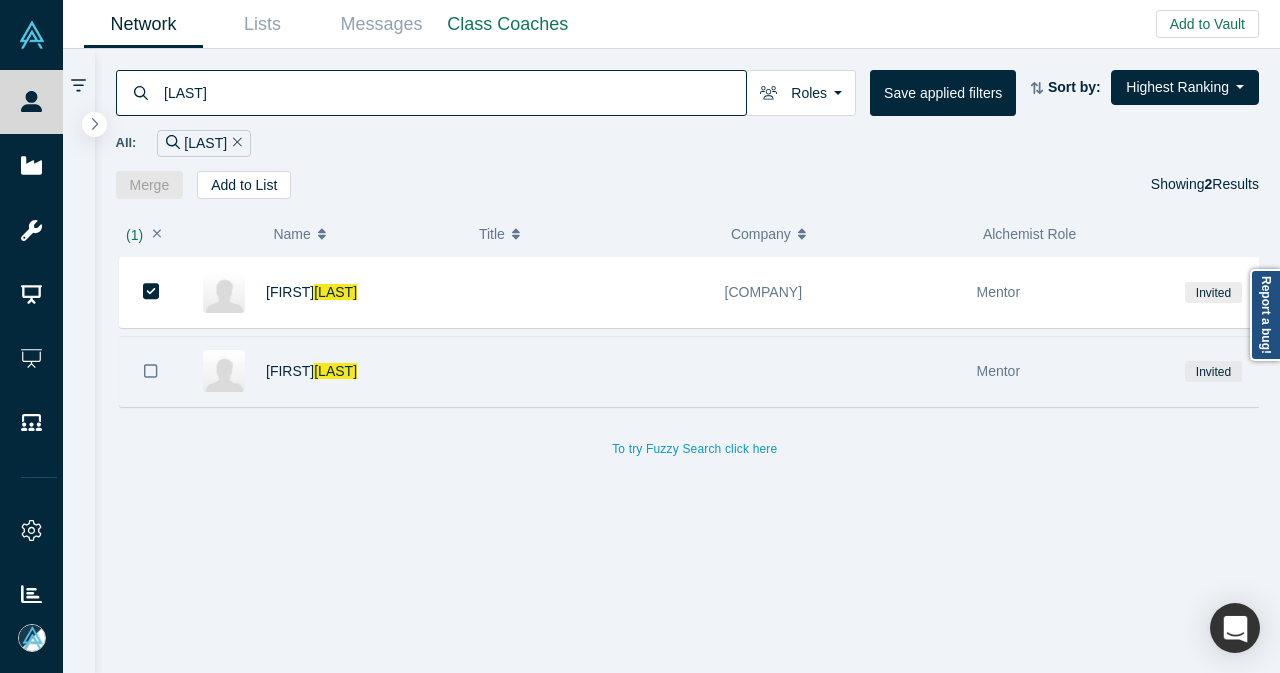 click 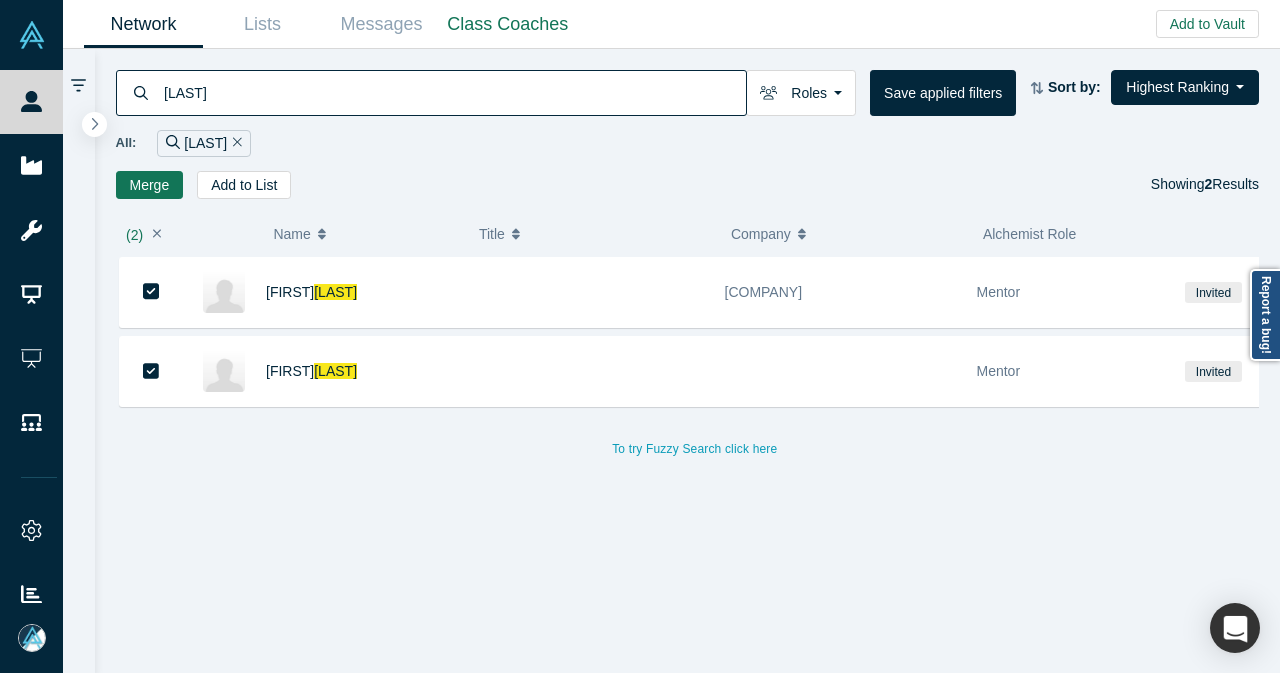 click on "Merge" at bounding box center [150, 185] 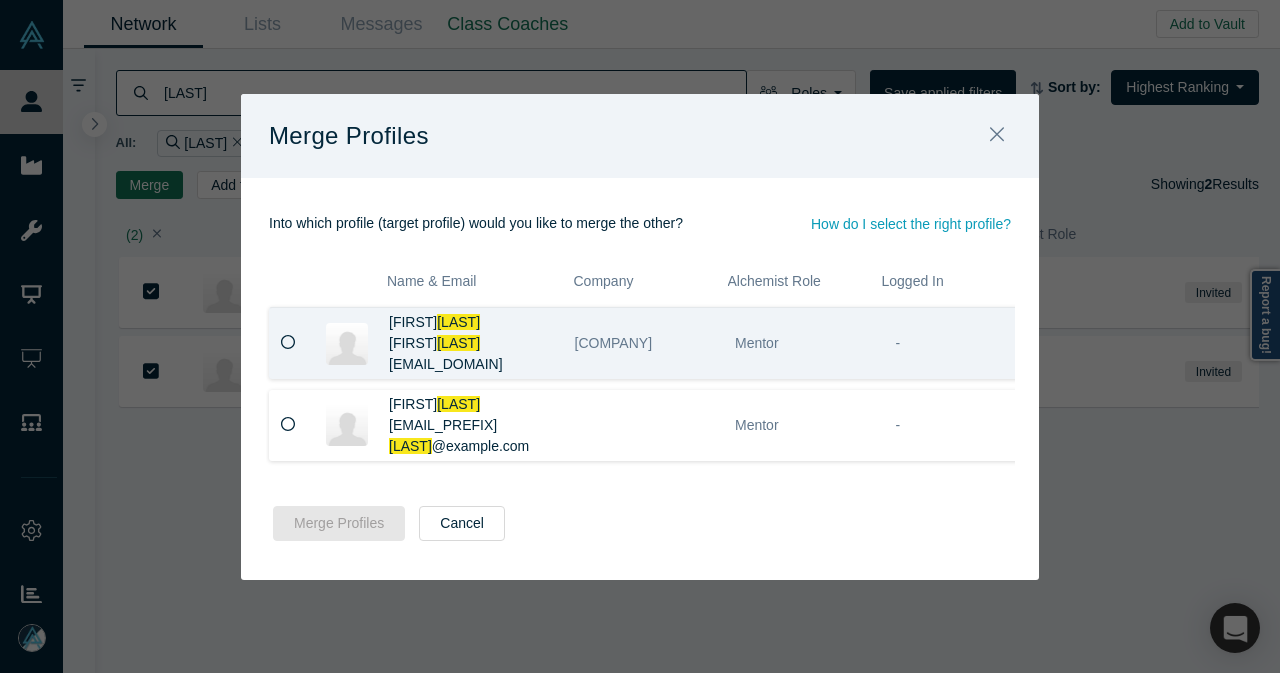 click 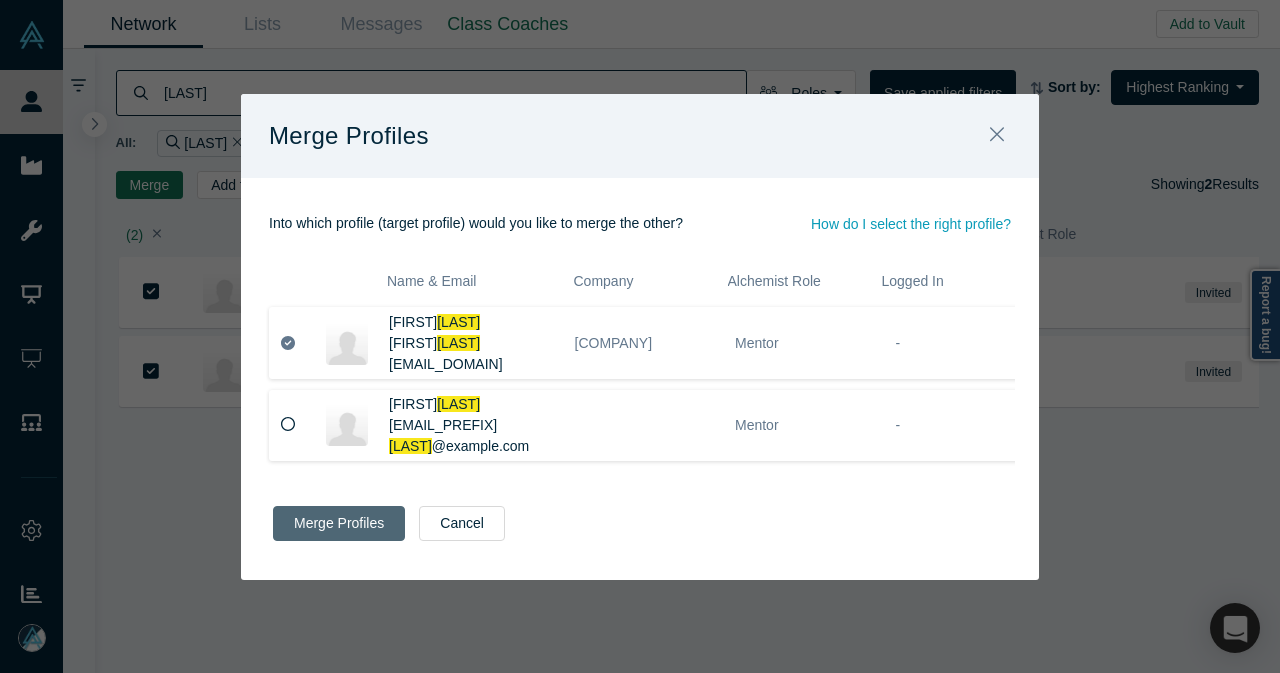 click on "Merge Profiles" at bounding box center (339, 523) 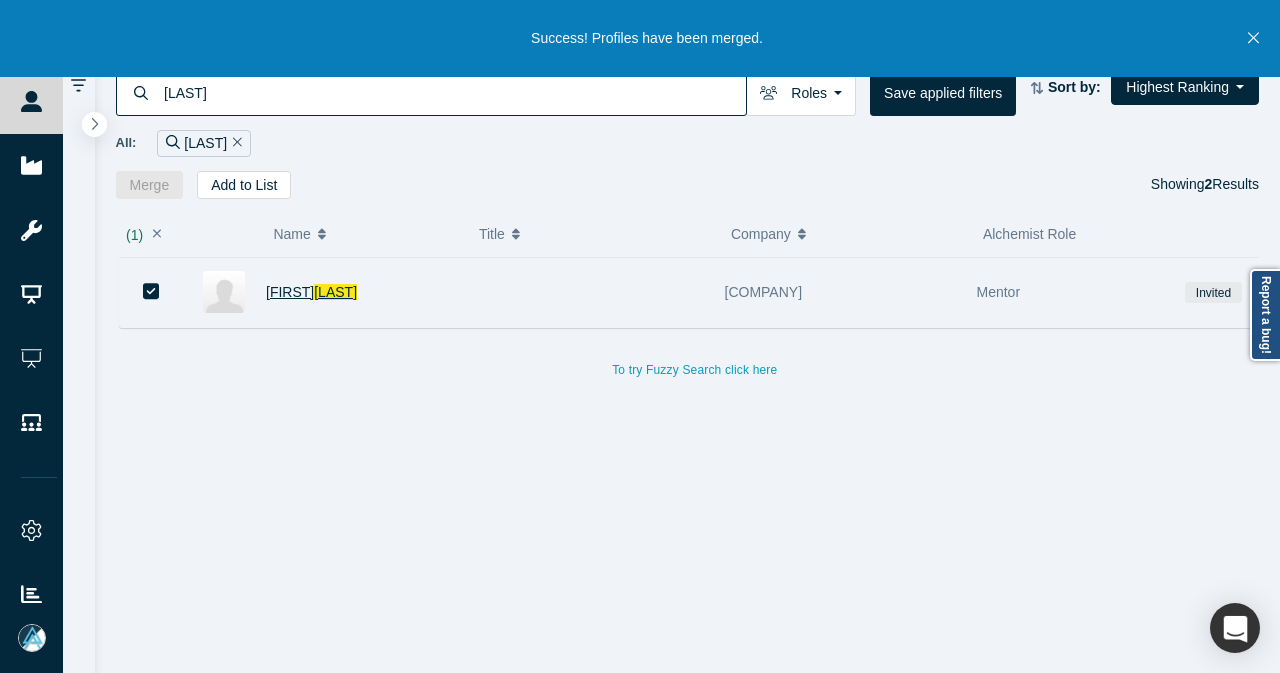 click on "Alex" at bounding box center [290, 292] 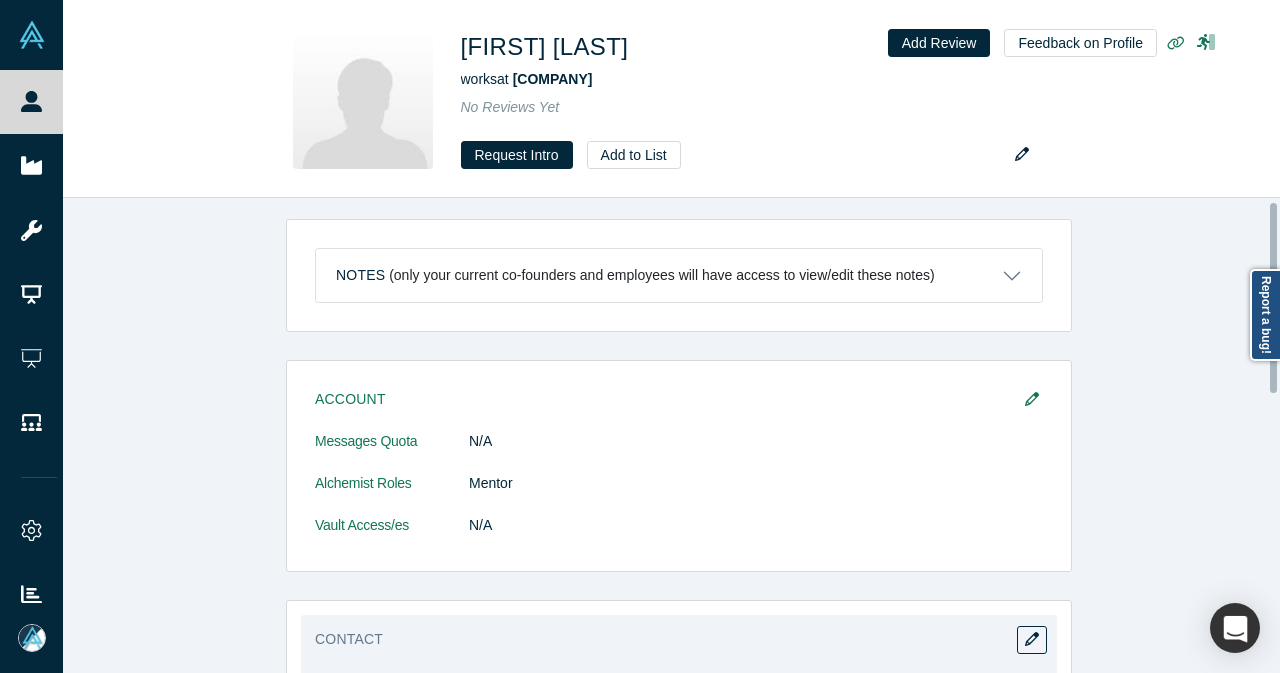 scroll, scrollTop: 0, scrollLeft: 0, axis: both 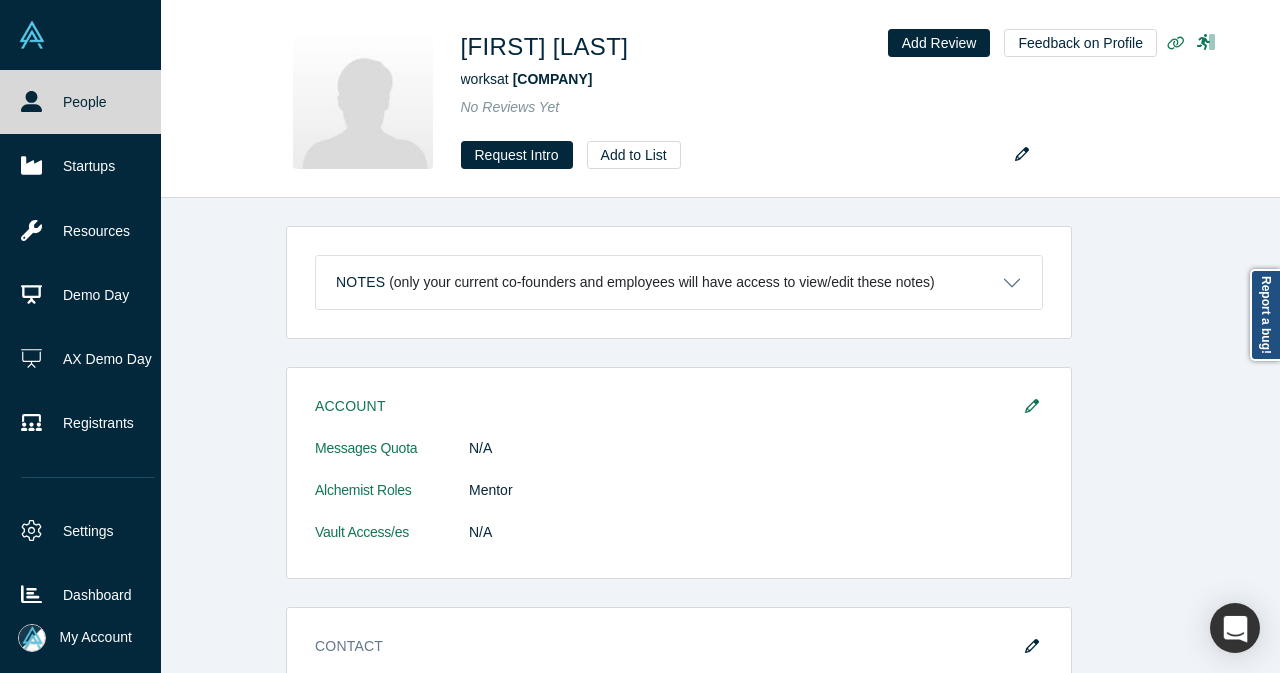 click on "People" at bounding box center [88, 102] 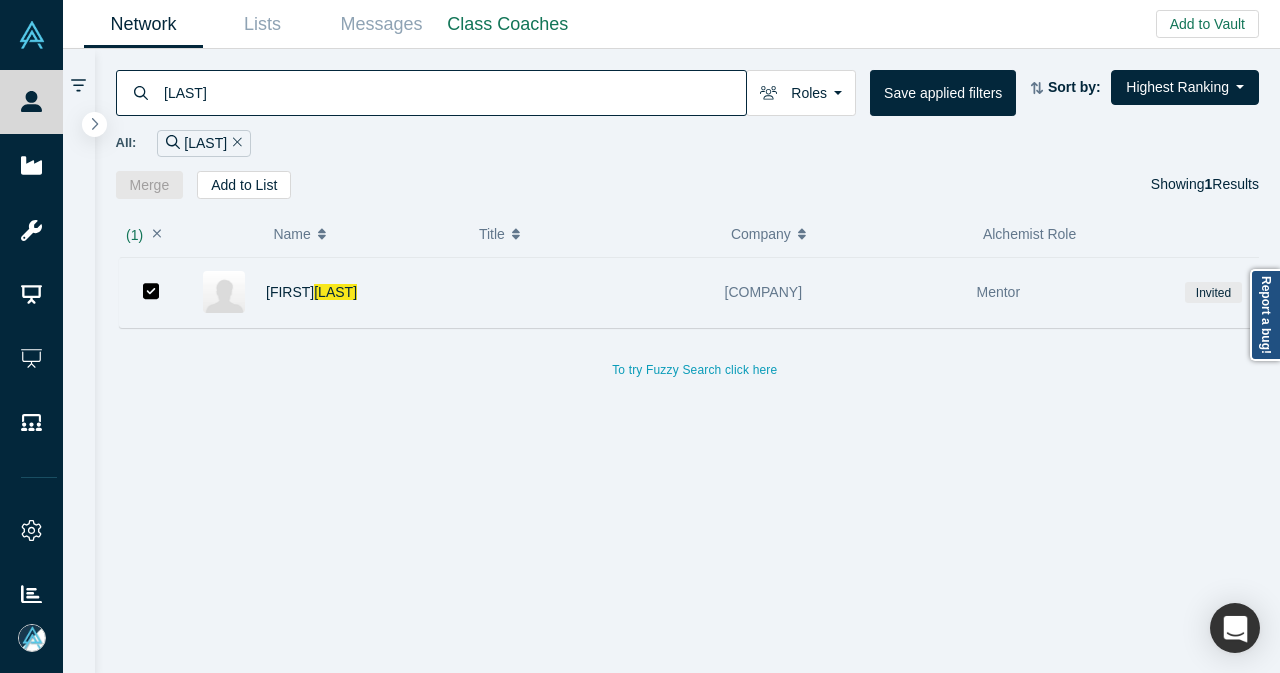 click 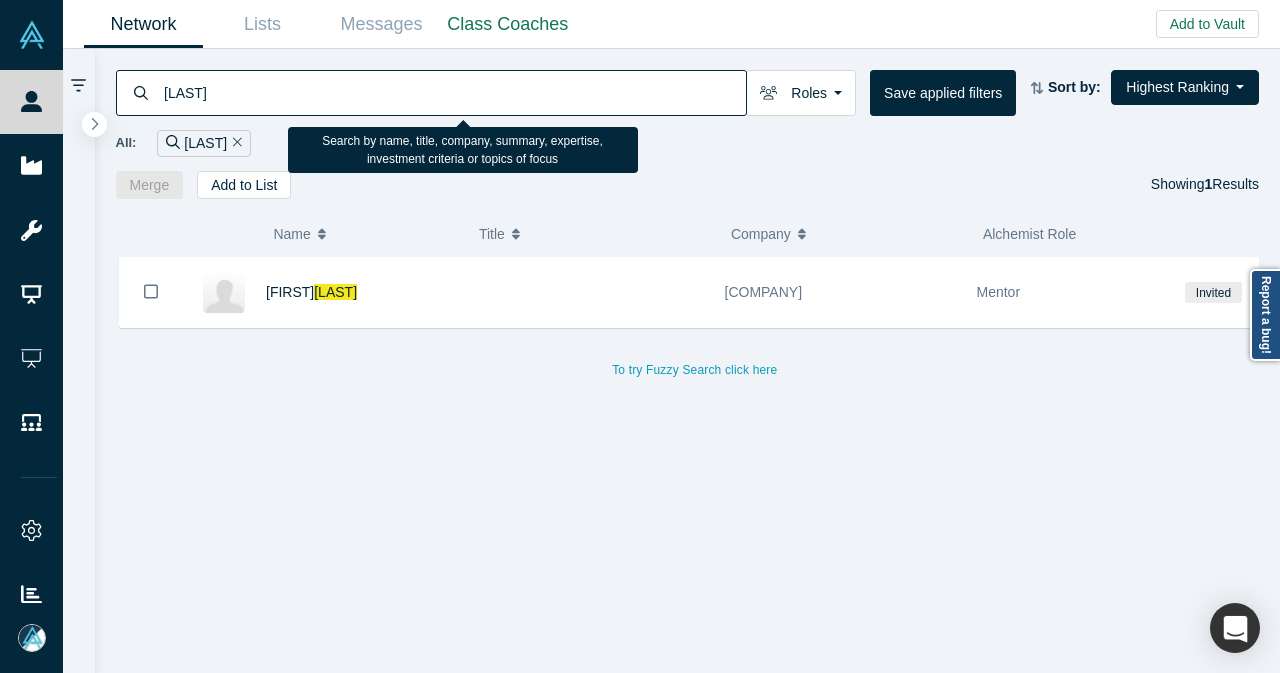 click on "patist" at bounding box center [454, 92] 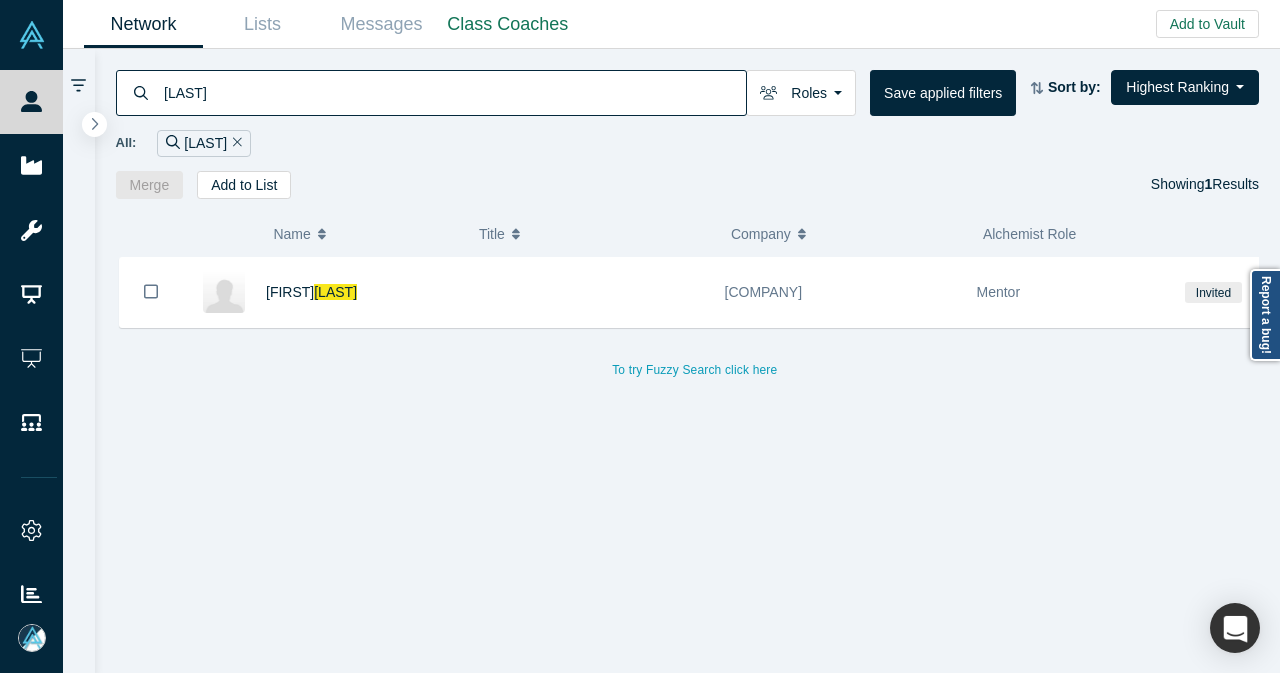 click on "patist" at bounding box center [203, 143] 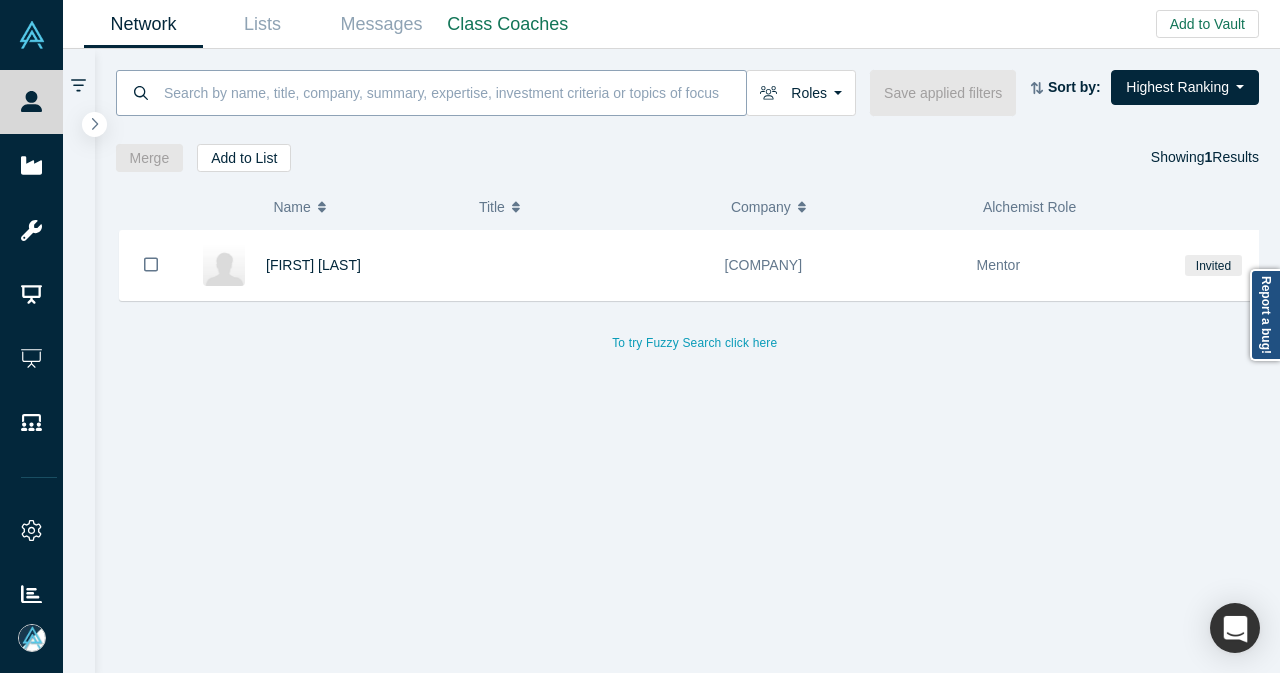 click at bounding box center (454, 92) 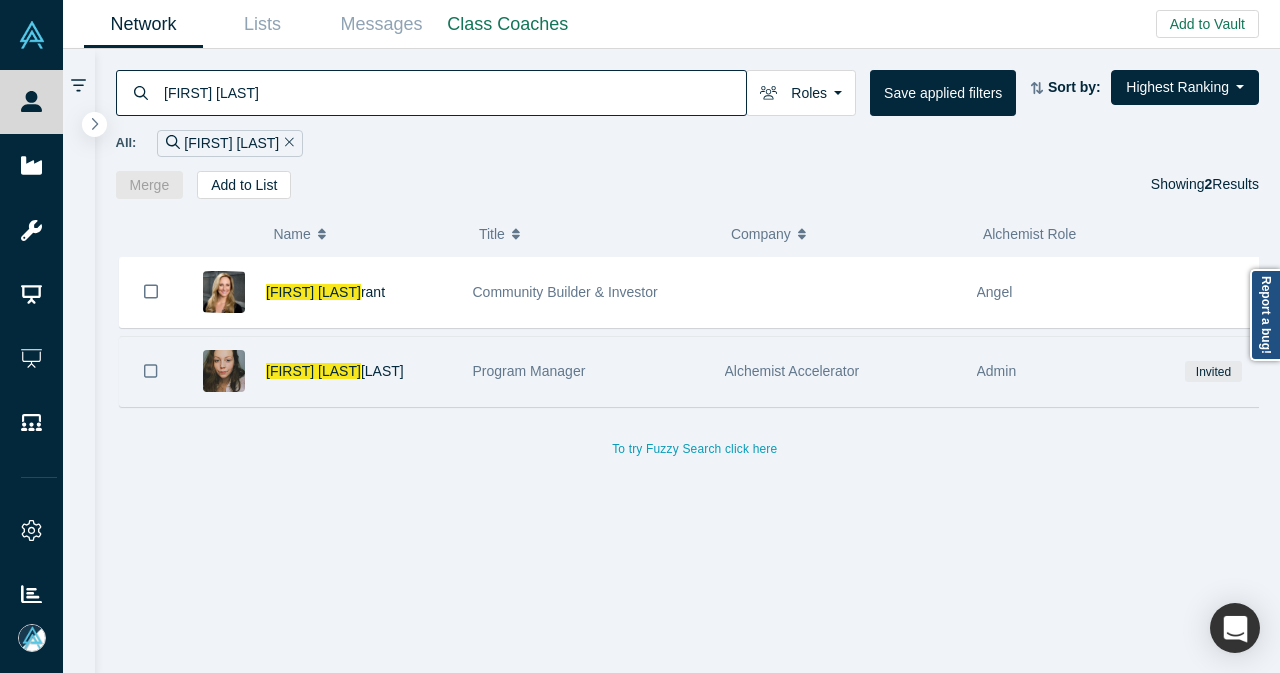 click on "Shannon G avrilchuk" at bounding box center [322, 371] 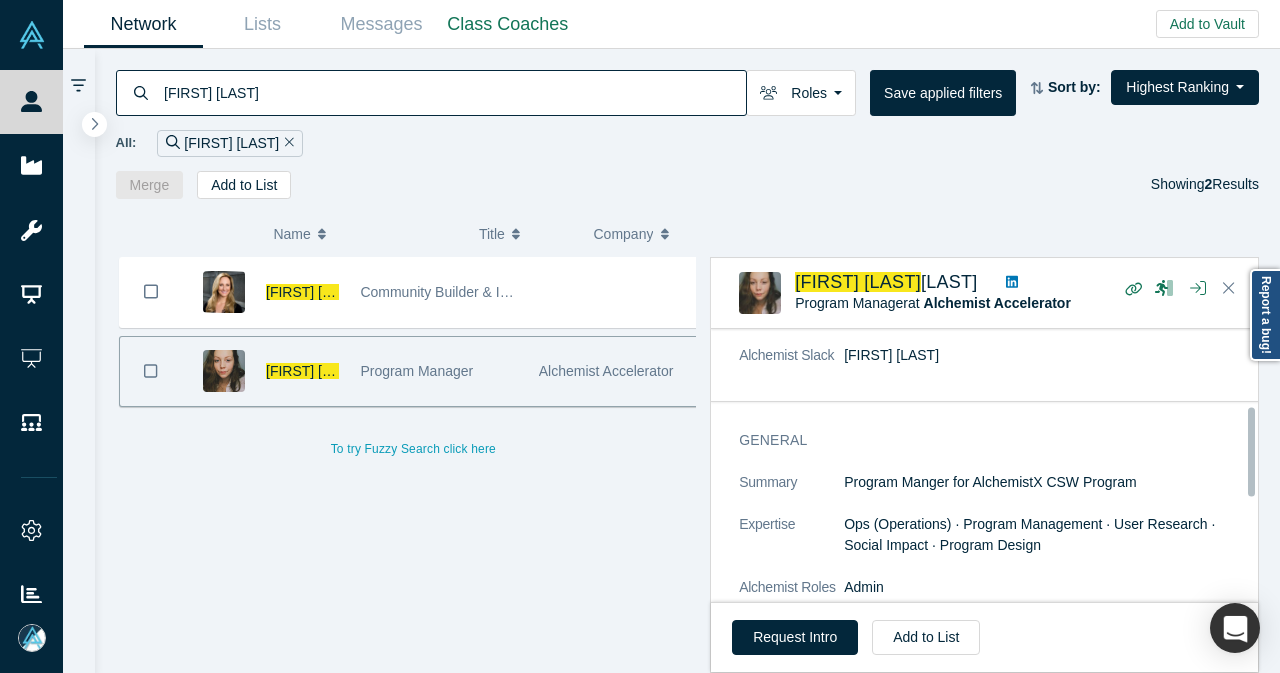 scroll, scrollTop: 300, scrollLeft: 0, axis: vertical 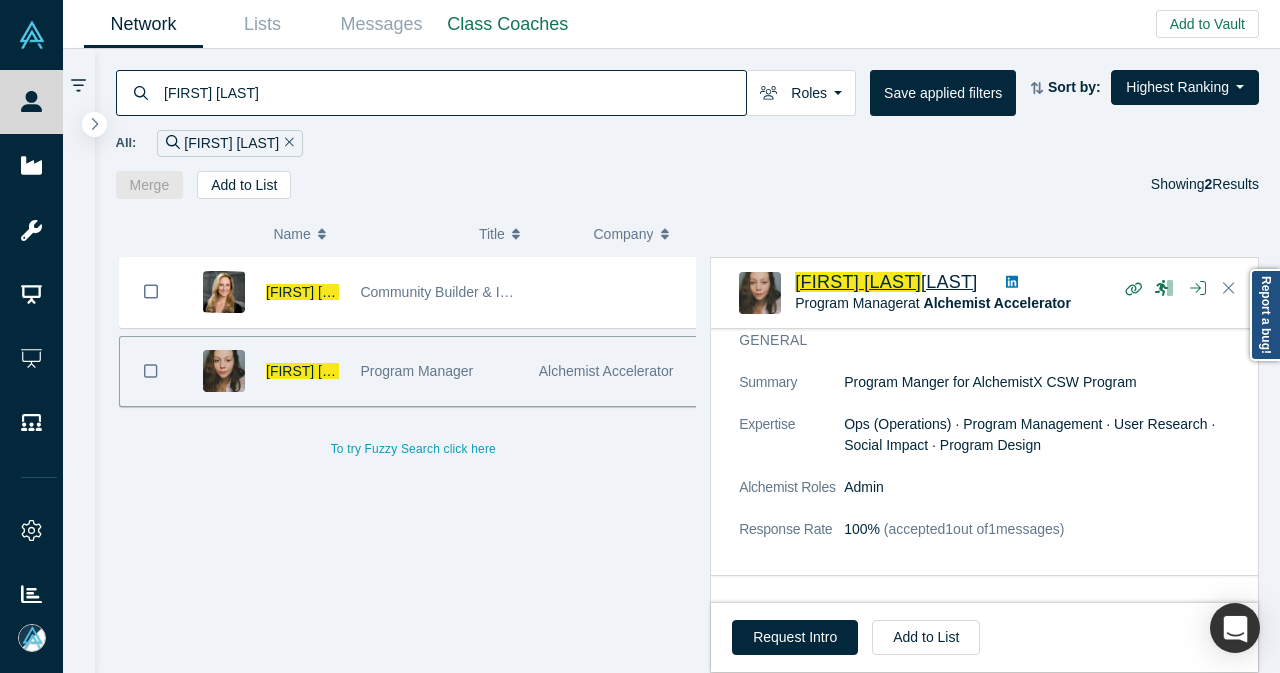 click on "avrilchuk" at bounding box center [949, 282] 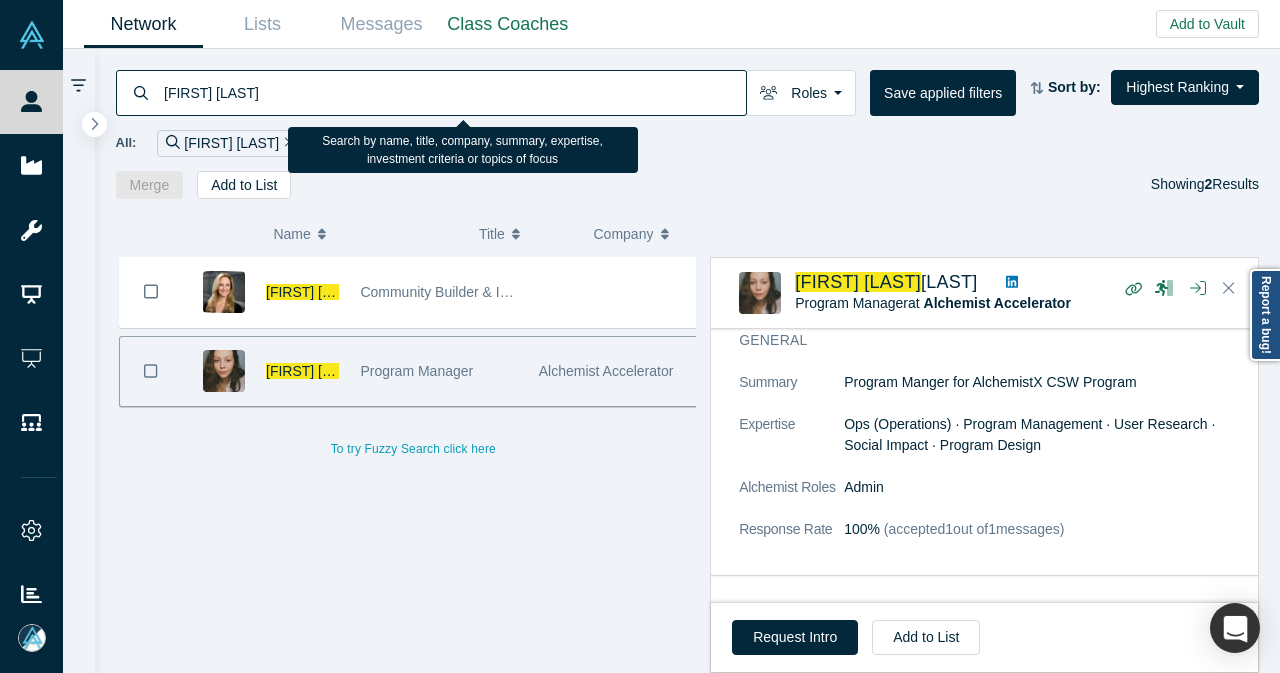 drag, startPoint x: 256, startPoint y: 98, endPoint x: 132, endPoint y: 83, distance: 124.90396 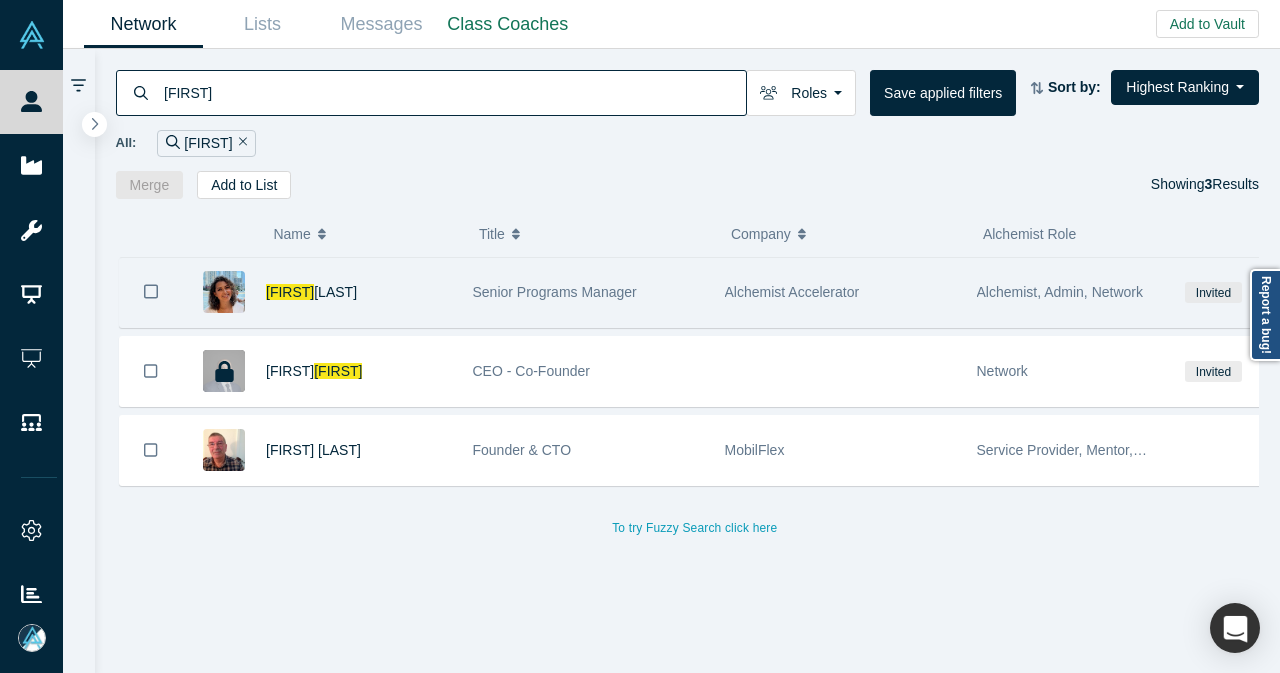 click on "Peach  Nashed" at bounding box center [359, 292] 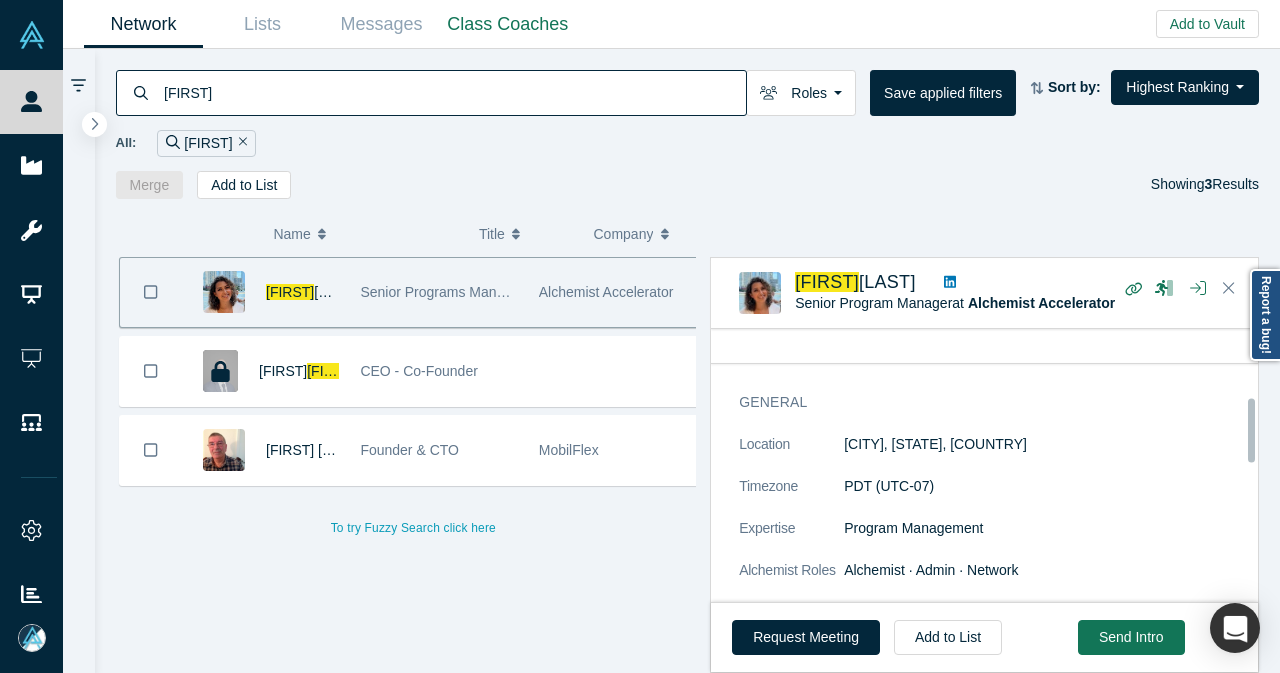 scroll, scrollTop: 300, scrollLeft: 0, axis: vertical 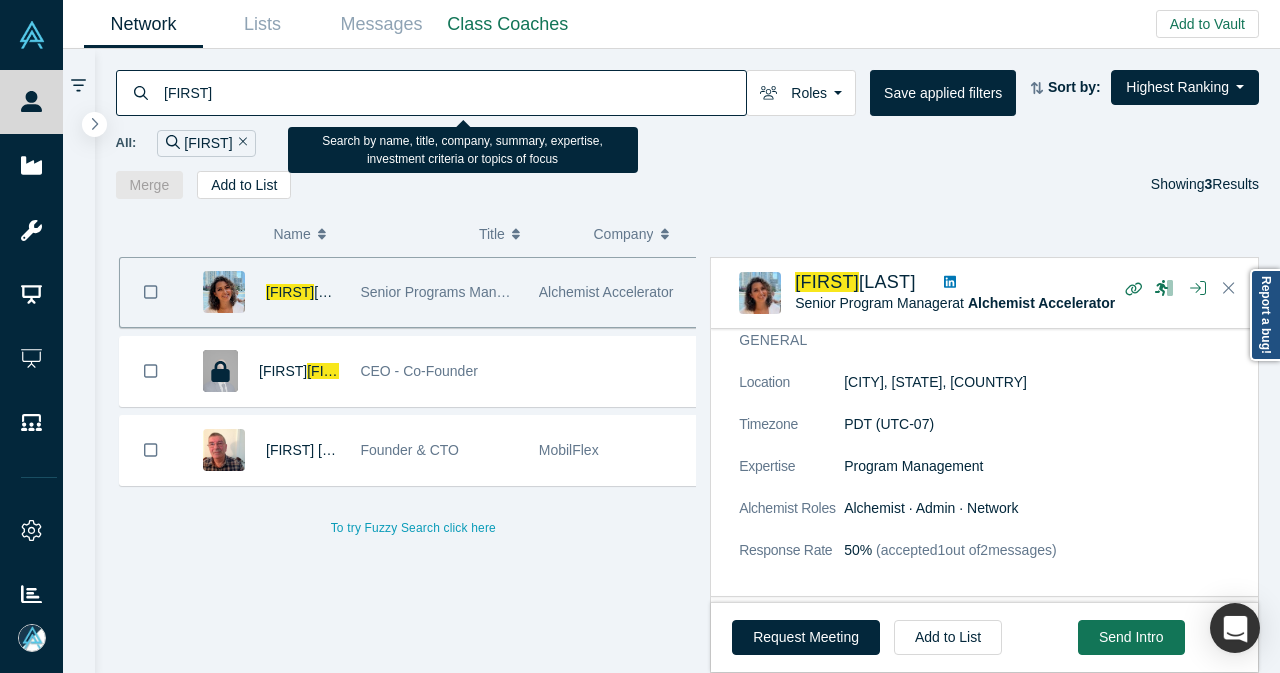 drag, startPoint x: 236, startPoint y: 89, endPoint x: 150, endPoint y: 95, distance: 86.209045 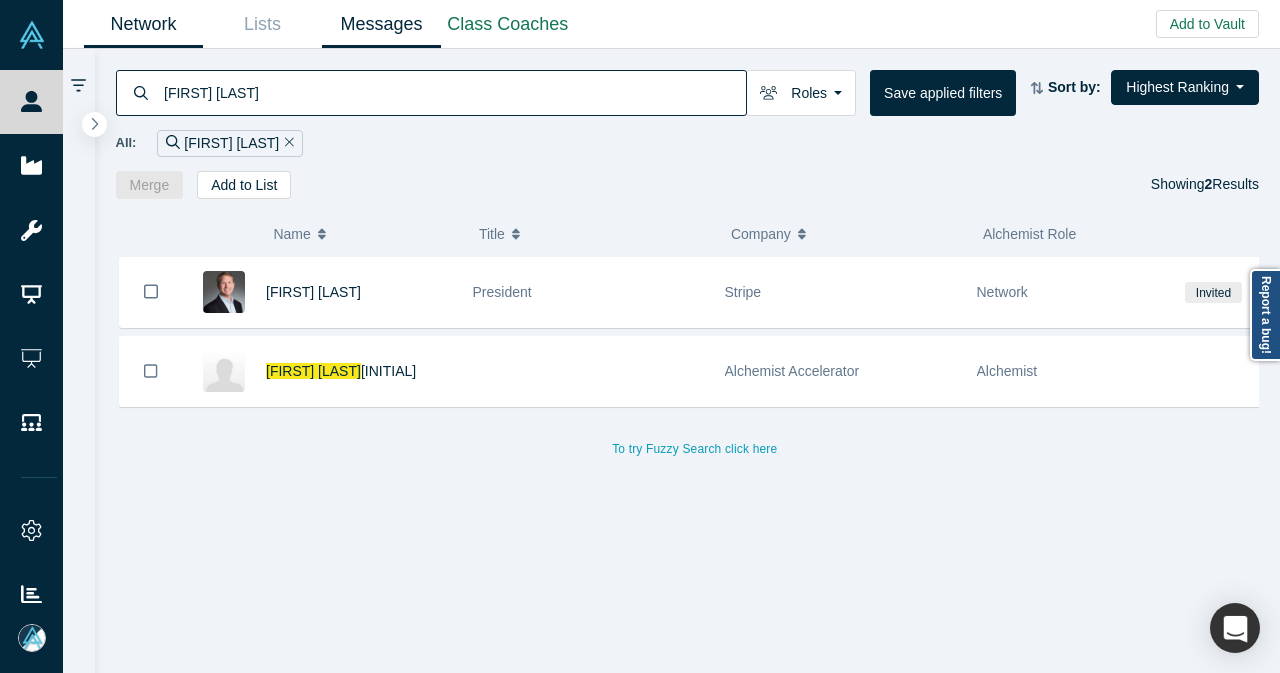 type on "ally ho" 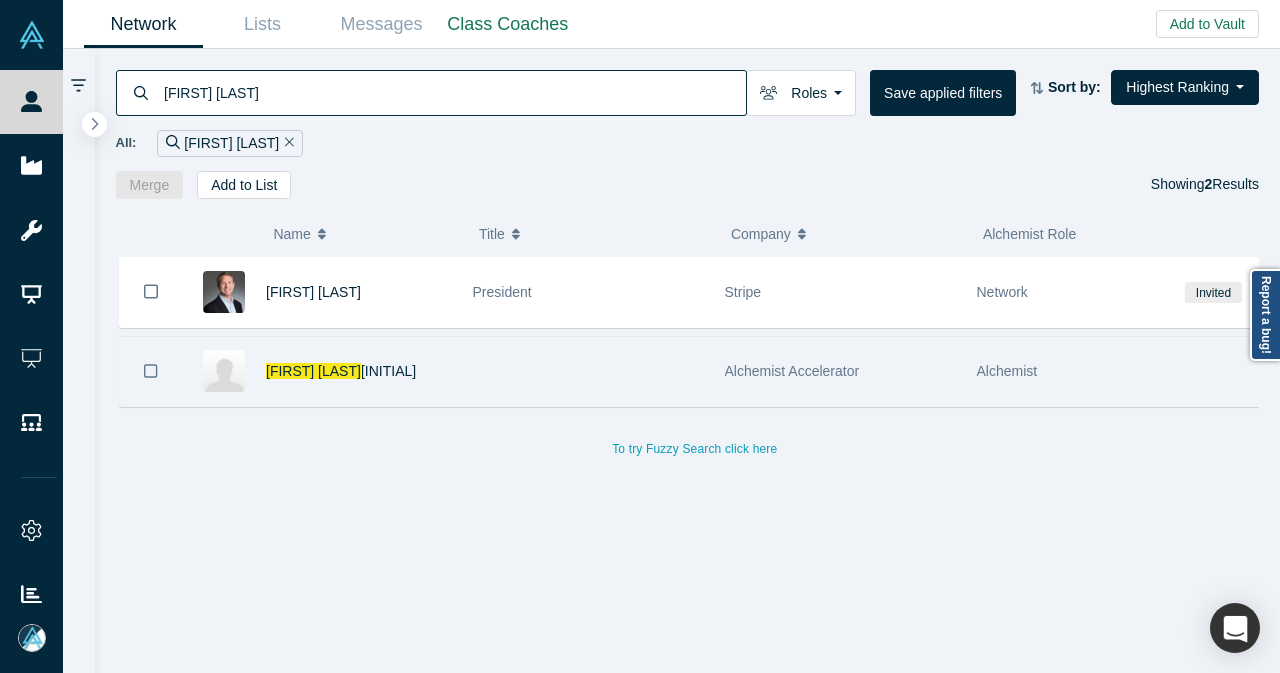 click on "Ally Ho ang" at bounding box center (359, 371) 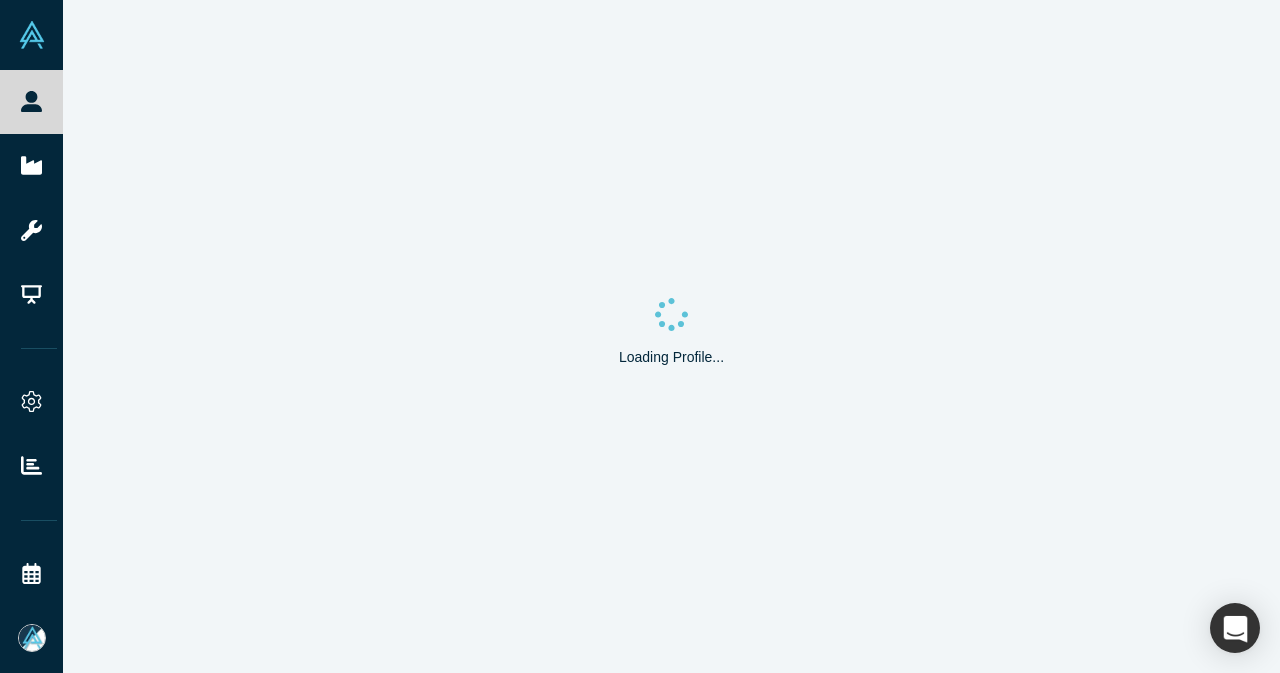 scroll, scrollTop: 0, scrollLeft: 0, axis: both 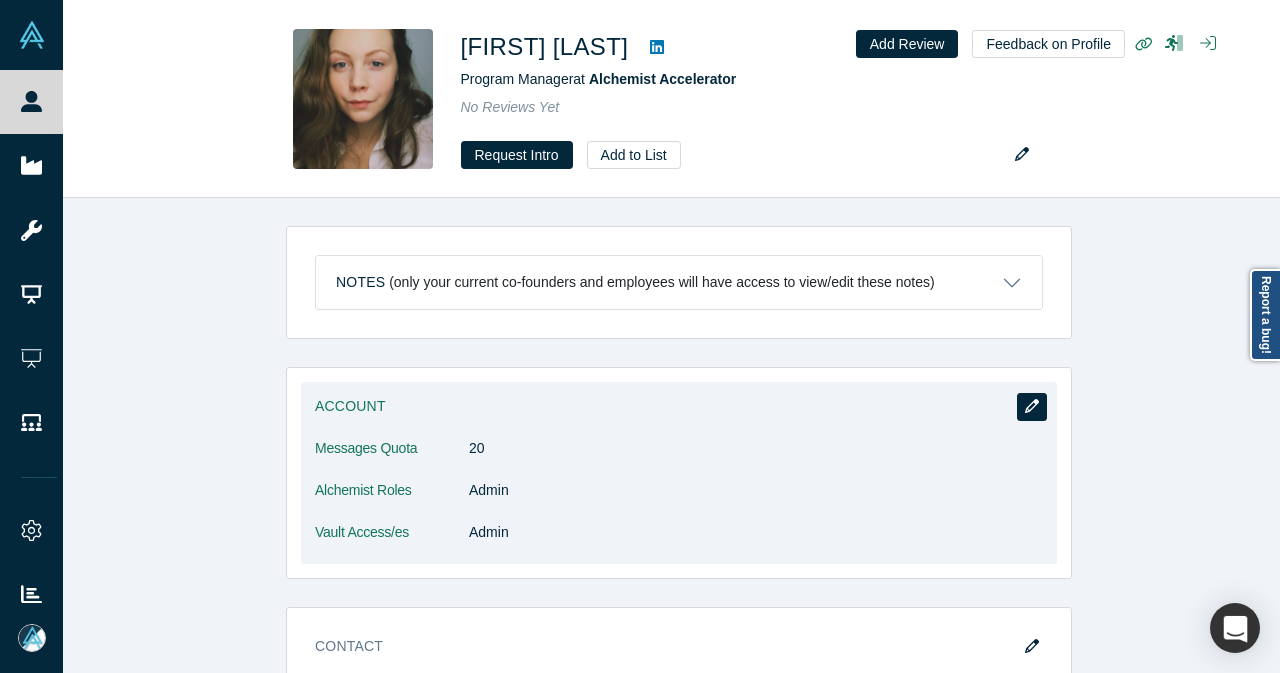 click 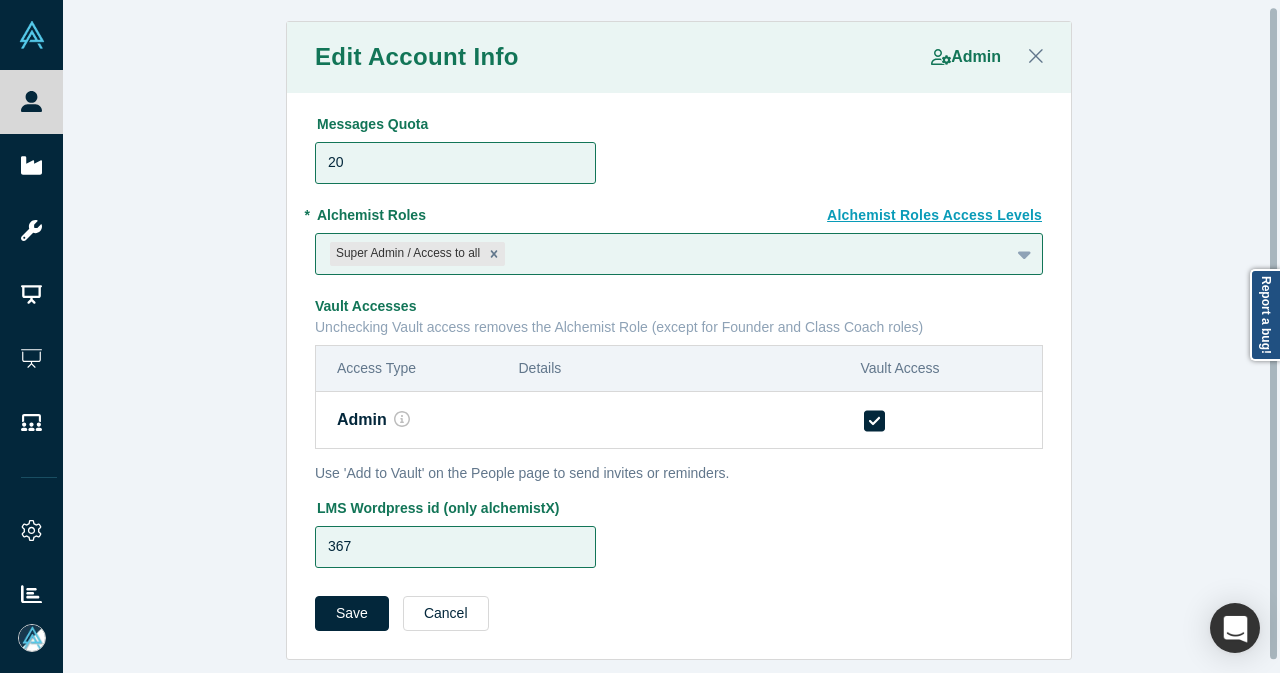 scroll, scrollTop: 18, scrollLeft: 0, axis: vertical 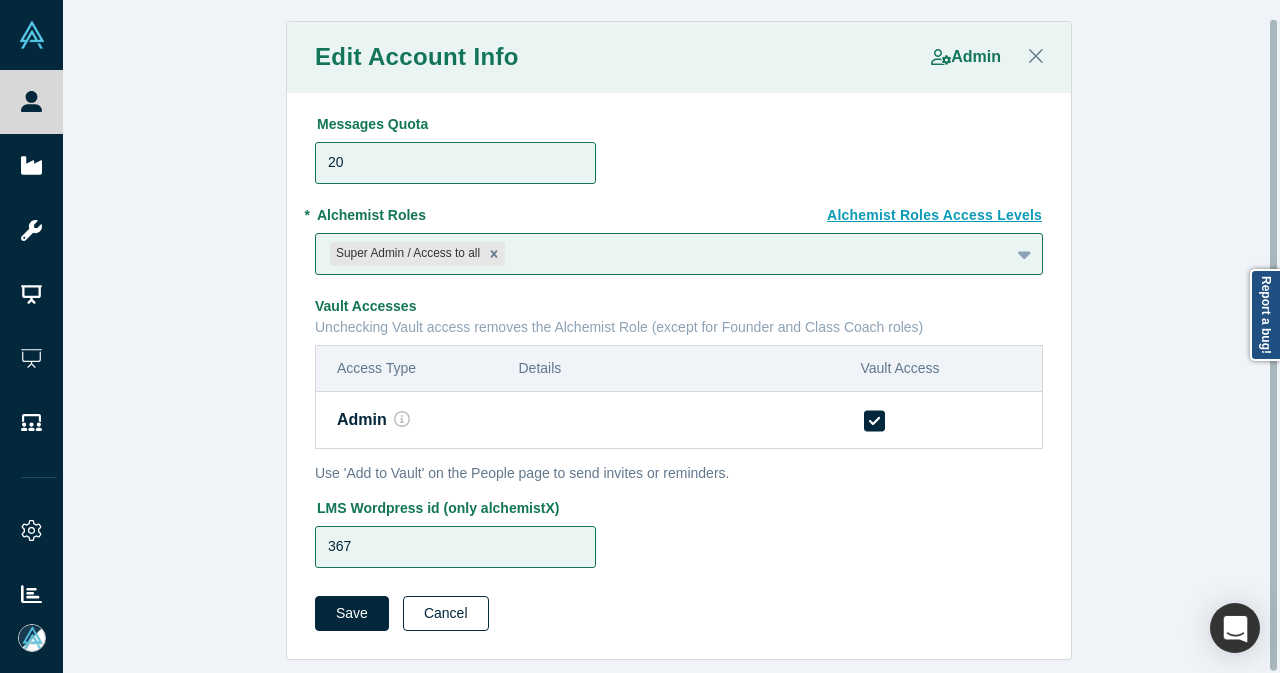 click on "Cancel" at bounding box center [446, 613] 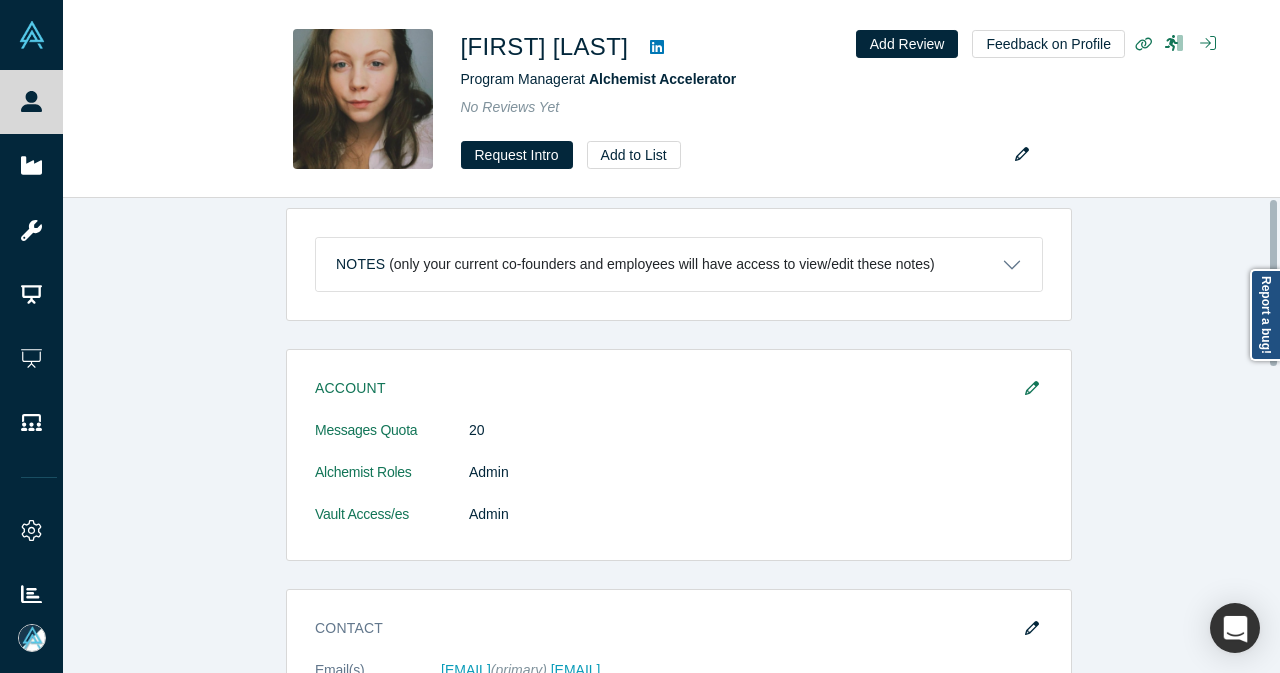 scroll, scrollTop: 0, scrollLeft: 0, axis: both 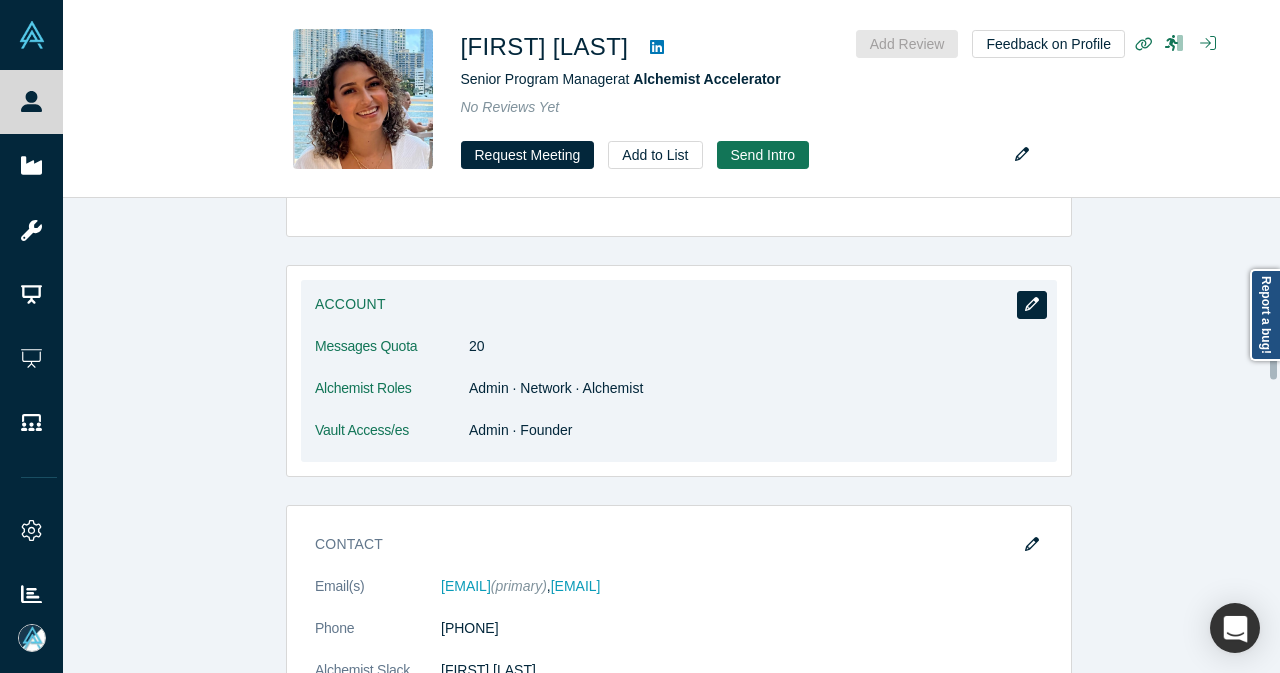 click at bounding box center (1032, 305) 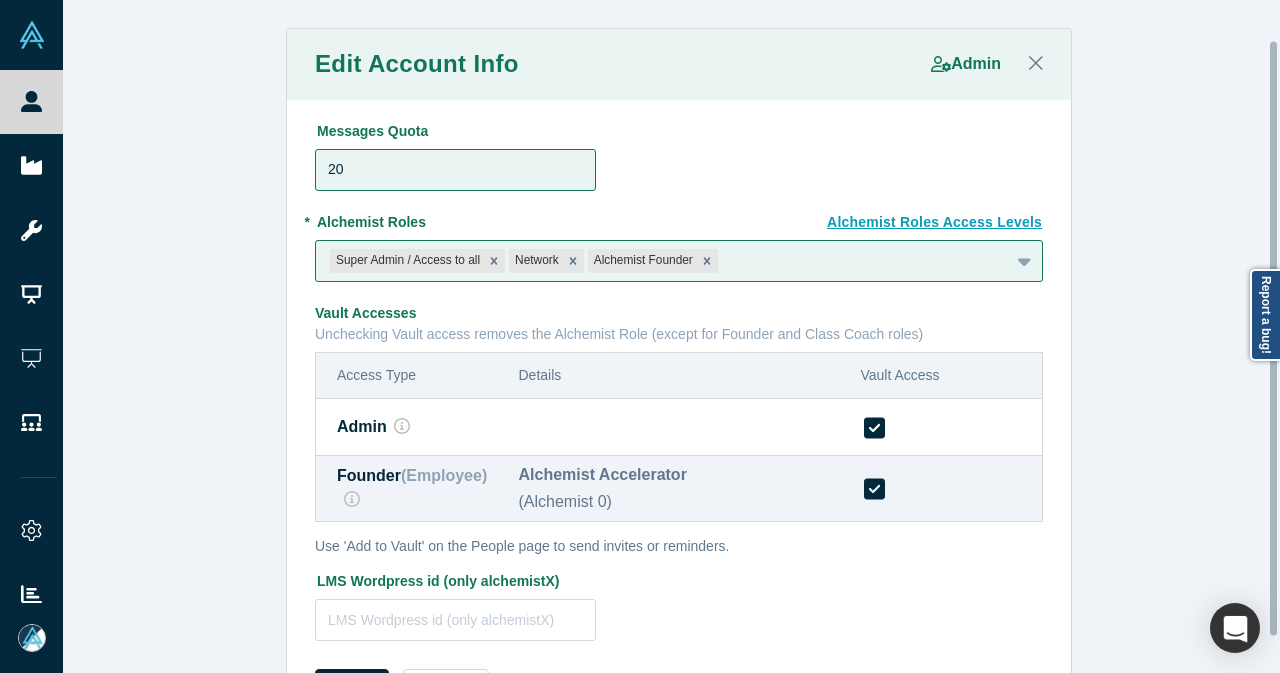 scroll, scrollTop: 85, scrollLeft: 0, axis: vertical 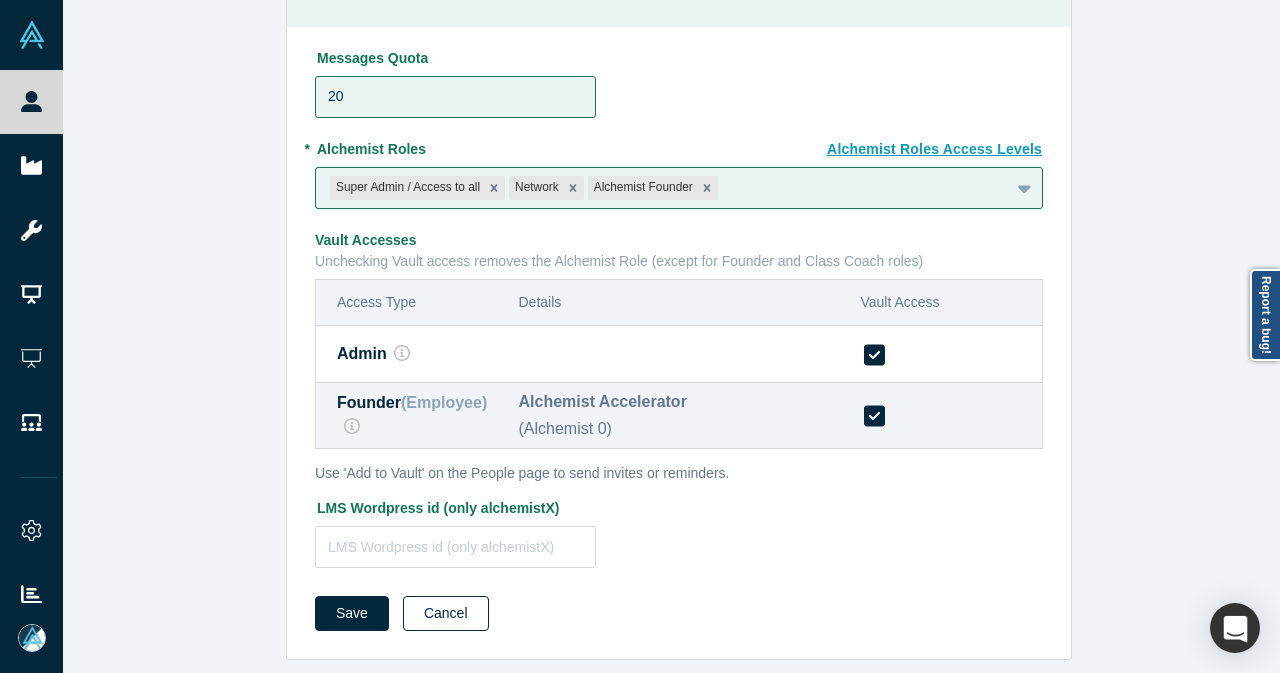 click on "Cancel" at bounding box center (446, 613) 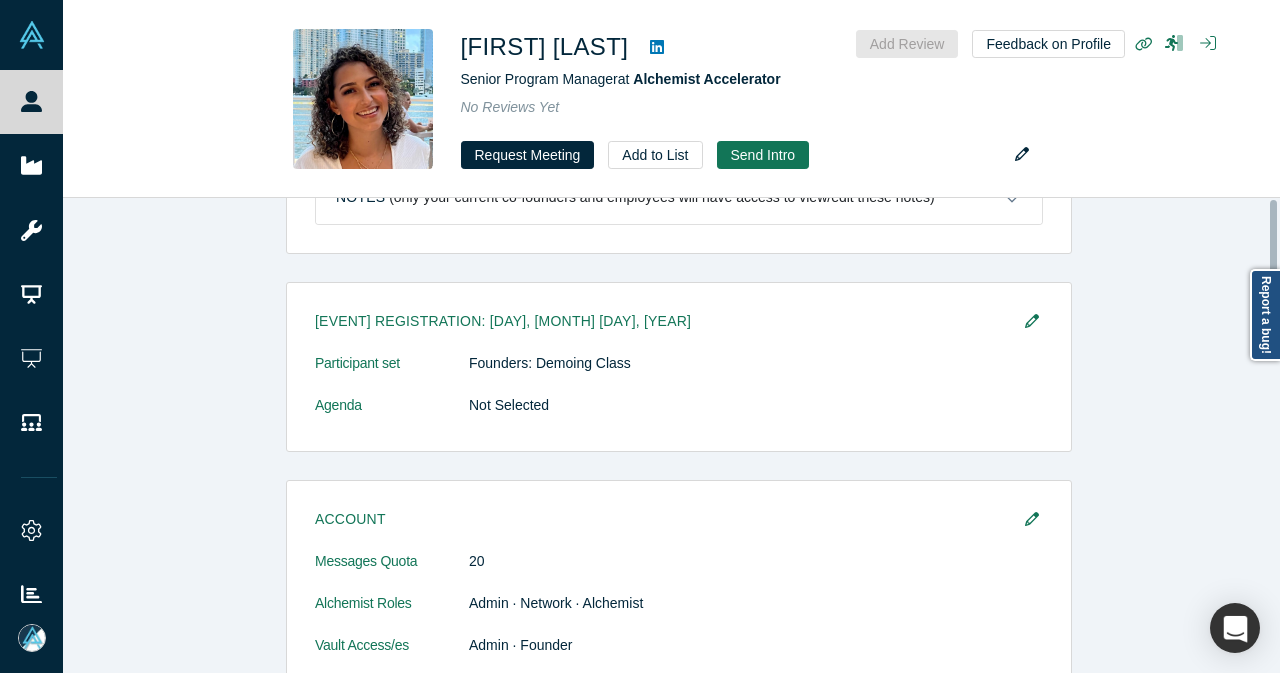 scroll, scrollTop: 0, scrollLeft: 0, axis: both 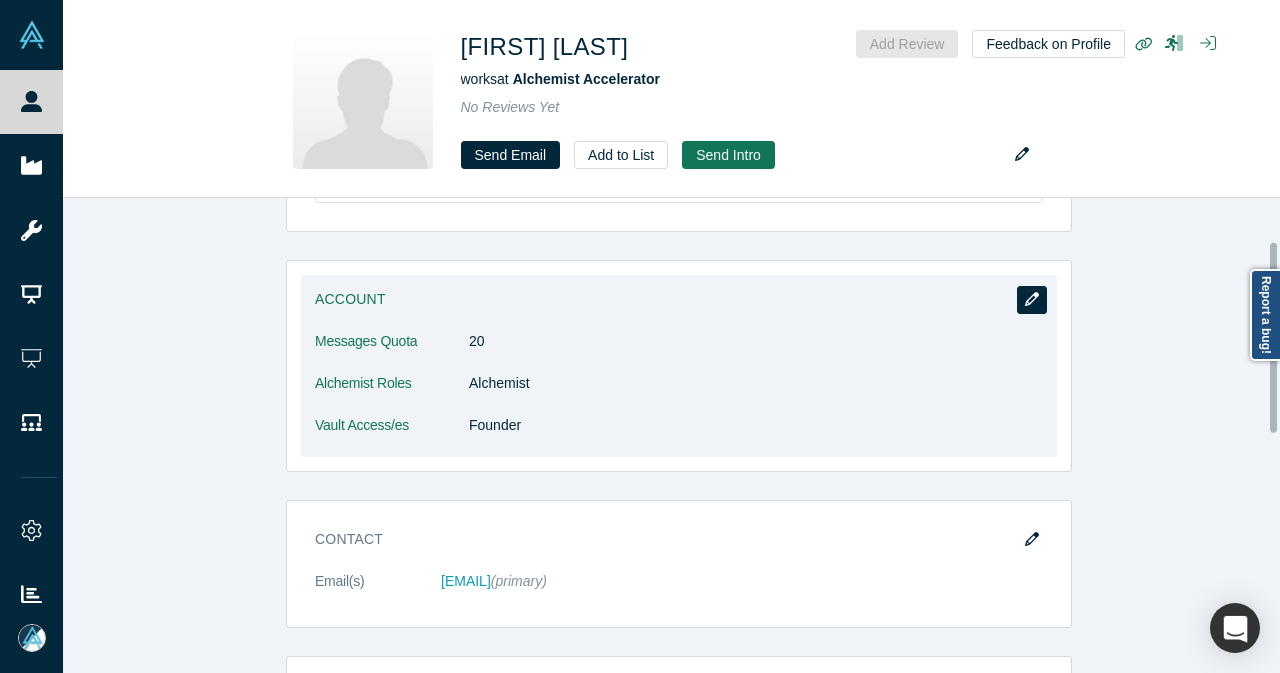 click 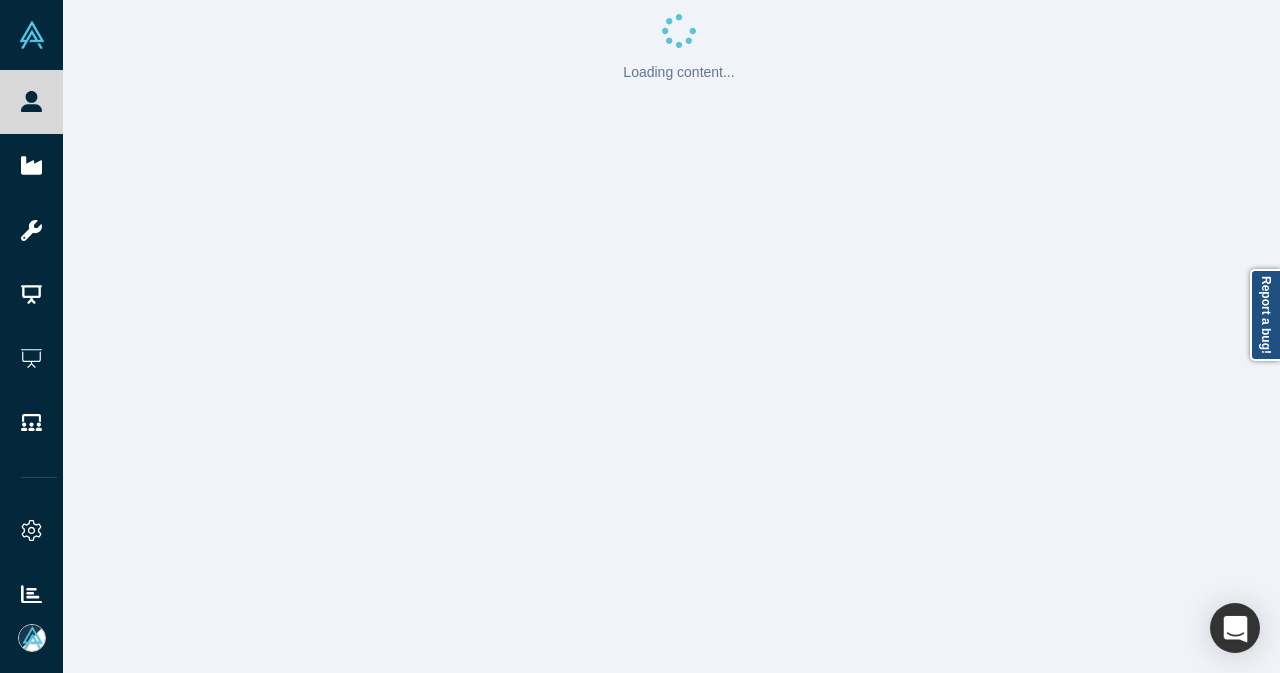 scroll, scrollTop: 0, scrollLeft: 0, axis: both 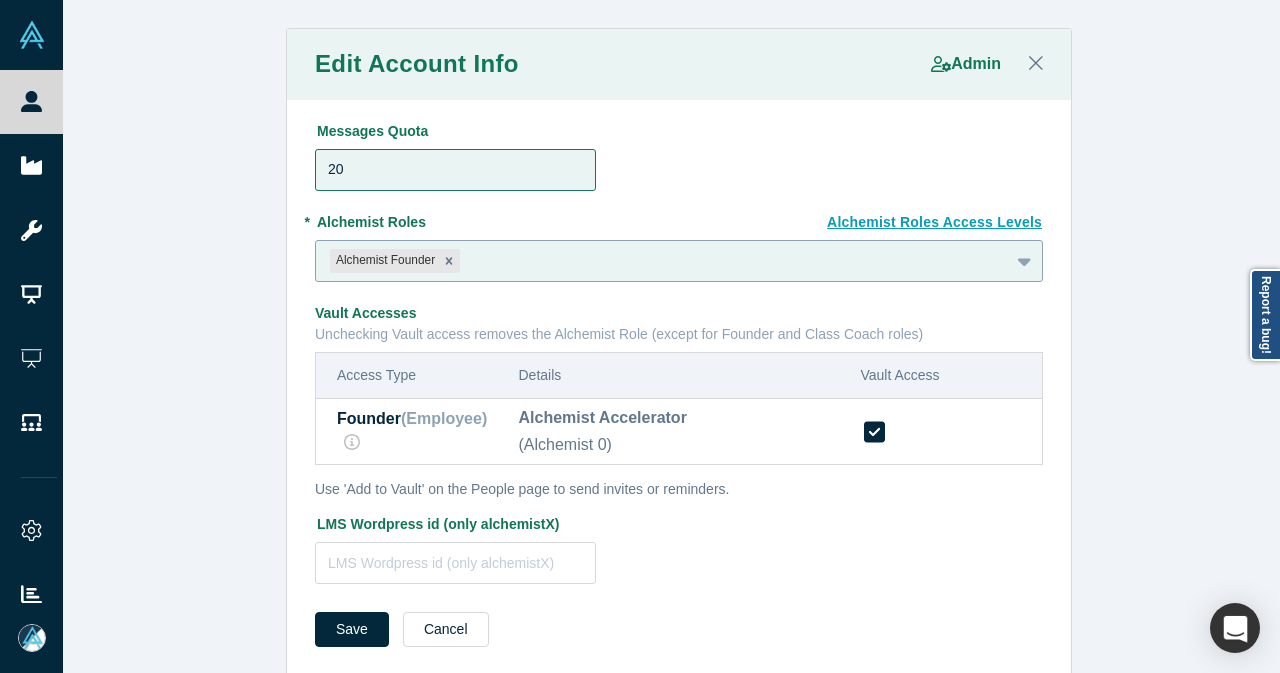 click at bounding box center (729, 260) 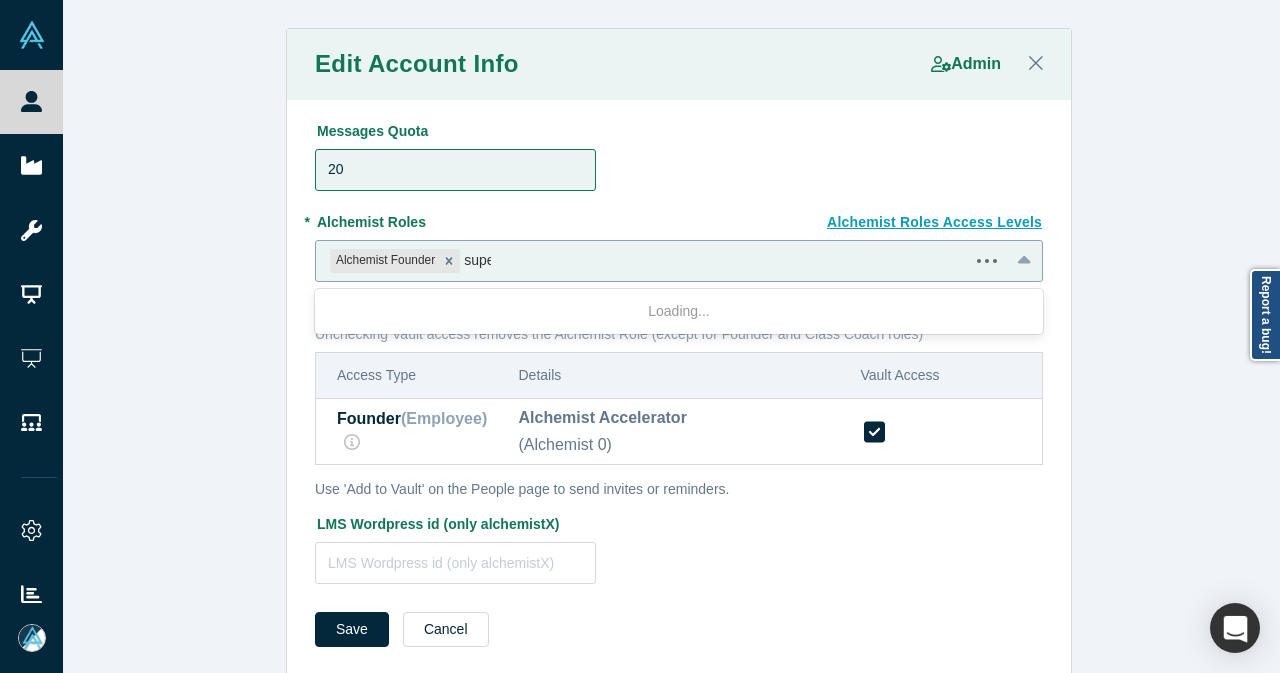 type on "super" 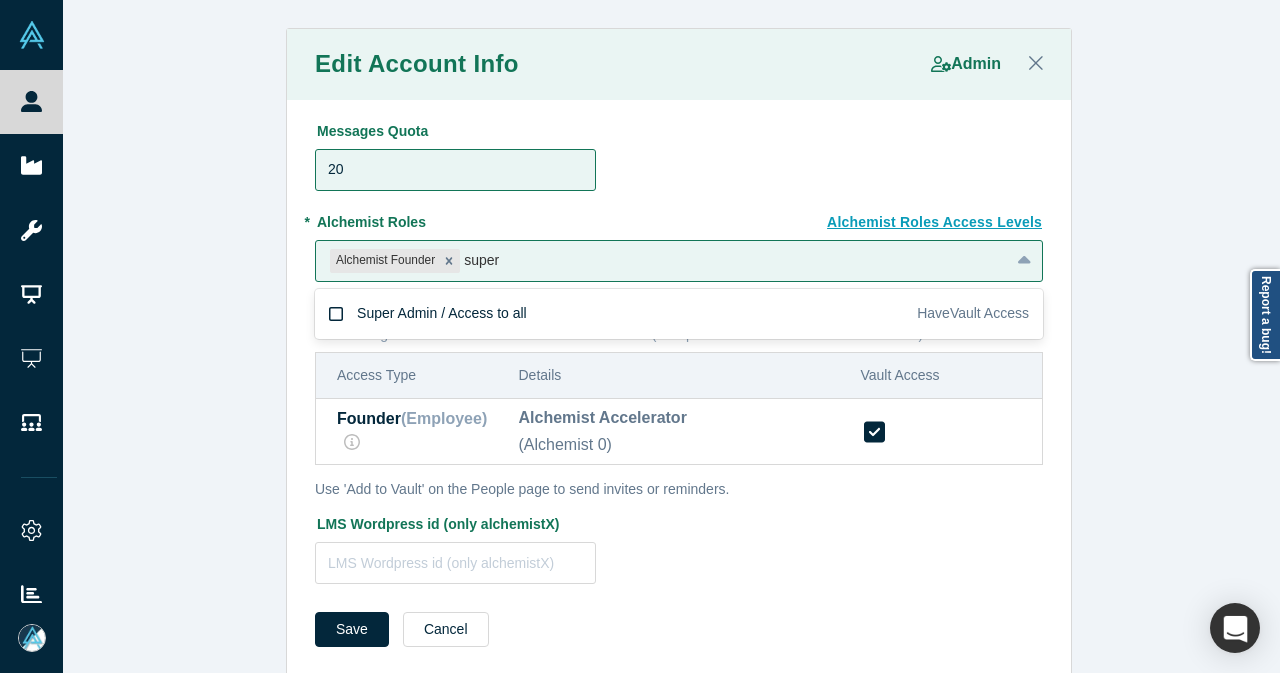 click on "Super Admin / Access to all" at bounding box center (616, 314) 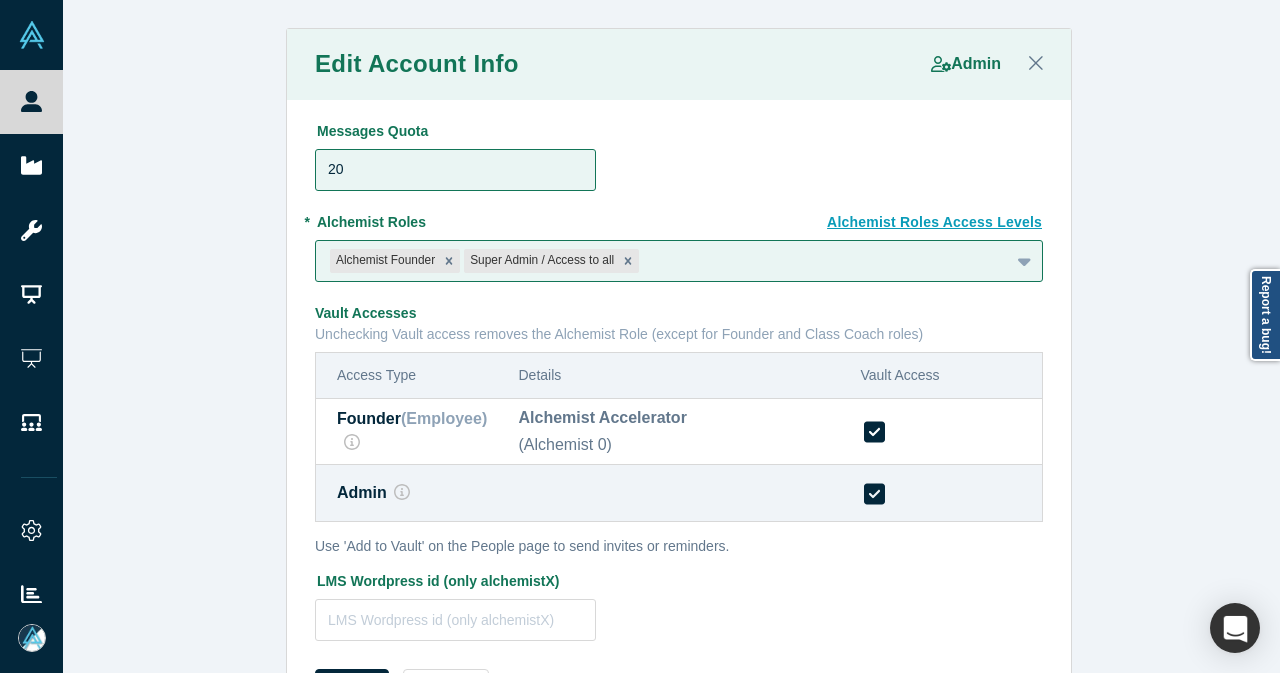 click on "Messages Quota 20" at bounding box center [679, 152] 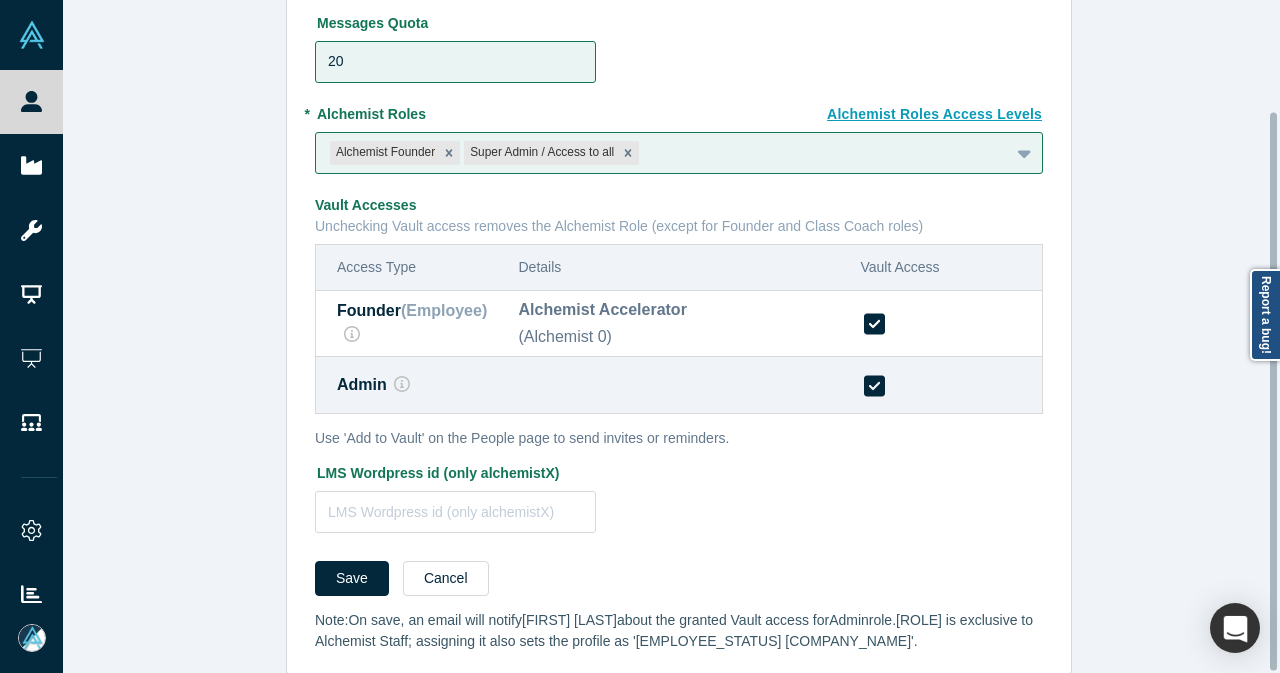 scroll, scrollTop: 134, scrollLeft: 0, axis: vertical 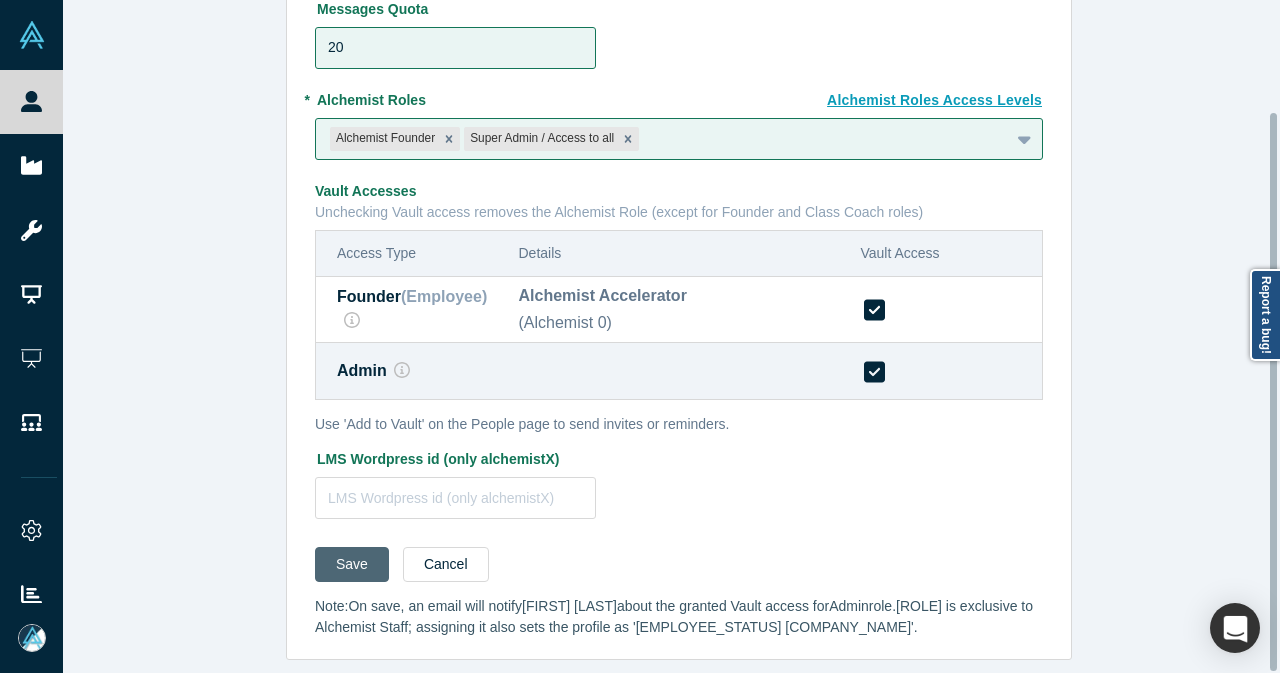 click on "Save" at bounding box center (352, 564) 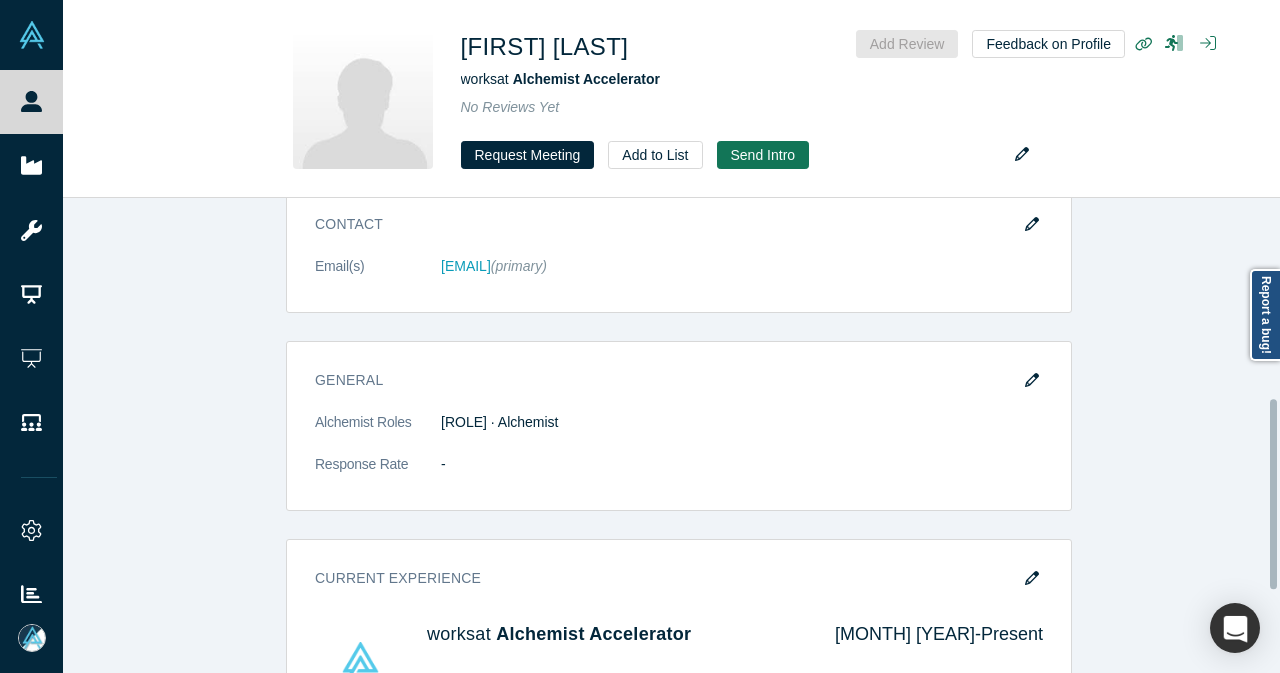 scroll, scrollTop: 500, scrollLeft: 0, axis: vertical 